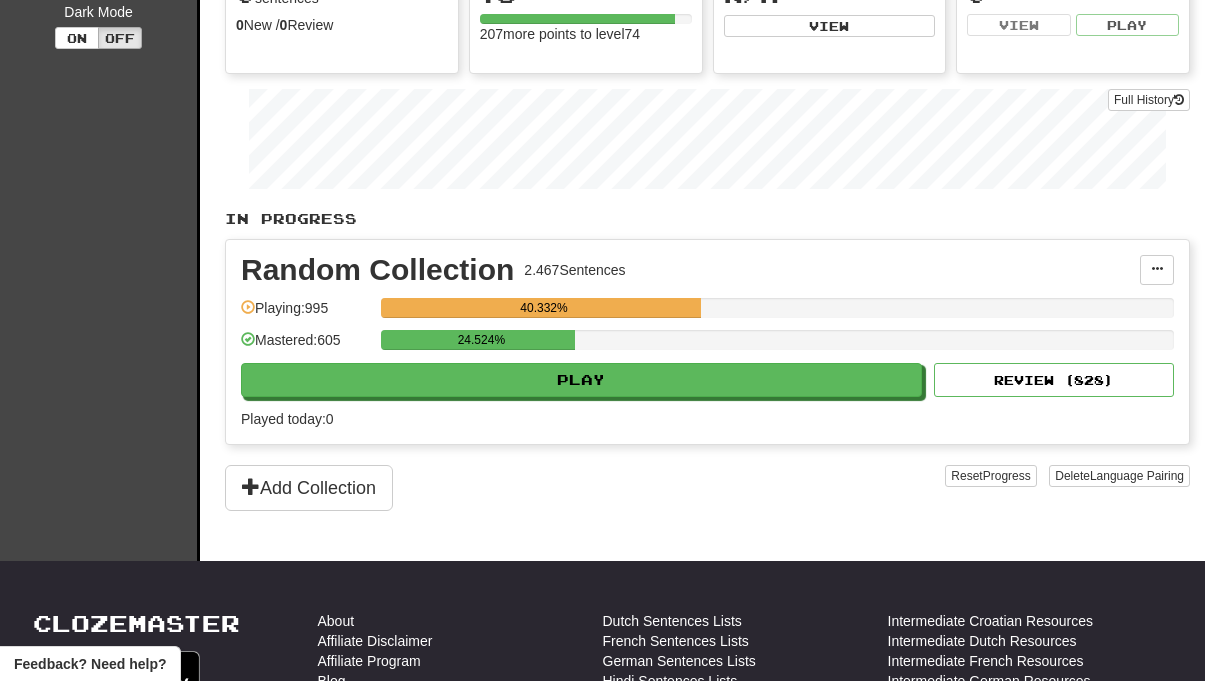 scroll, scrollTop: 0, scrollLeft: 0, axis: both 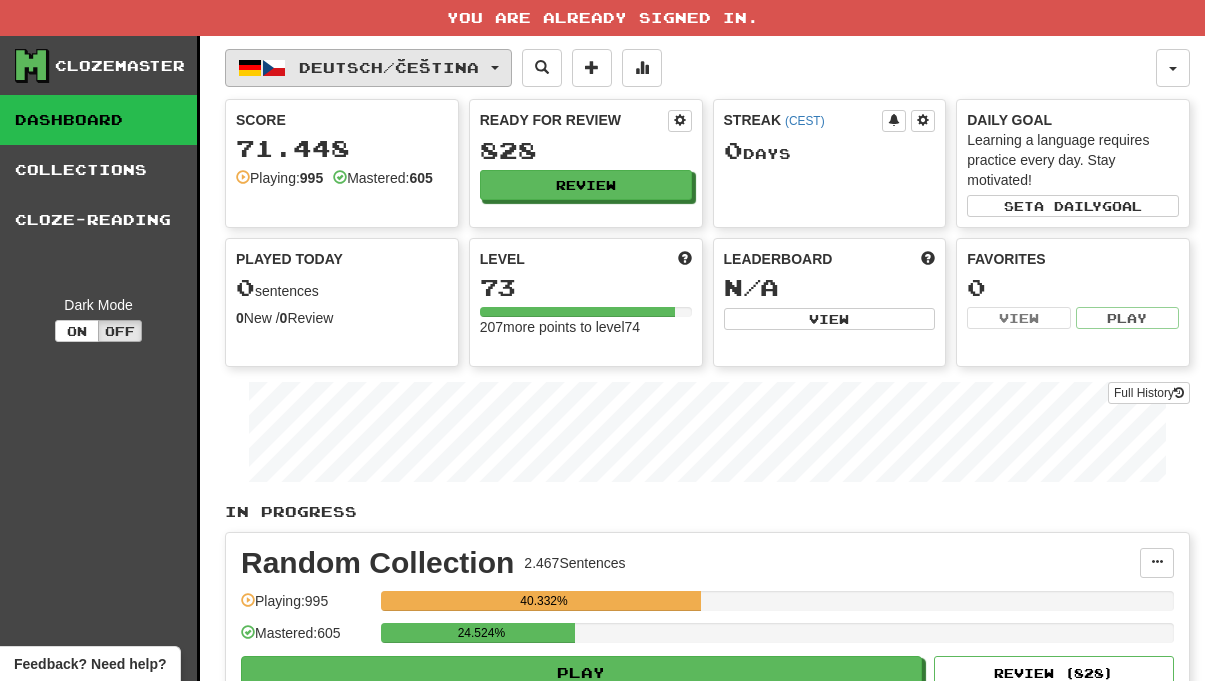 click on "Deutsch  /  Čeština" at bounding box center (389, 67) 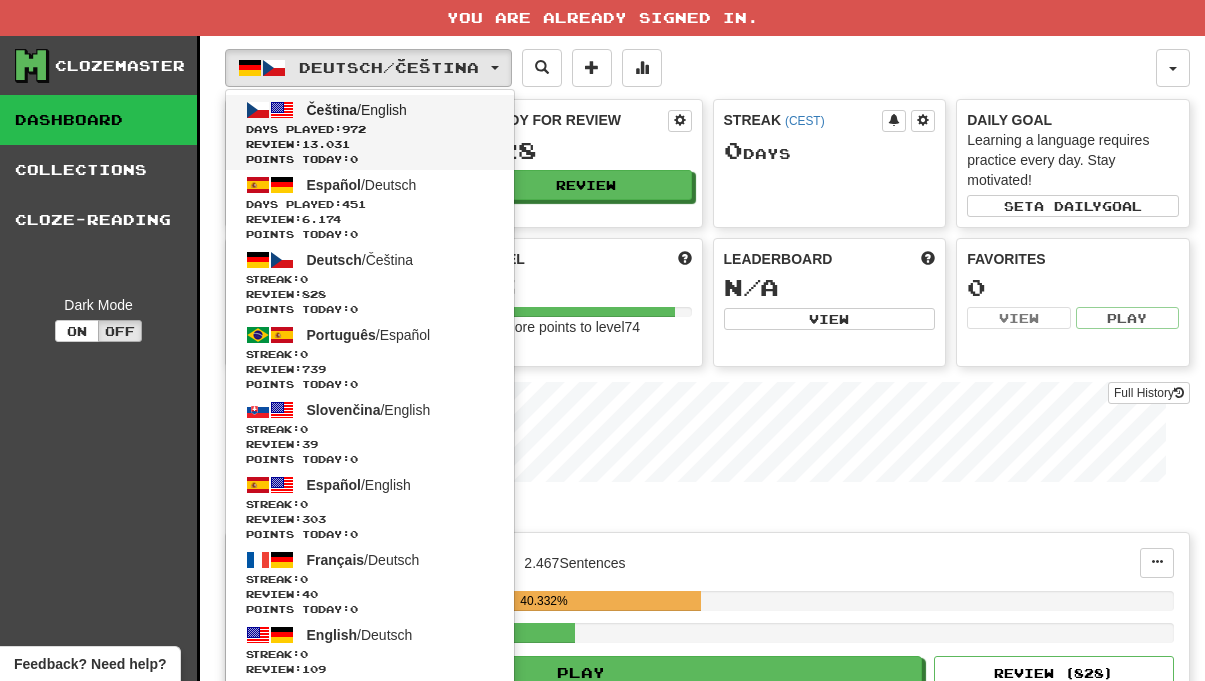 click on "Days Played:  972" at bounding box center [370, 129] 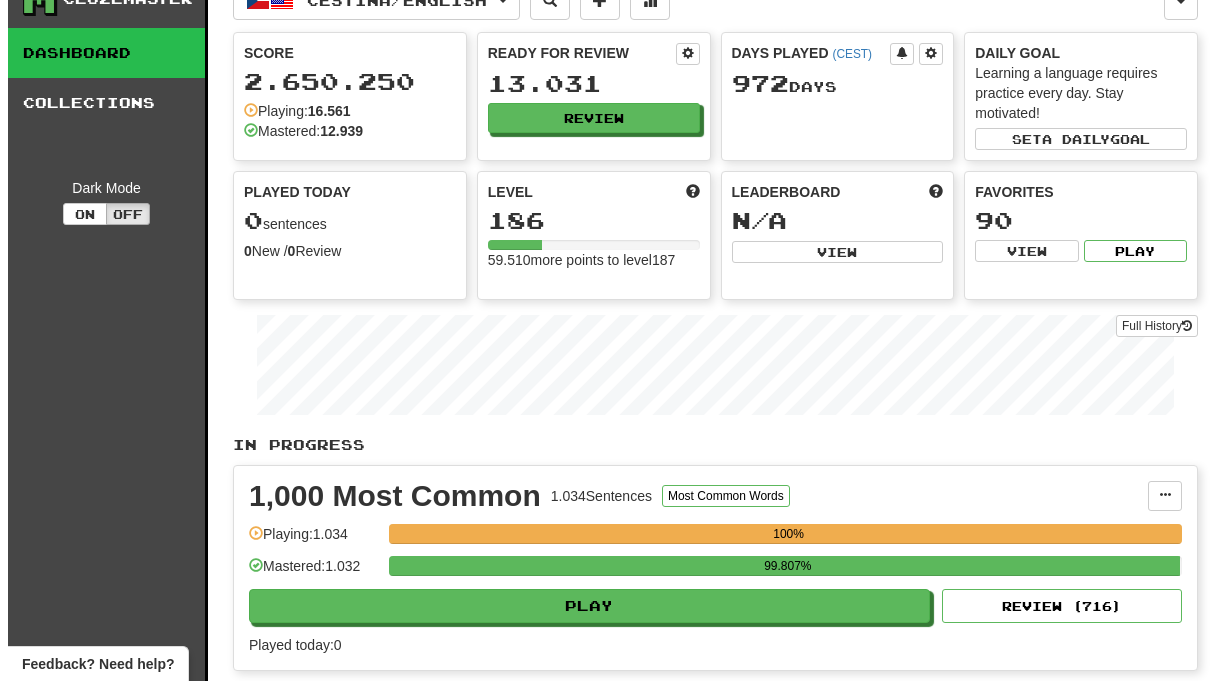 scroll, scrollTop: 283, scrollLeft: 0, axis: vertical 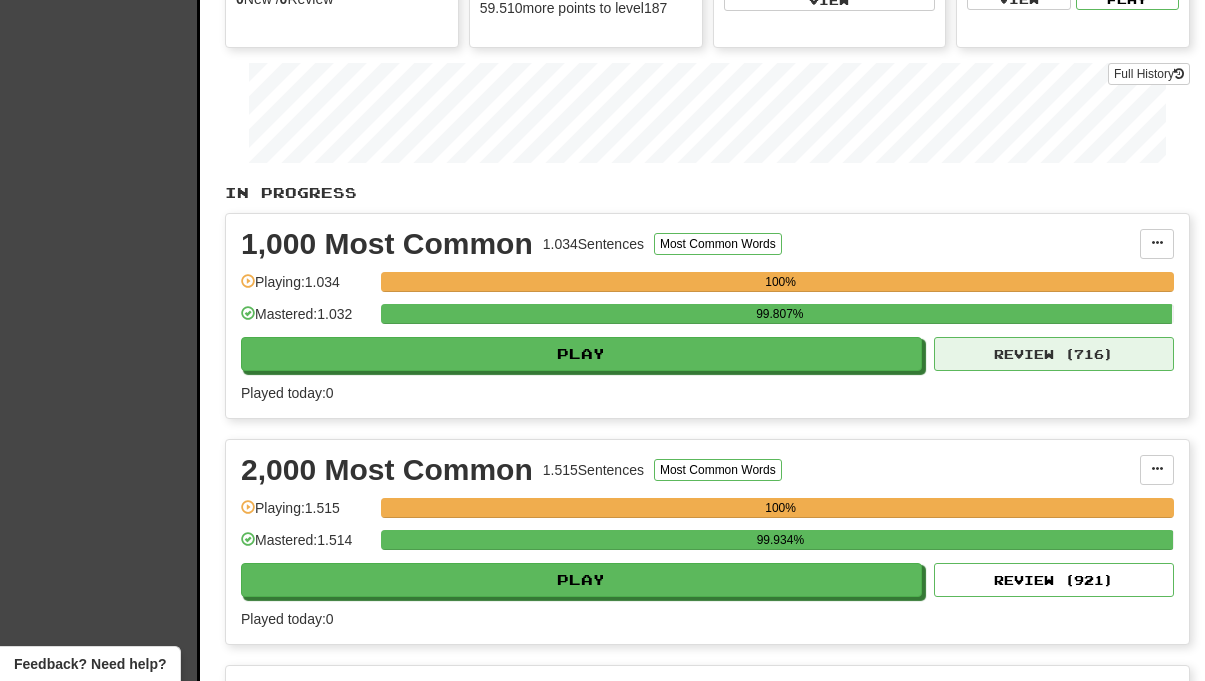 click on "Review ( 716 )" at bounding box center (1054, 354) 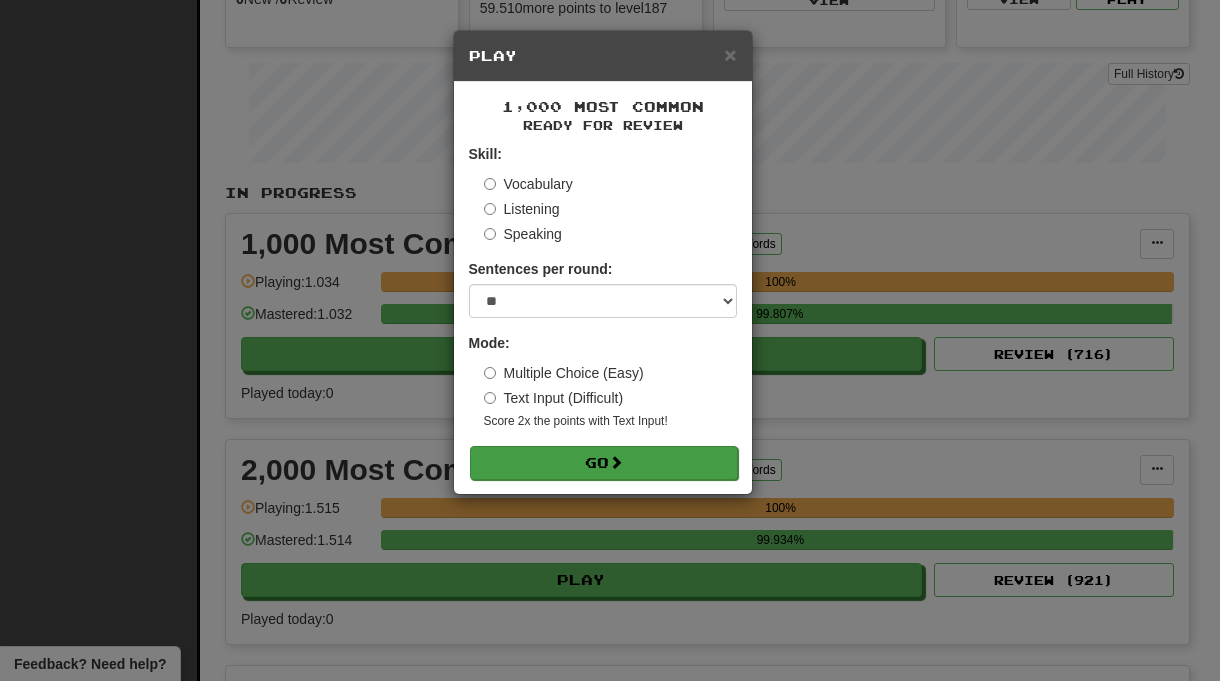 click on "Go" at bounding box center (604, 463) 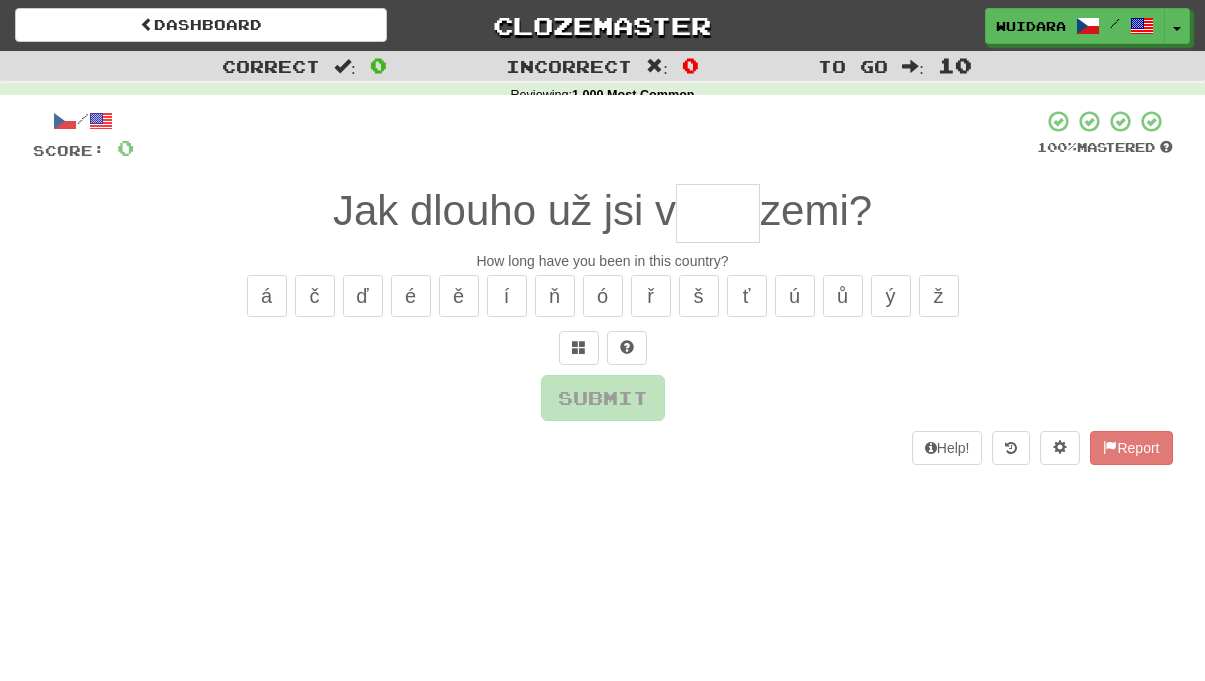 scroll, scrollTop: 0, scrollLeft: 0, axis: both 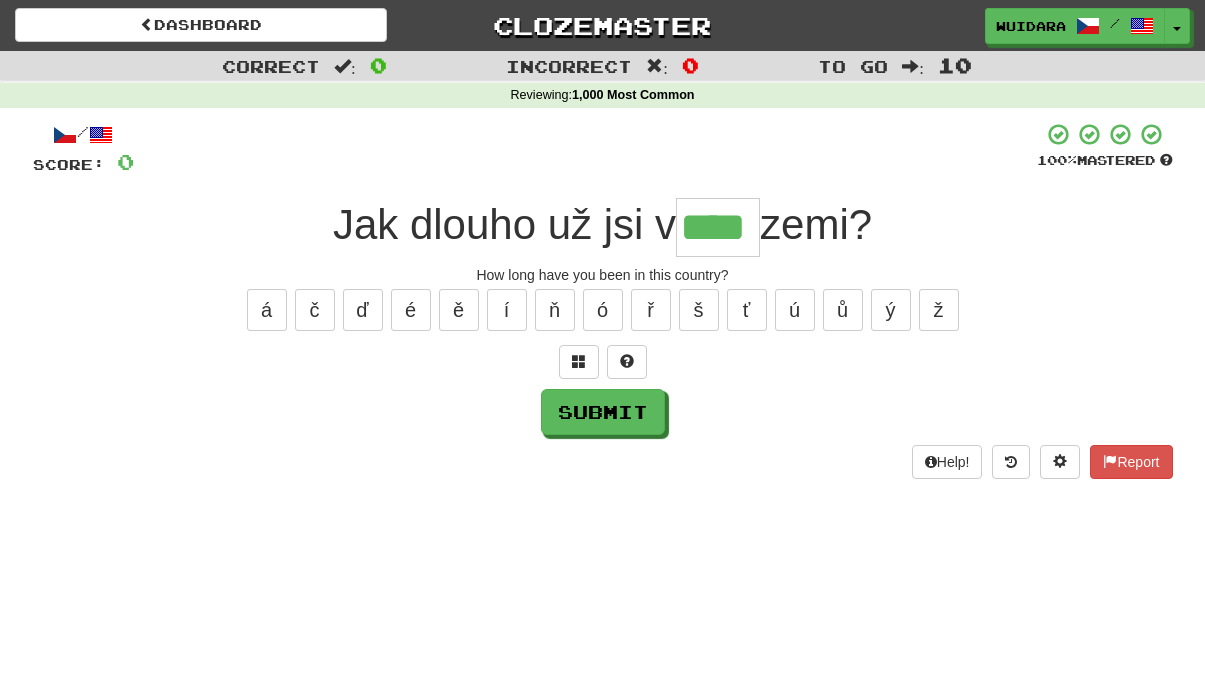 type on "****" 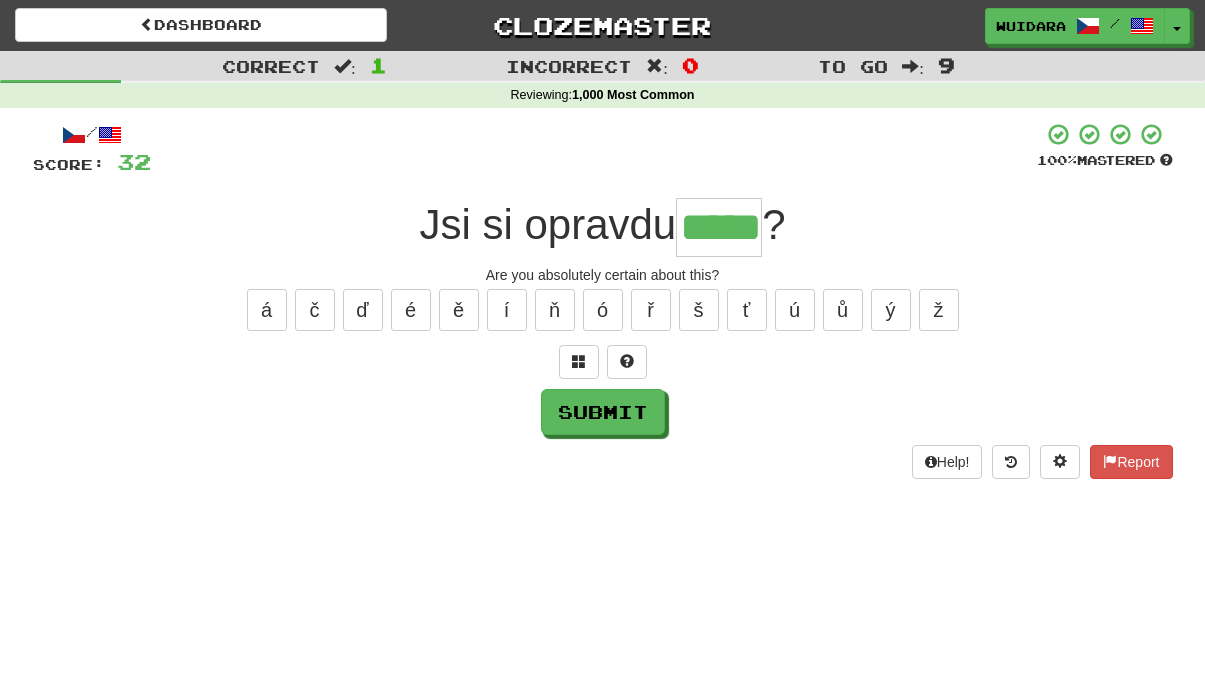type on "*****" 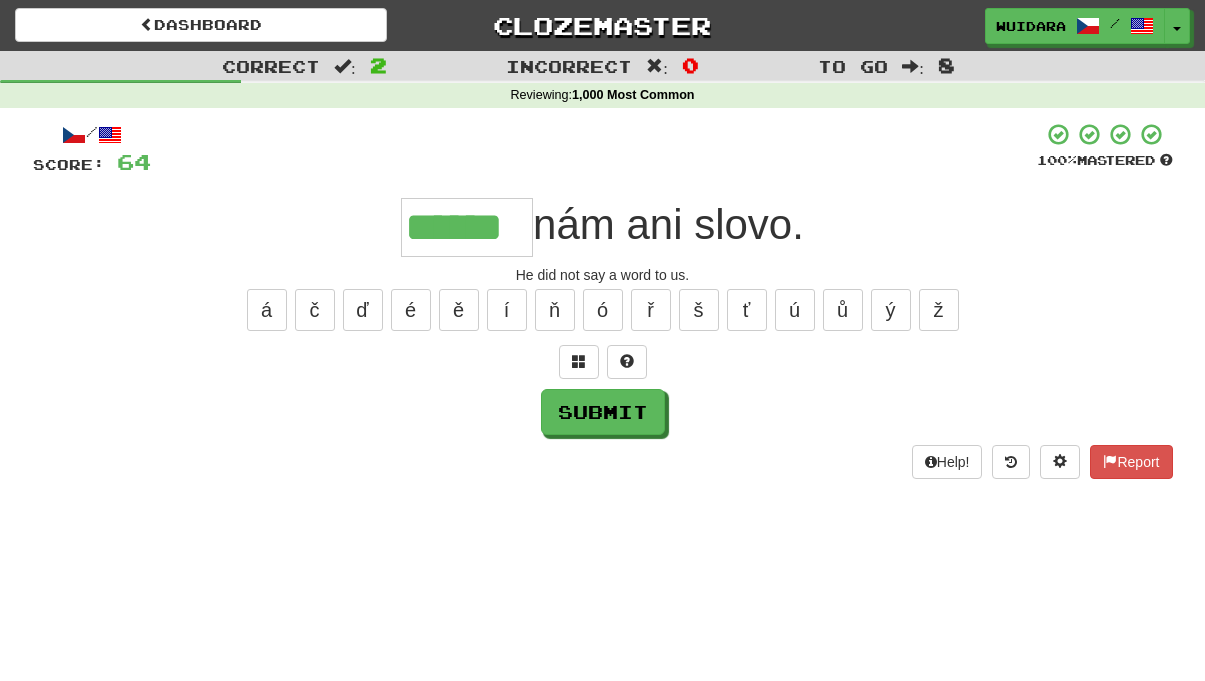type on "******" 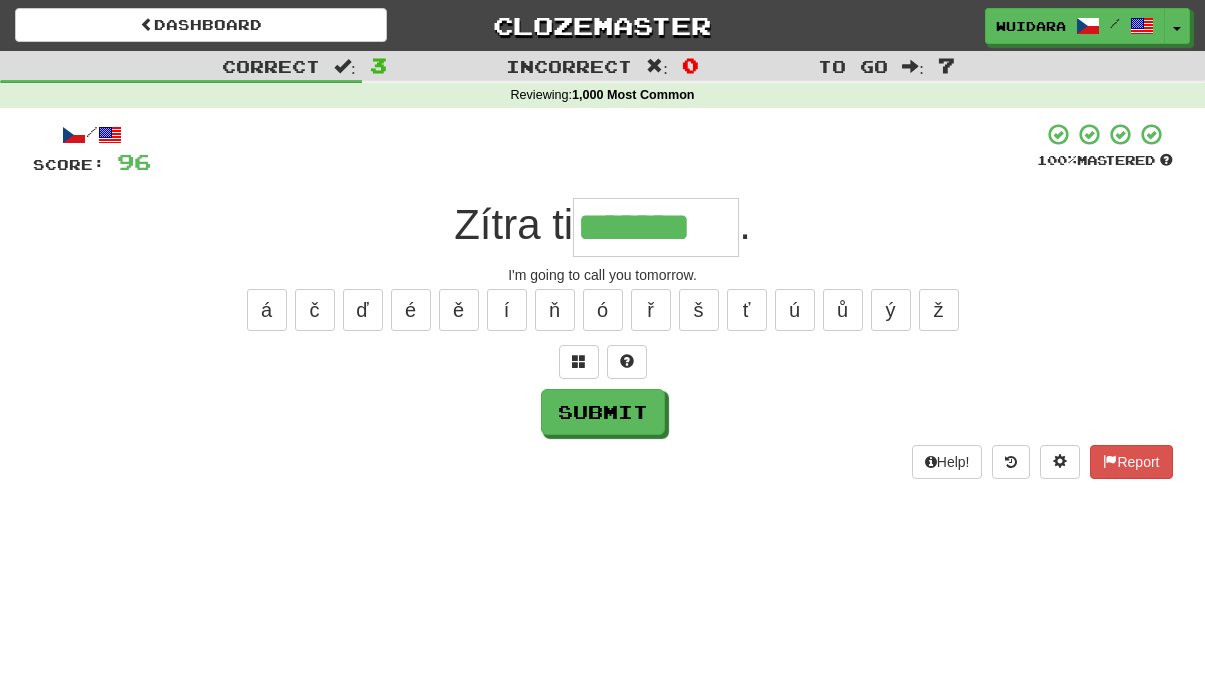 type on "*******" 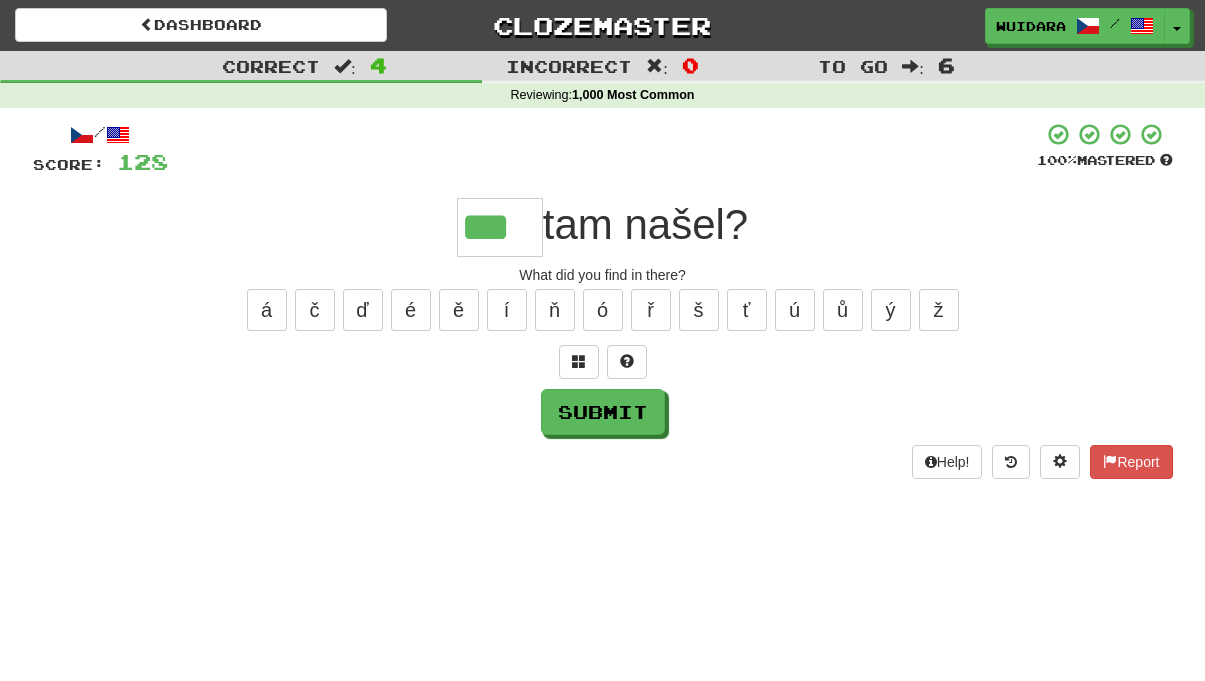 type on "***" 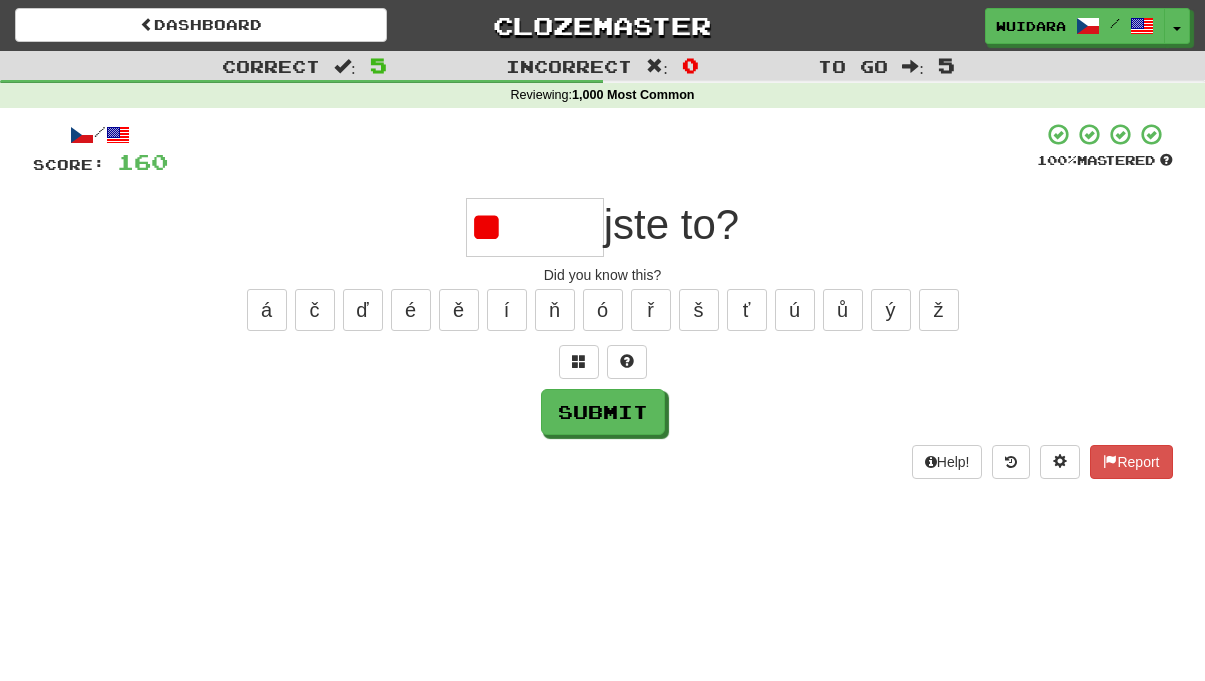 type on "*" 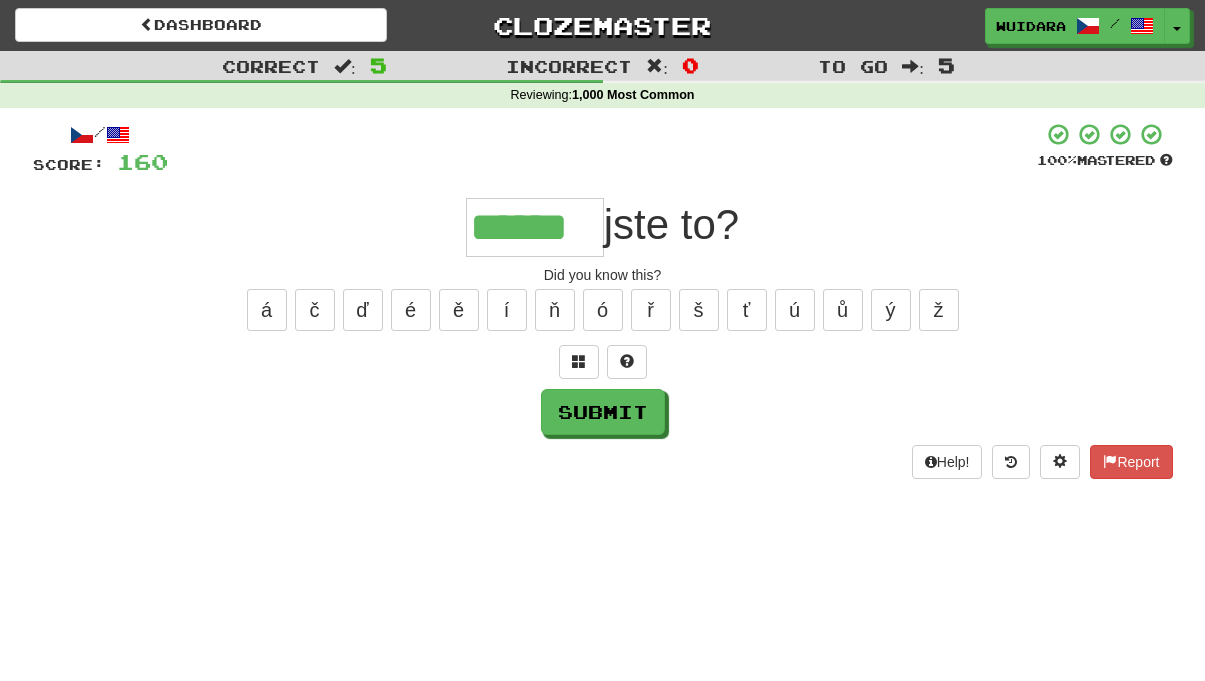 type on "******" 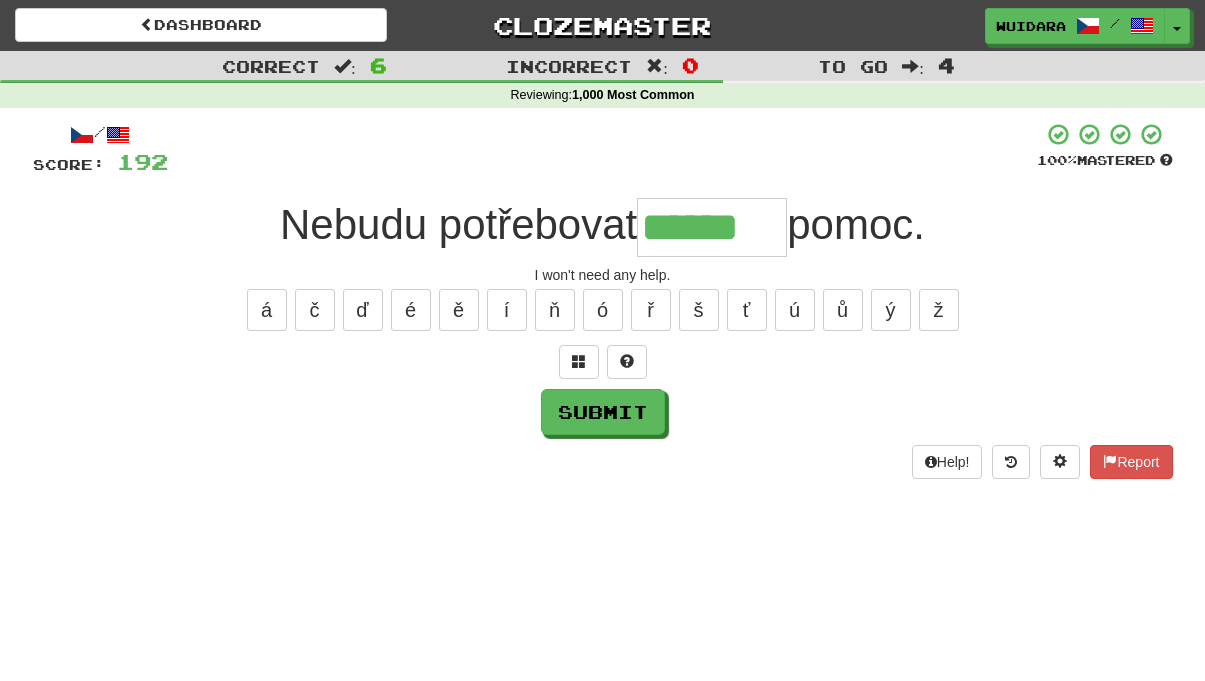 type on "******" 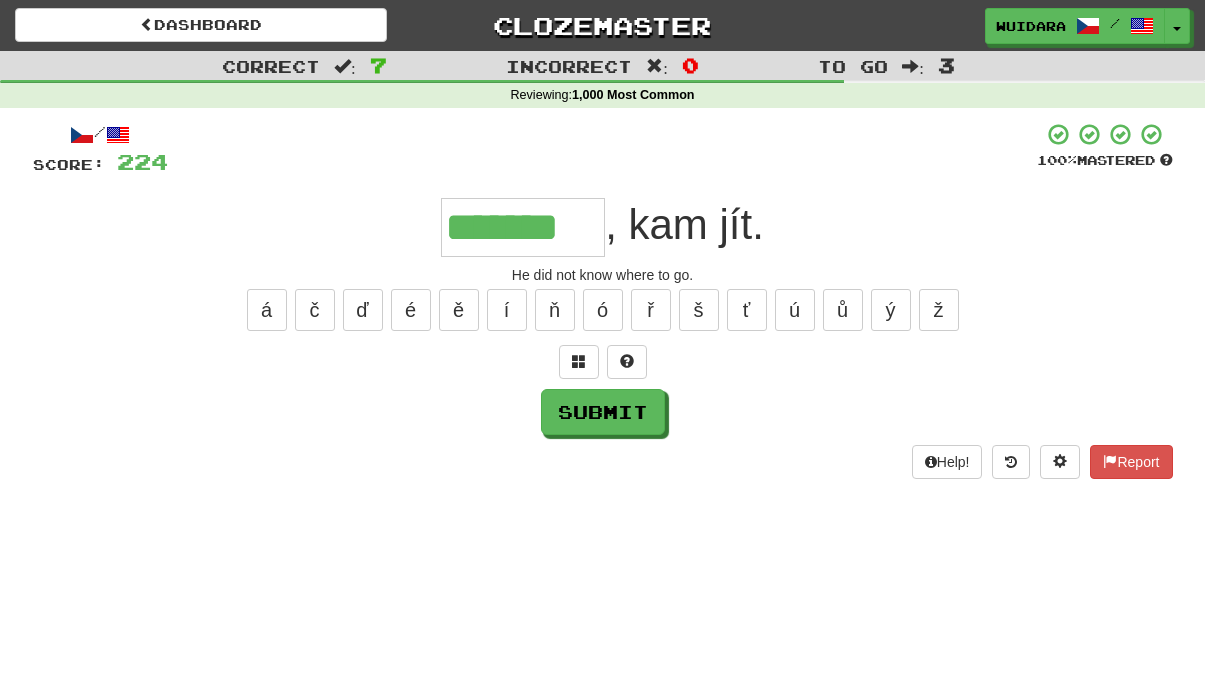 type on "*******" 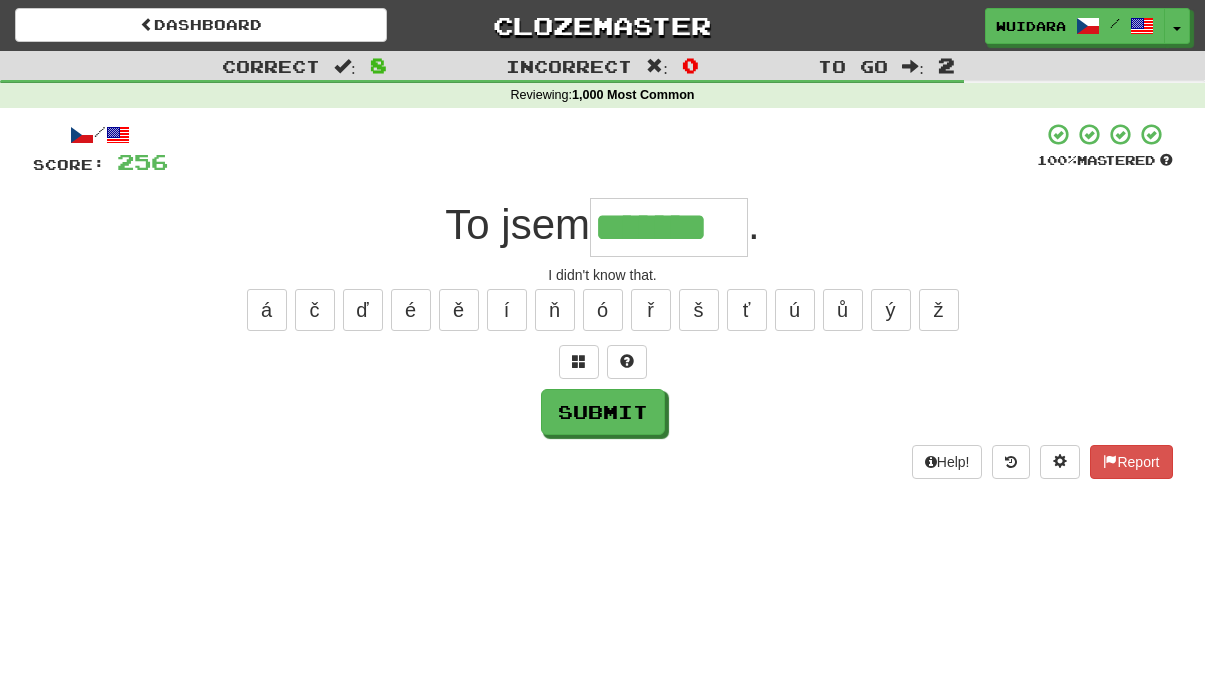 type on "*******" 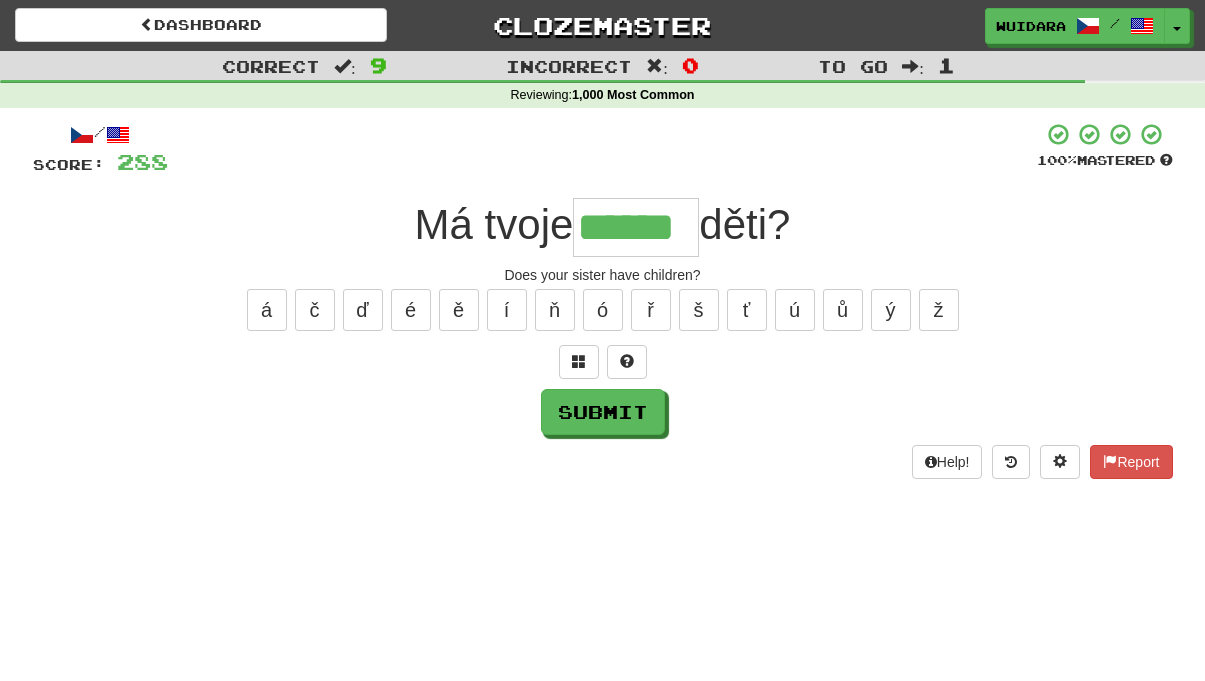 type on "******" 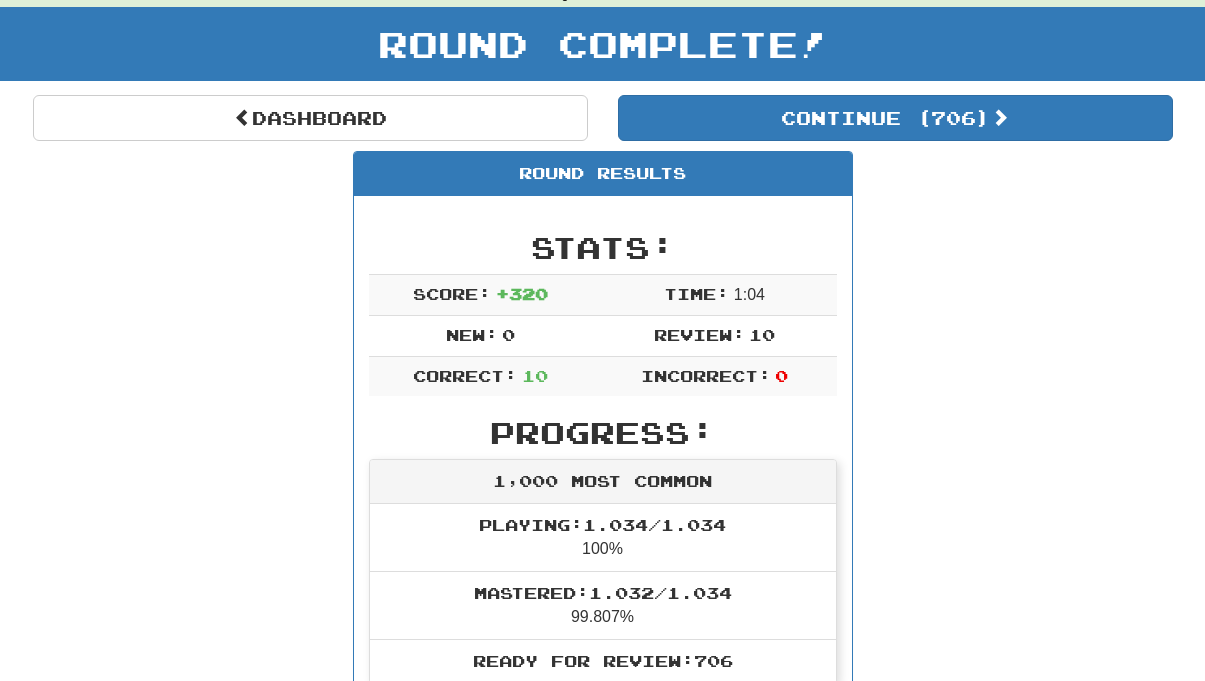 scroll, scrollTop: 0, scrollLeft: 0, axis: both 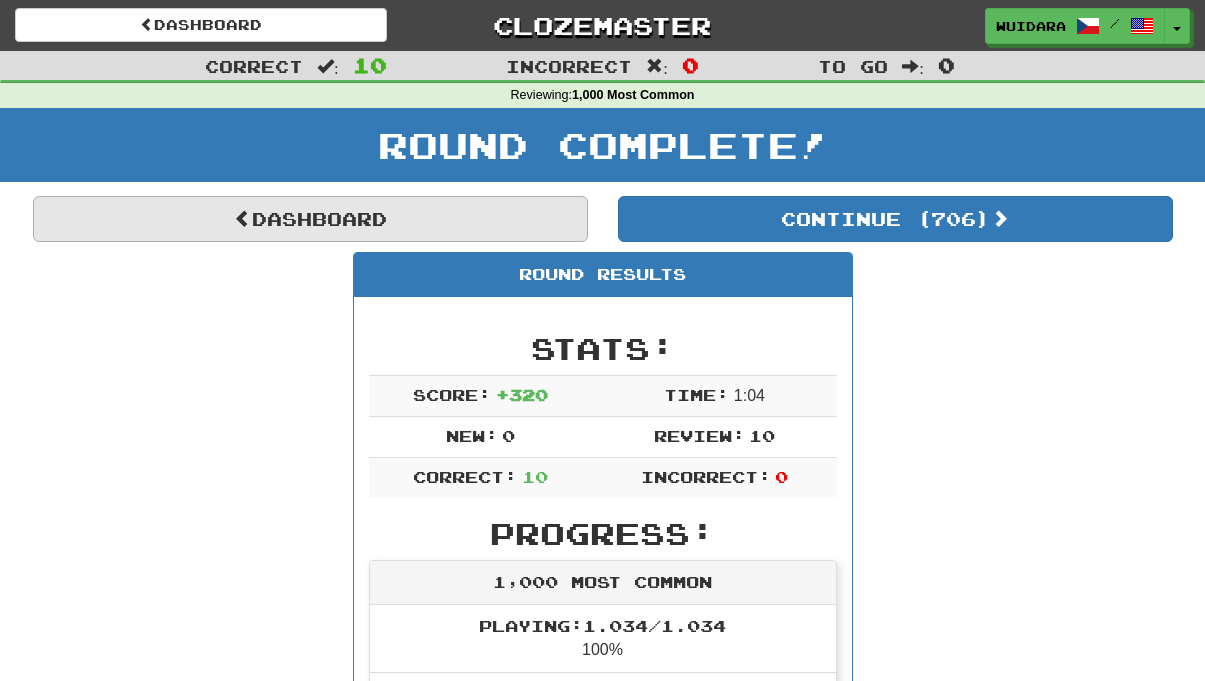 click on "Dashboard" at bounding box center [310, 219] 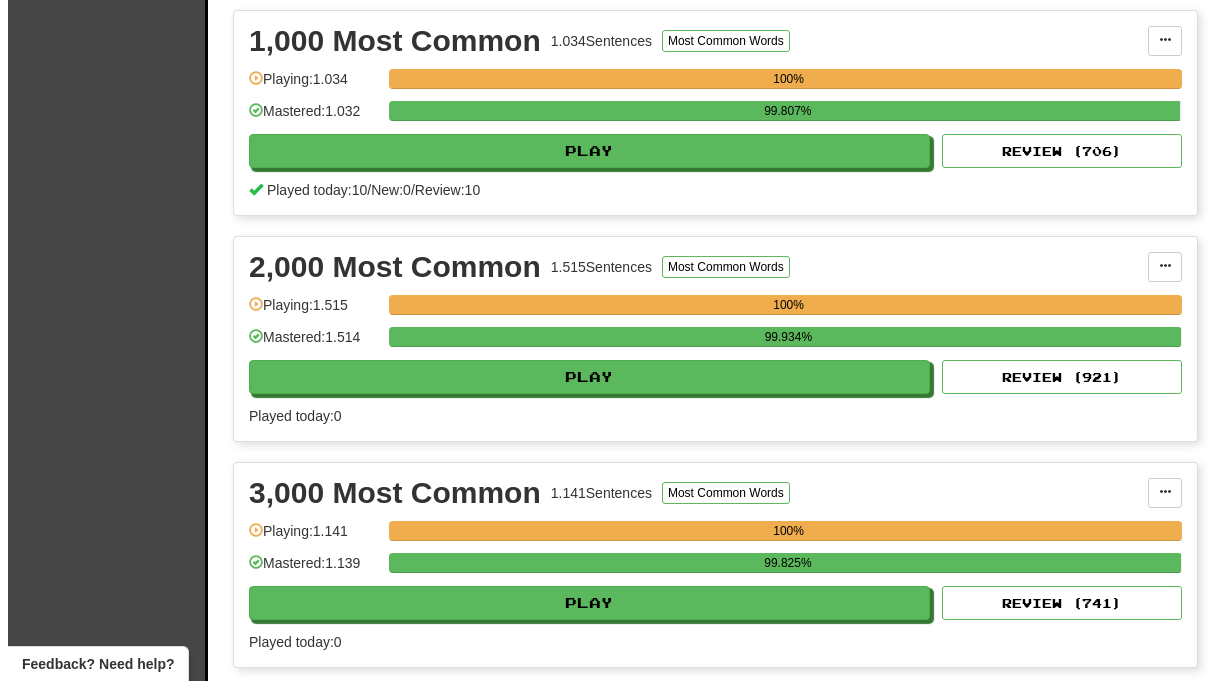scroll, scrollTop: 604, scrollLeft: 0, axis: vertical 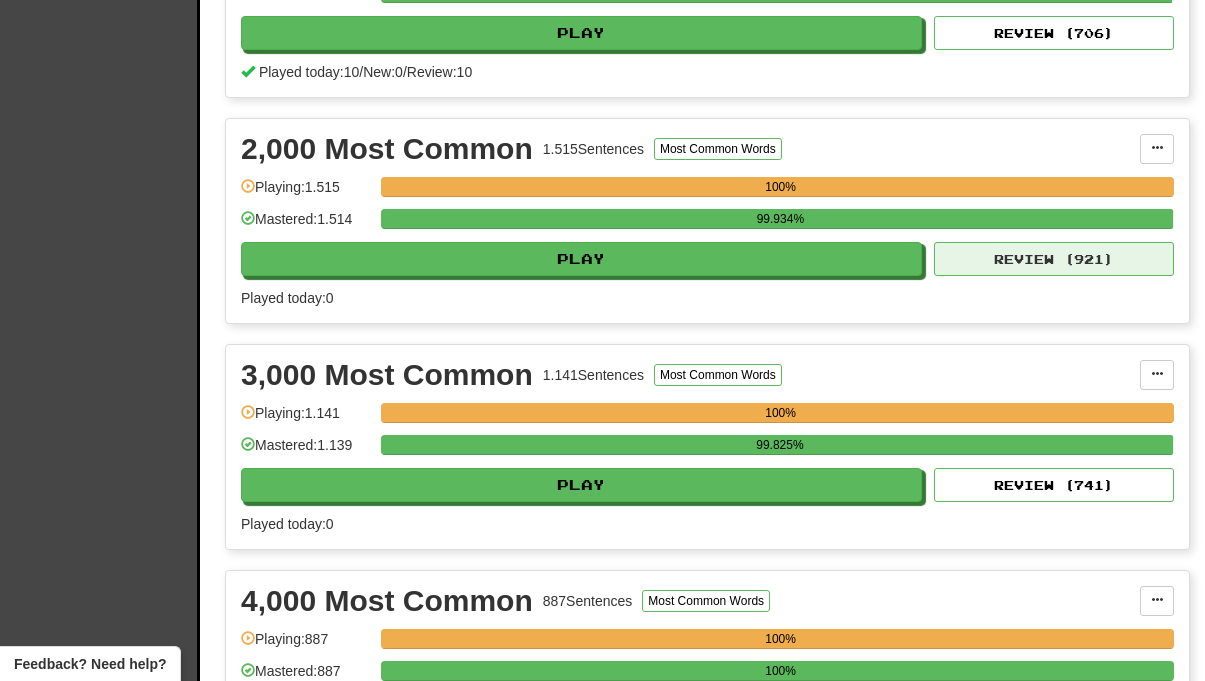 click on "Review ( 921 )" at bounding box center [1054, 259] 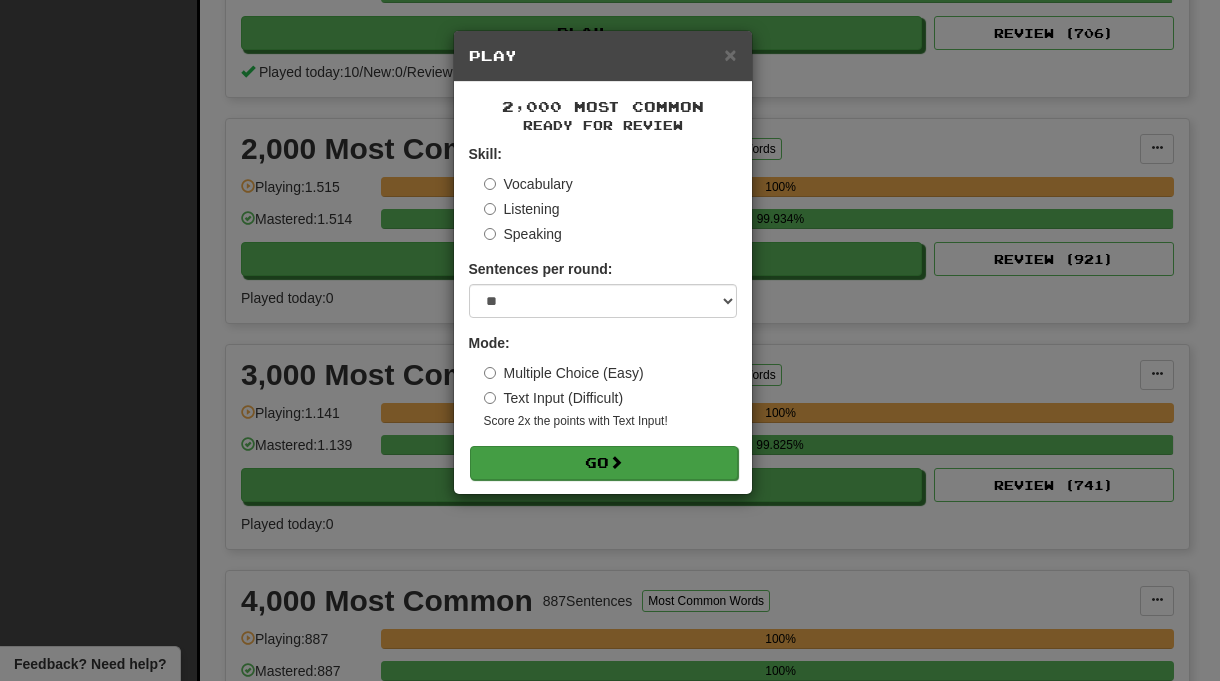 click on "Go" at bounding box center [604, 463] 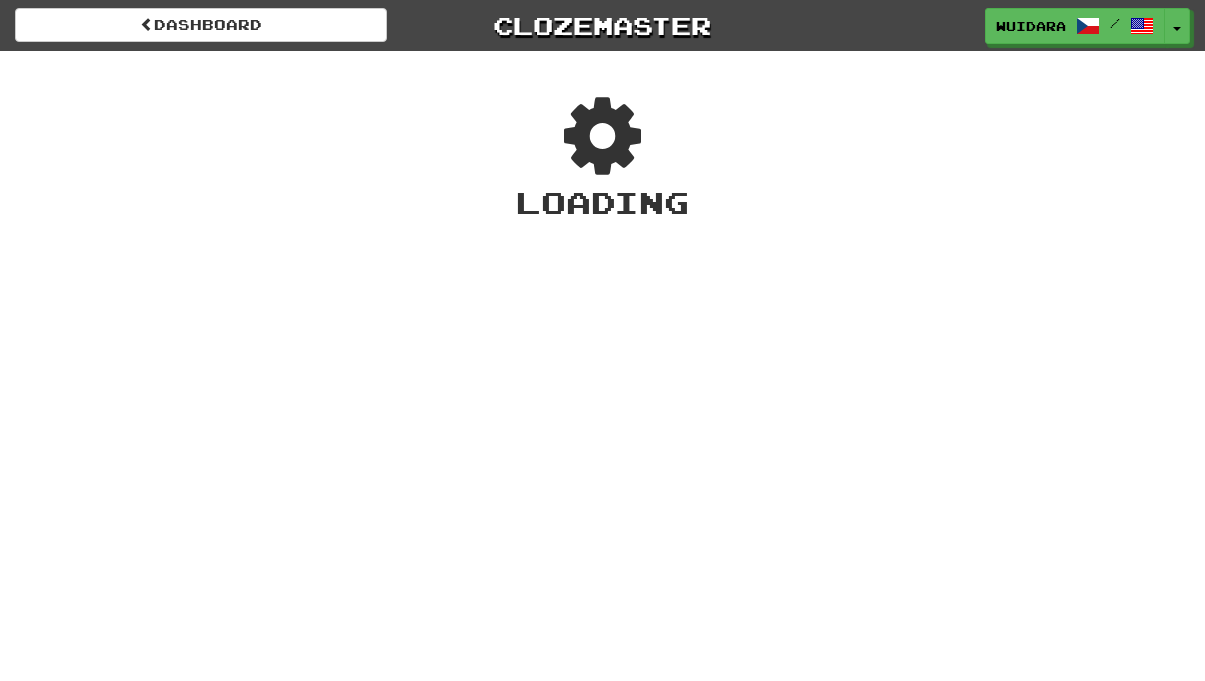 scroll, scrollTop: 0, scrollLeft: 0, axis: both 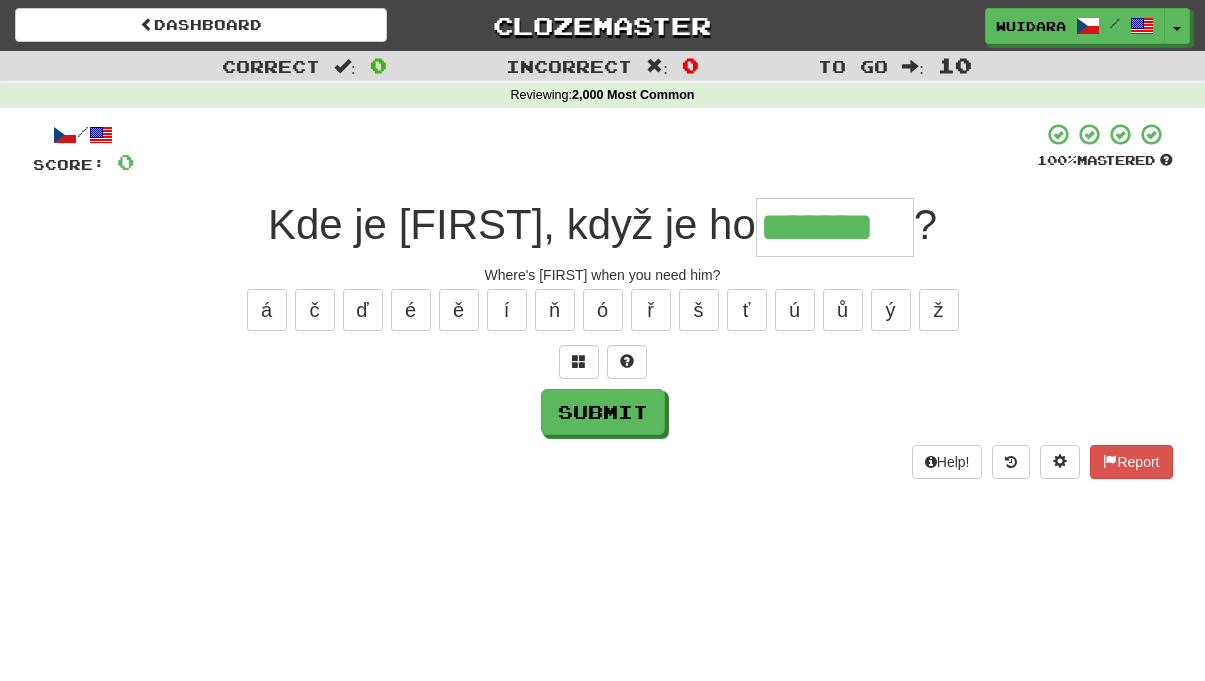 type on "*******" 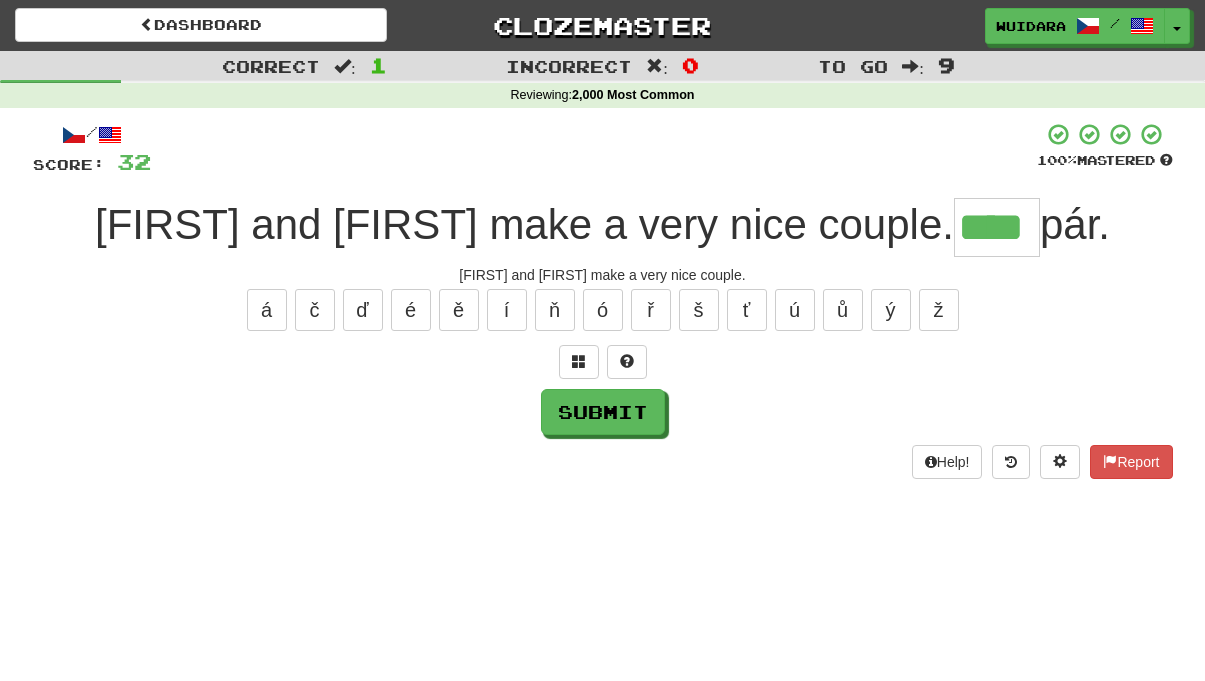 type on "****" 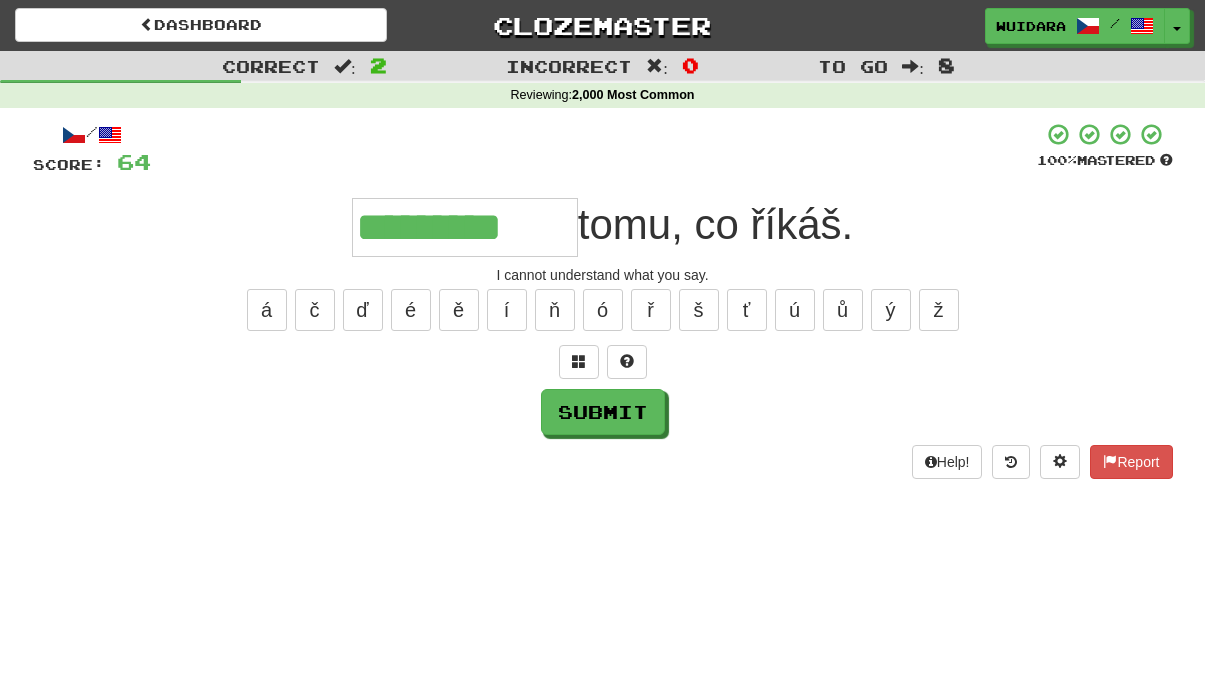 type on "*********" 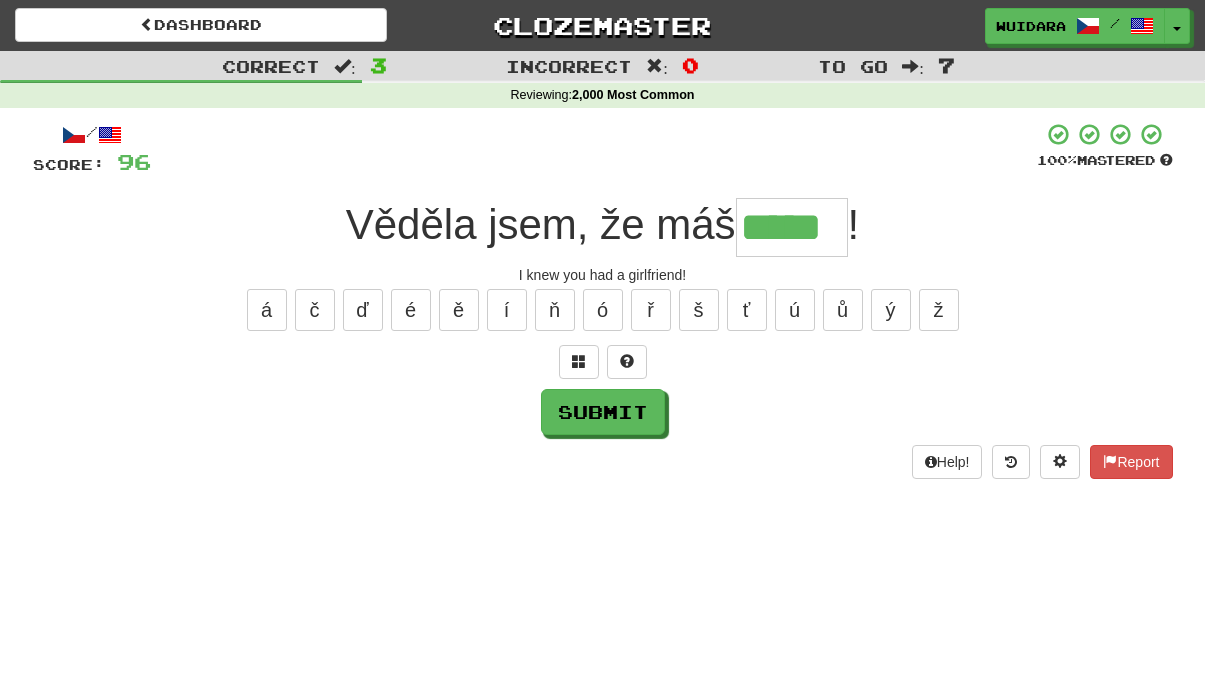 type on "*****" 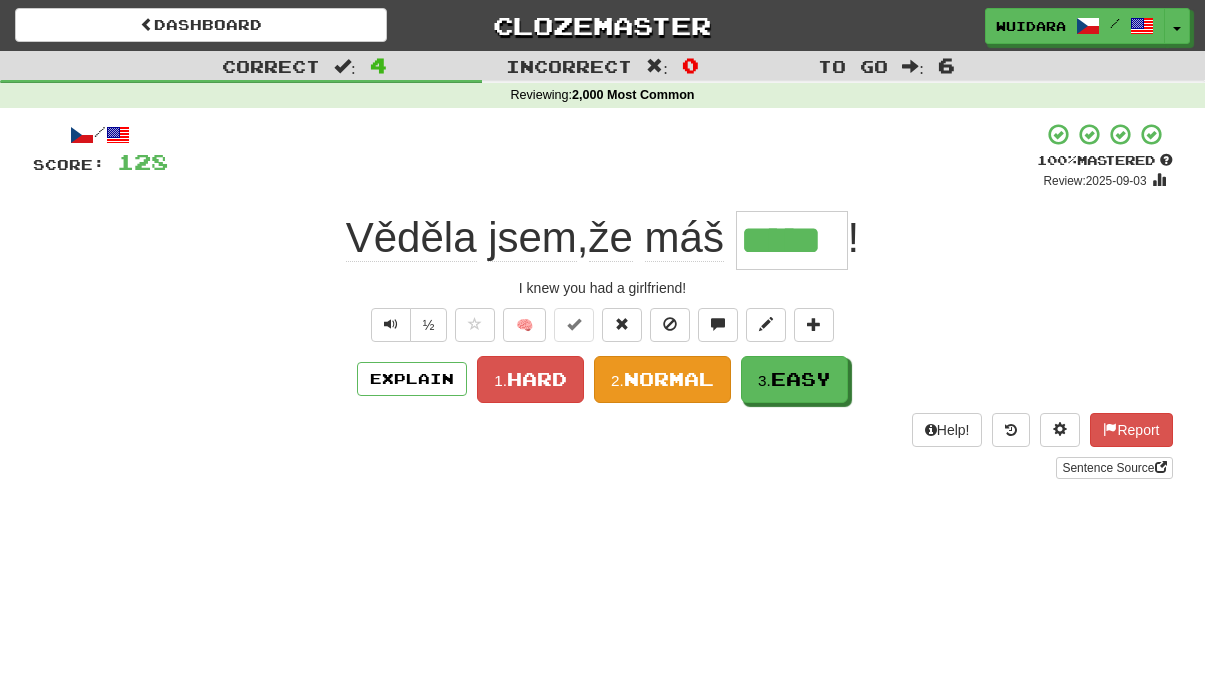 click on "2.  Normal" at bounding box center [662, 379] 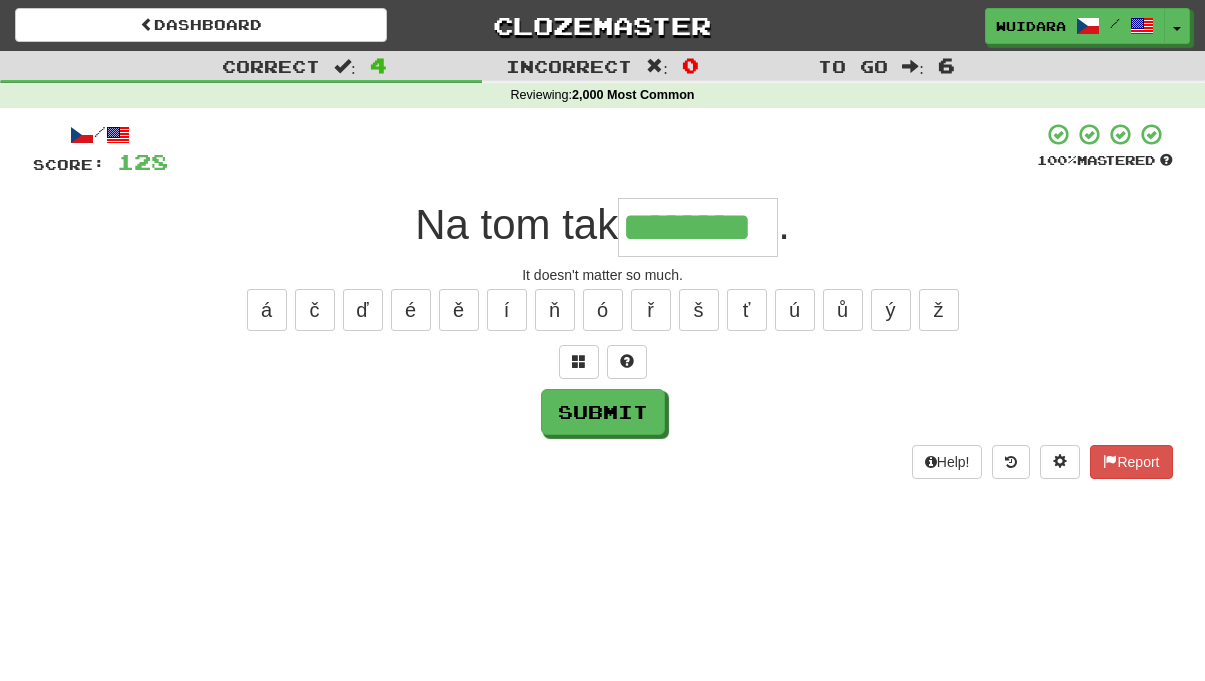 type on "********" 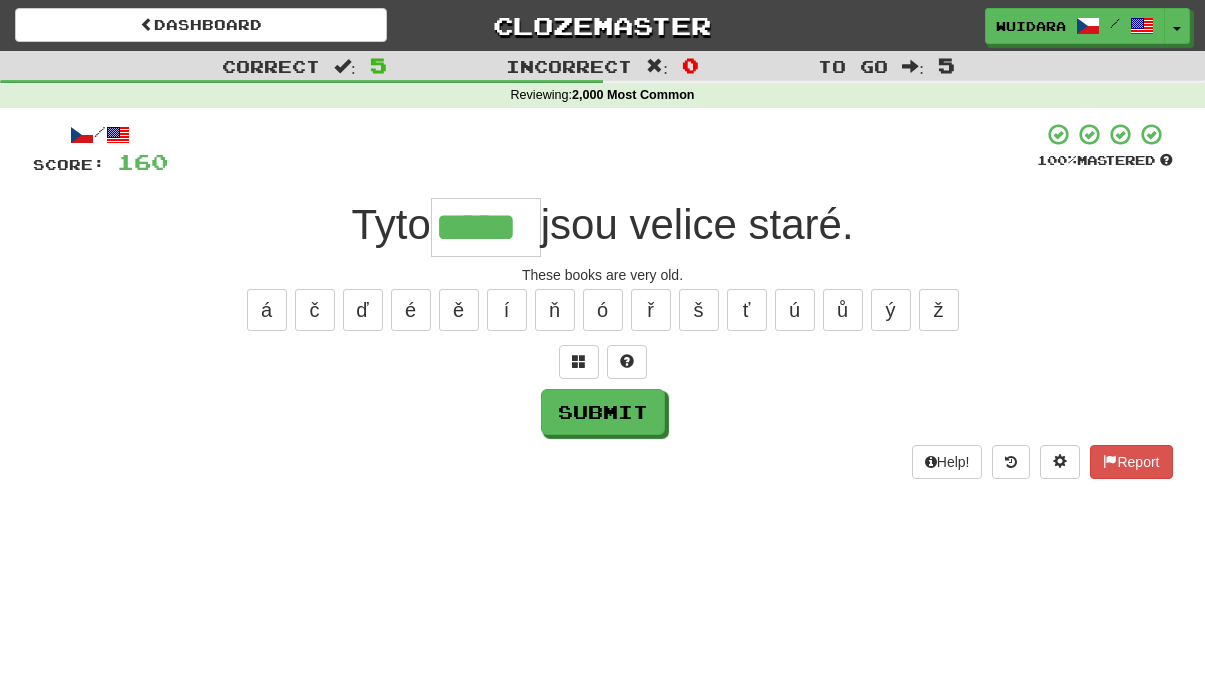 type on "*****" 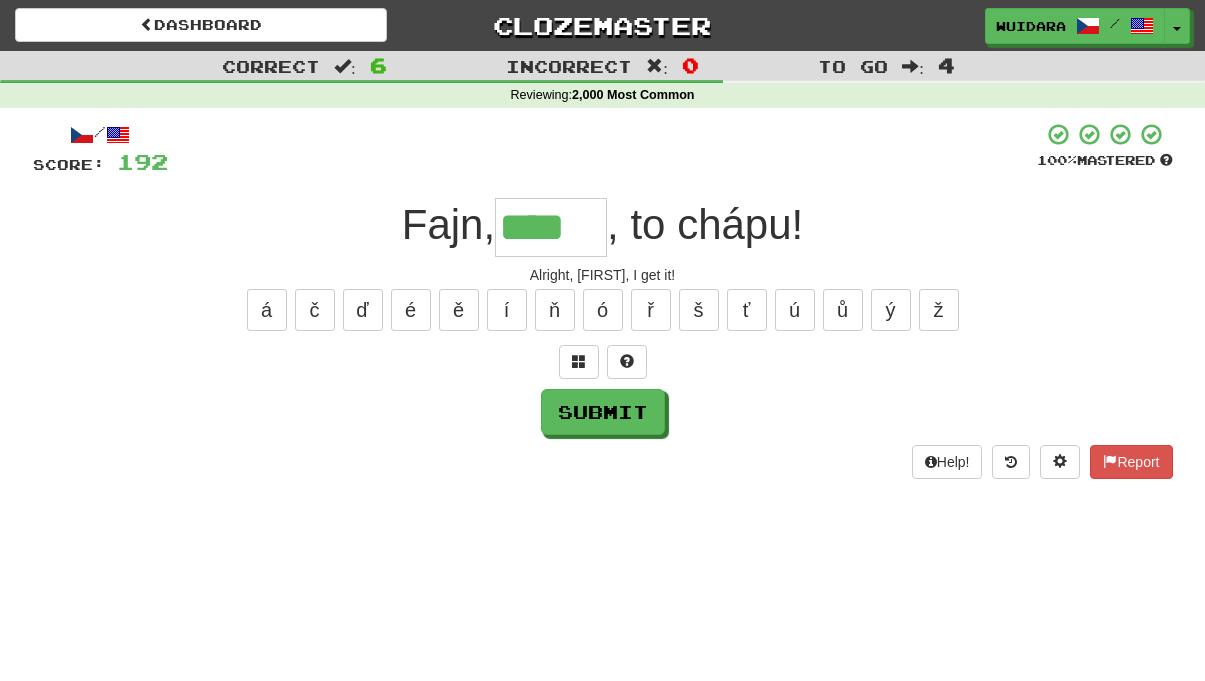 type on "****" 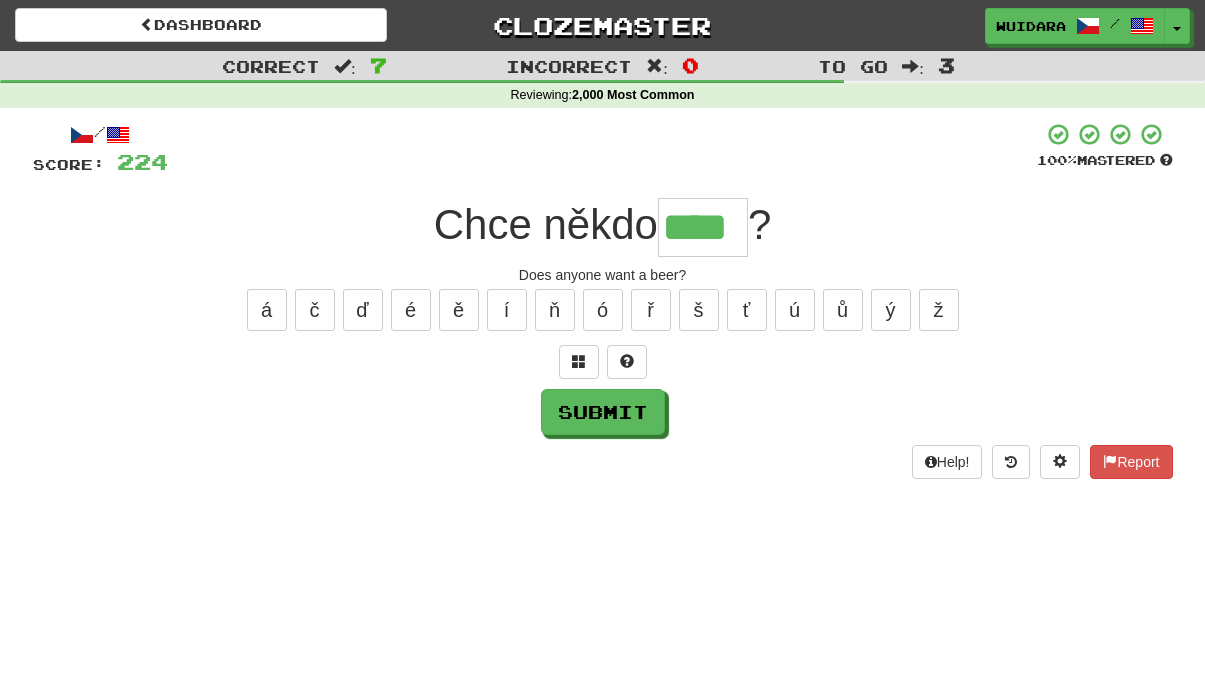 type on "****" 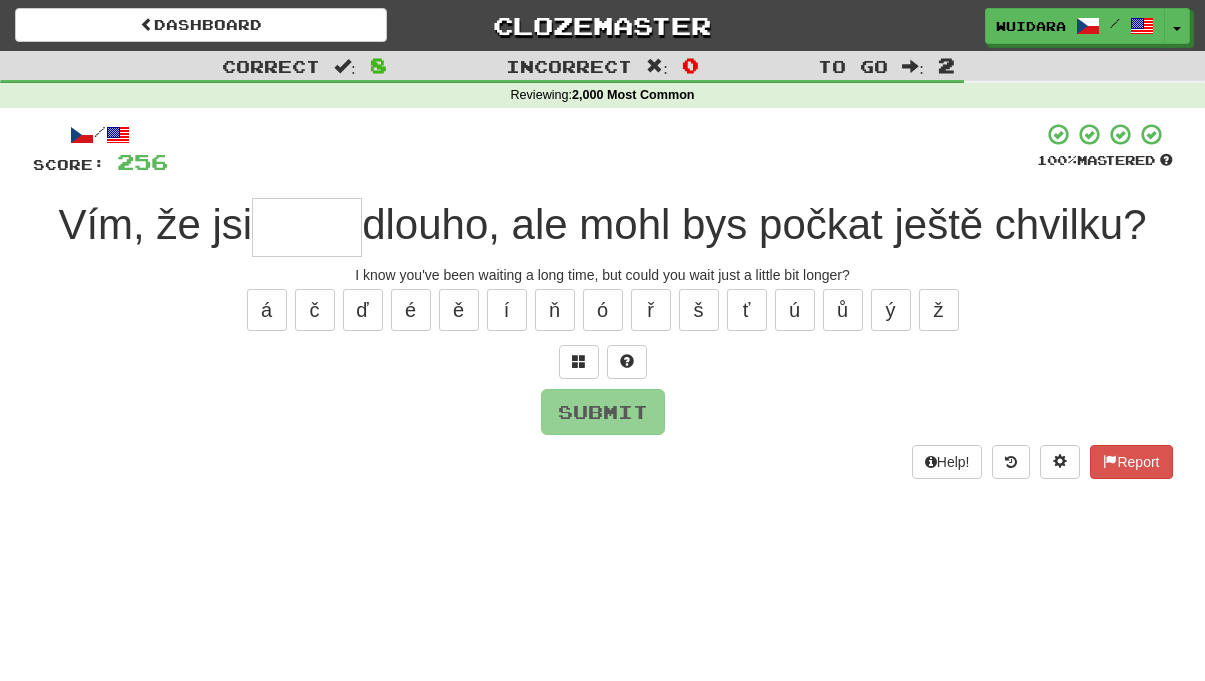 type on "*" 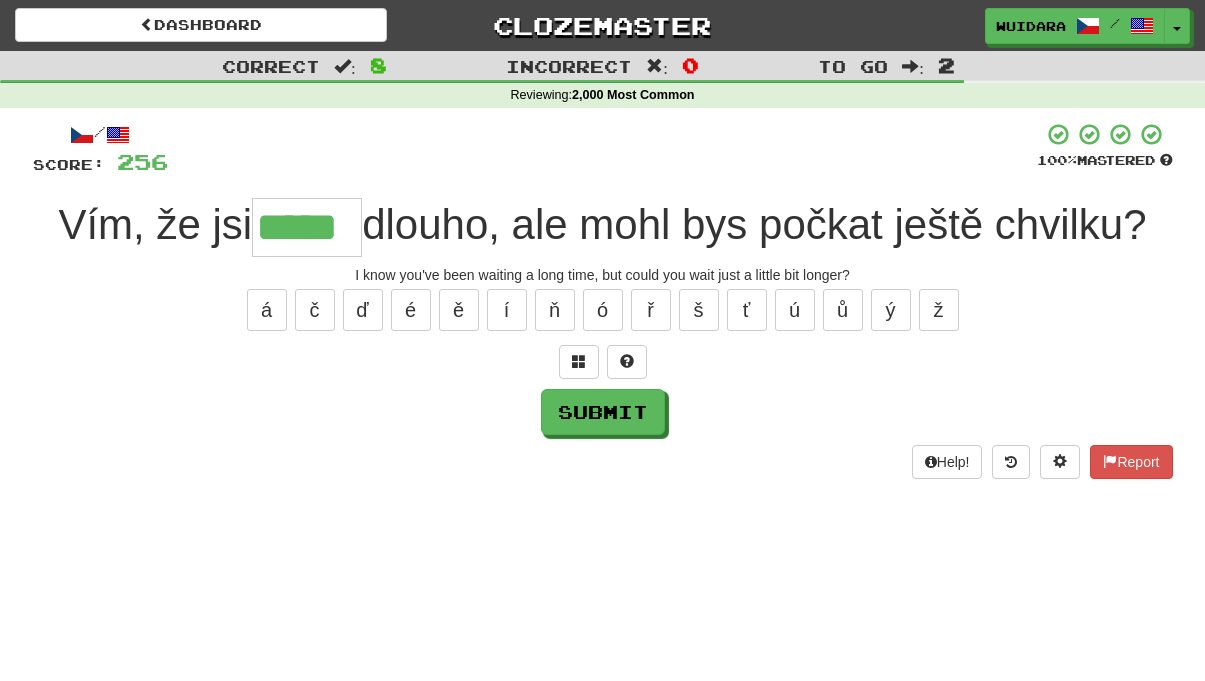 type on "*****" 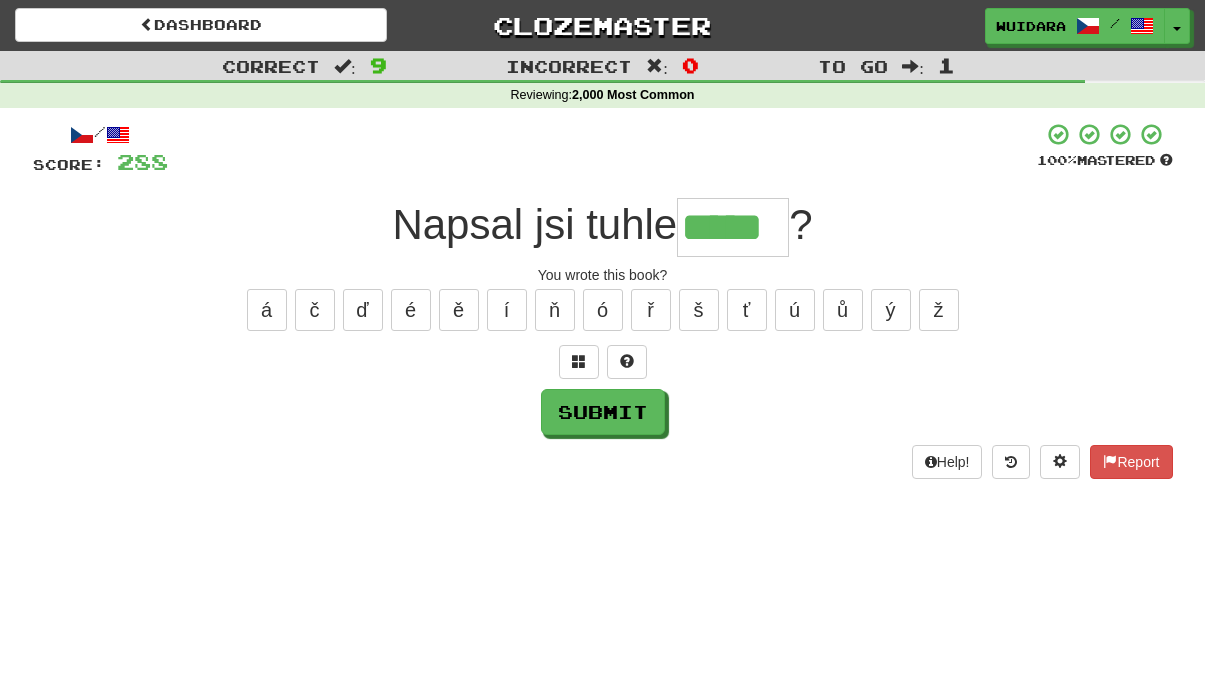 type on "*****" 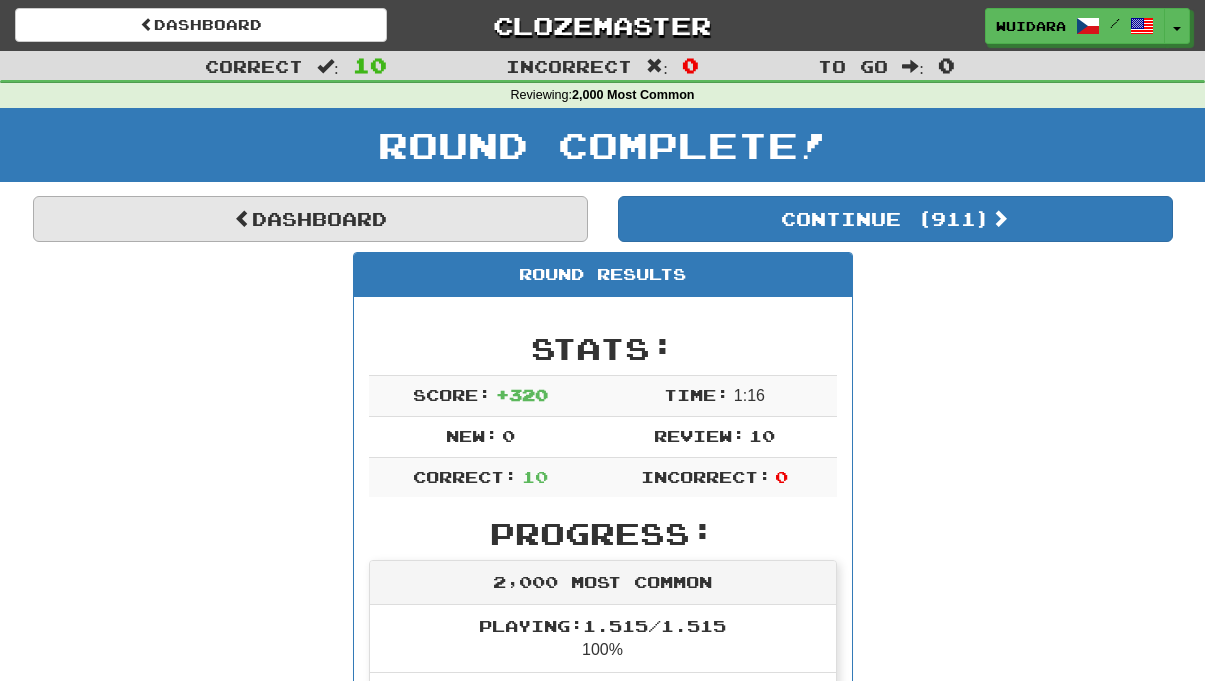 click on "Dashboard" at bounding box center (310, 219) 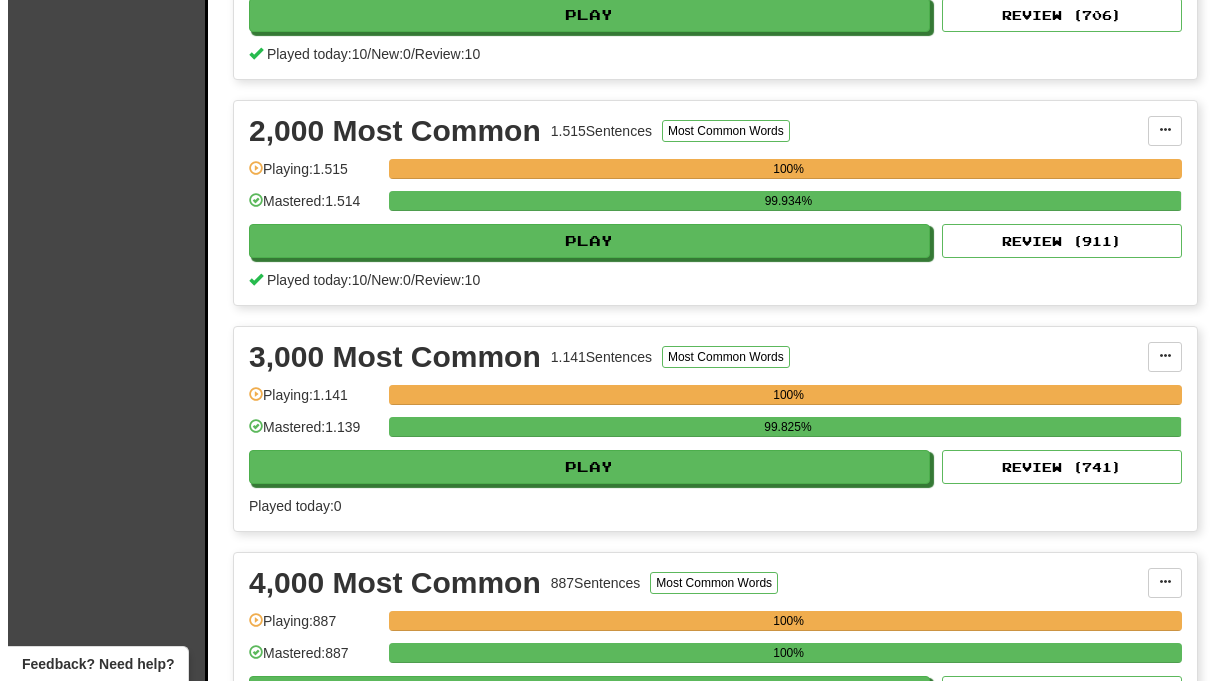 scroll, scrollTop: 626, scrollLeft: 0, axis: vertical 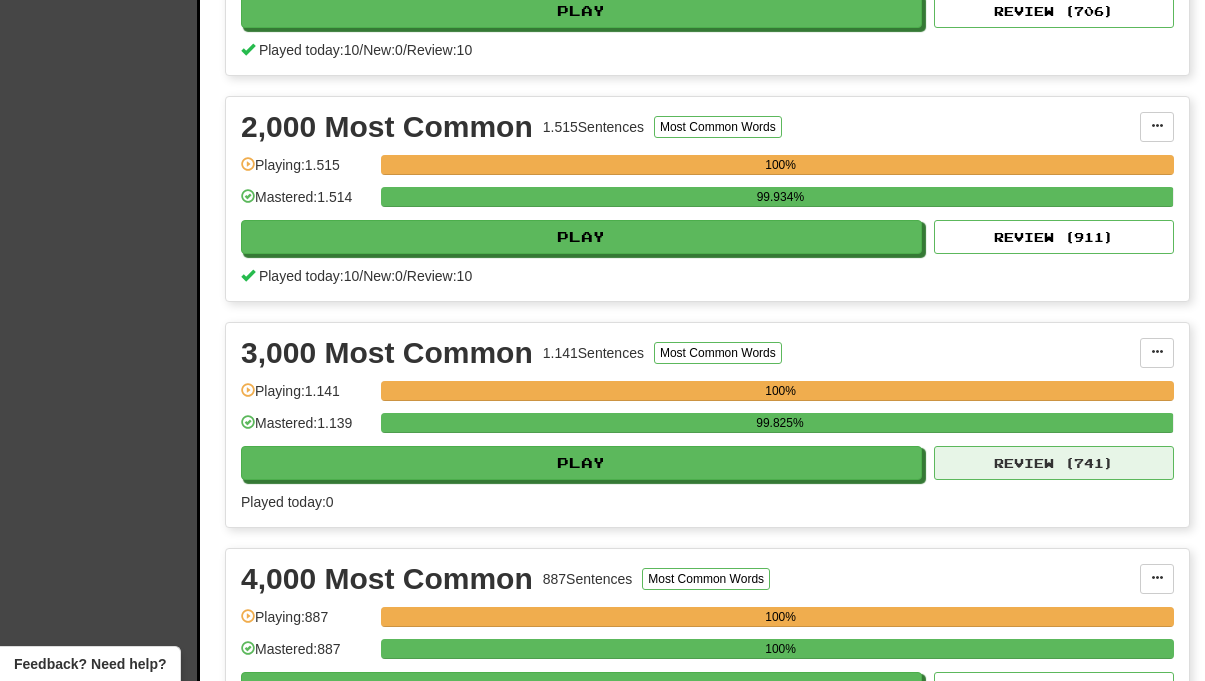 click on "Review ( 741 )" at bounding box center (1054, 463) 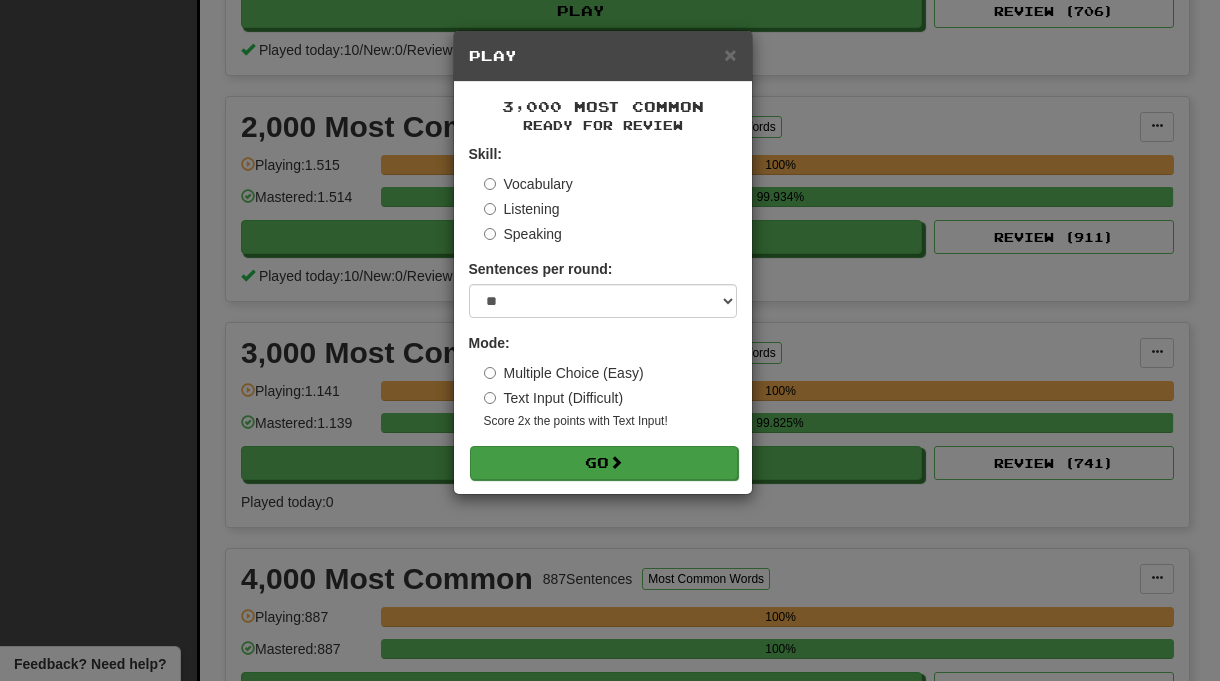 click on "Go" at bounding box center (604, 463) 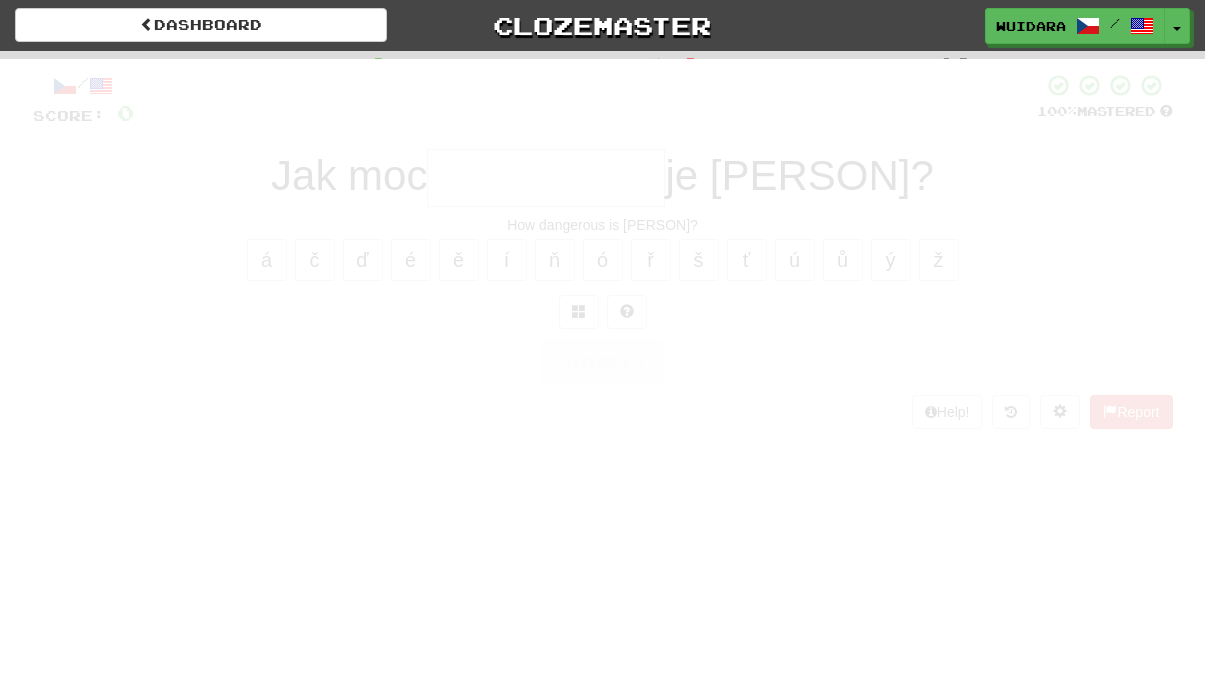 scroll, scrollTop: 0, scrollLeft: 0, axis: both 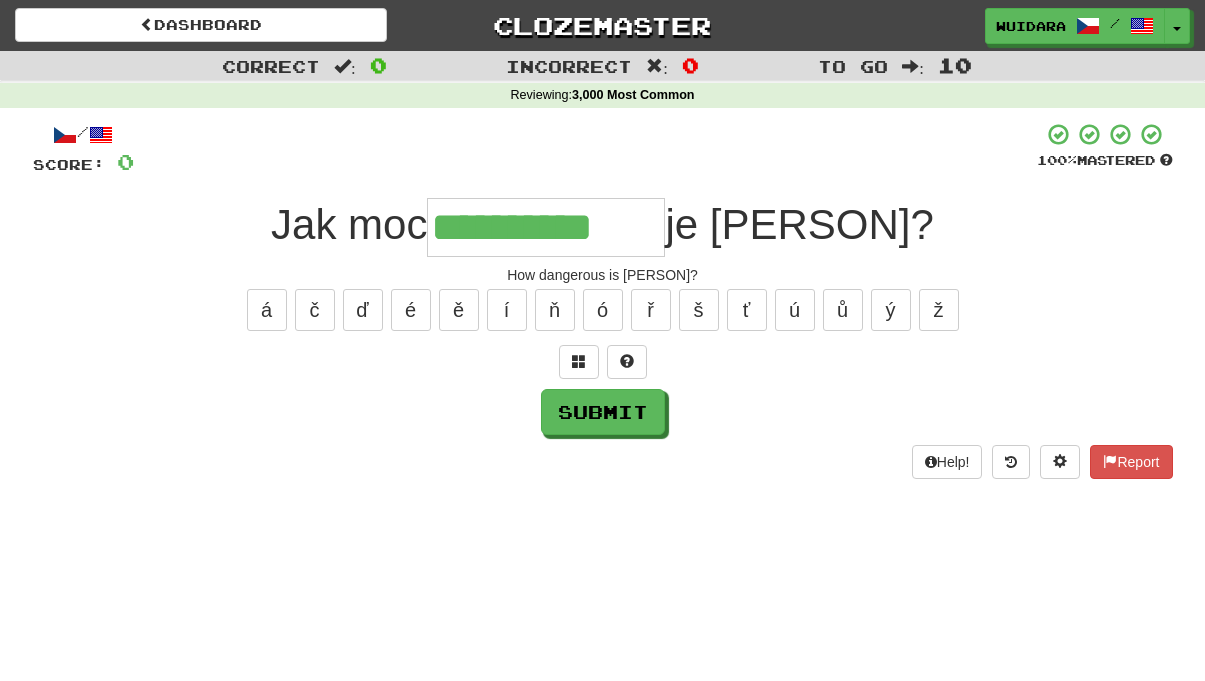 type on "**********" 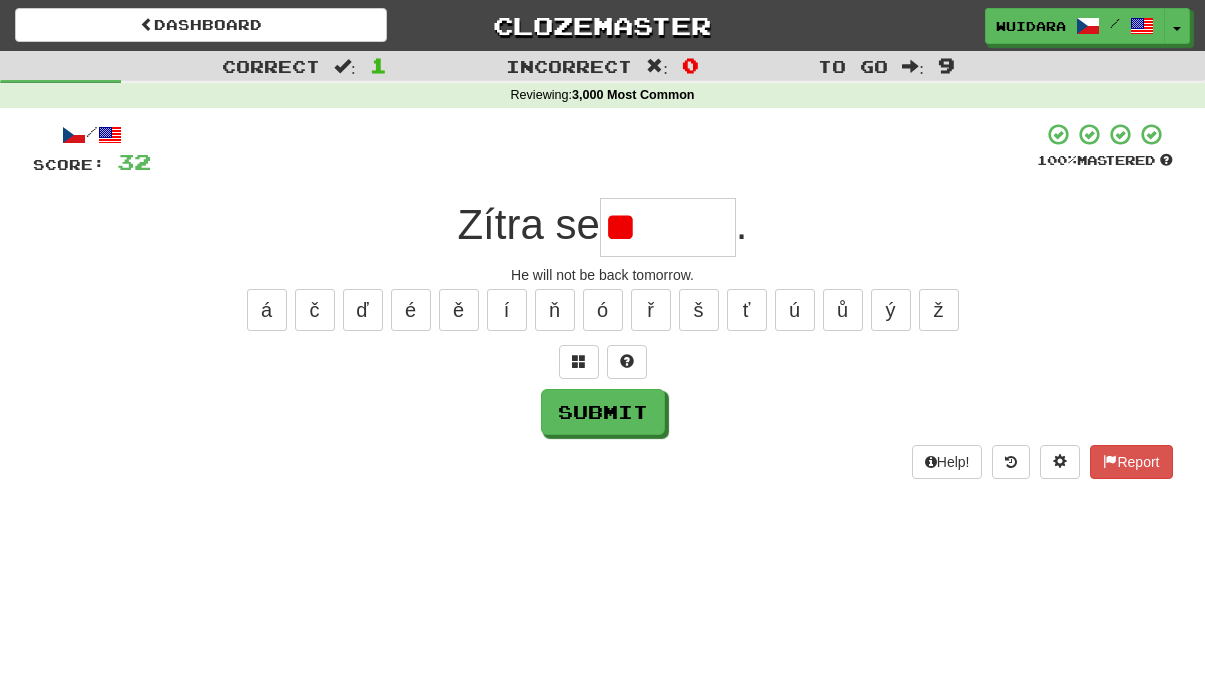 type on "*" 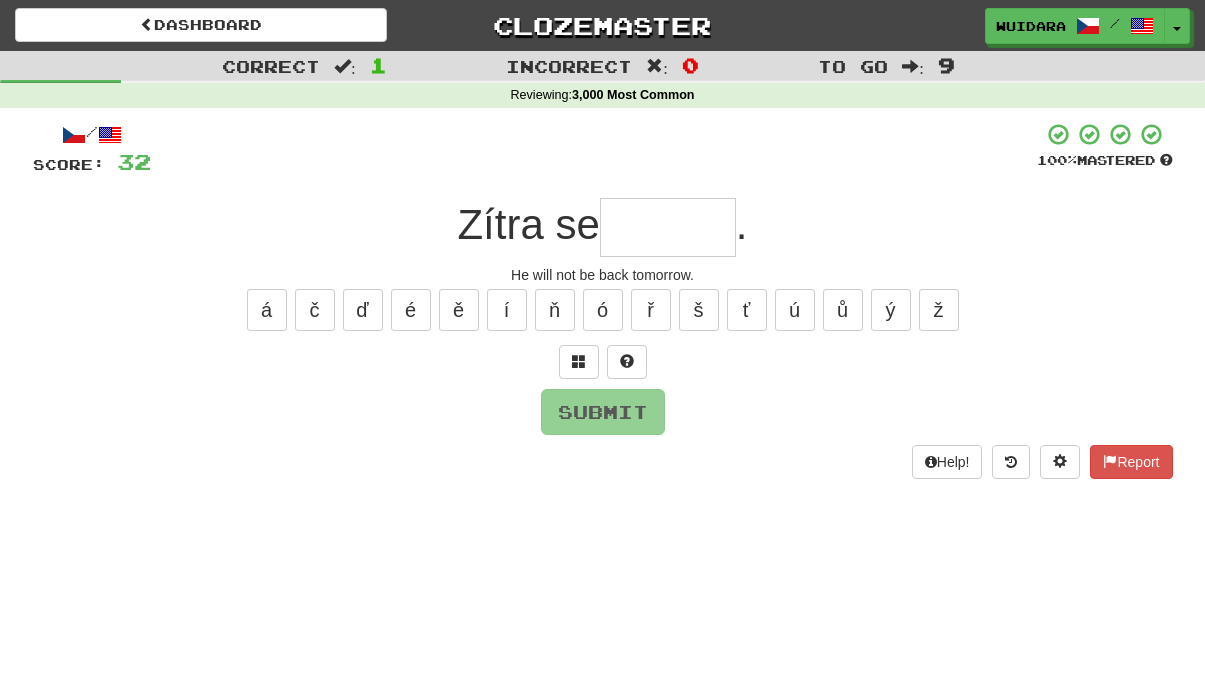 type on "*" 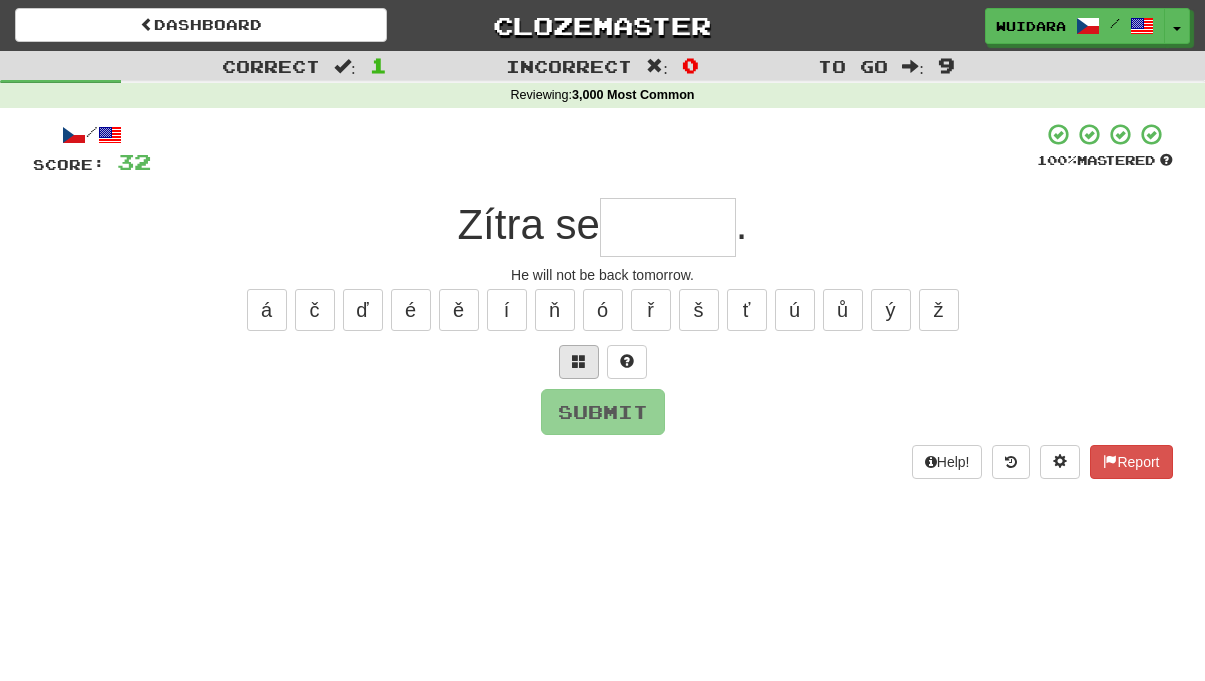 click at bounding box center [579, 361] 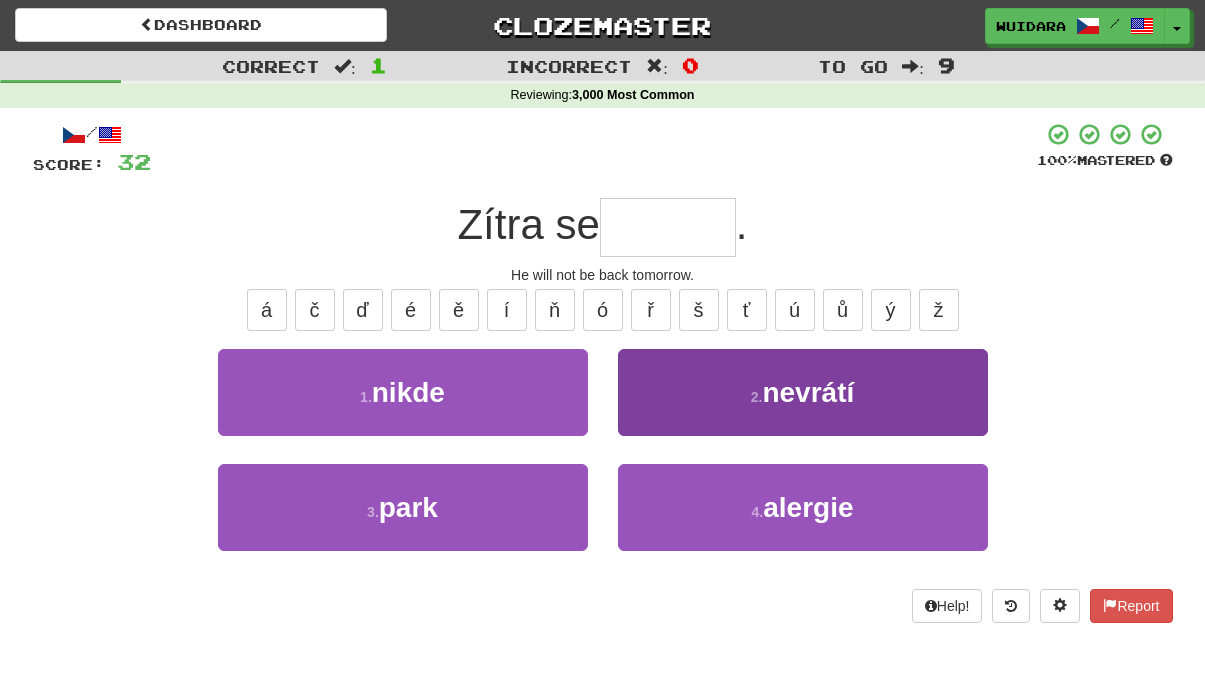 click on "2 .  nevrátí" at bounding box center [803, 392] 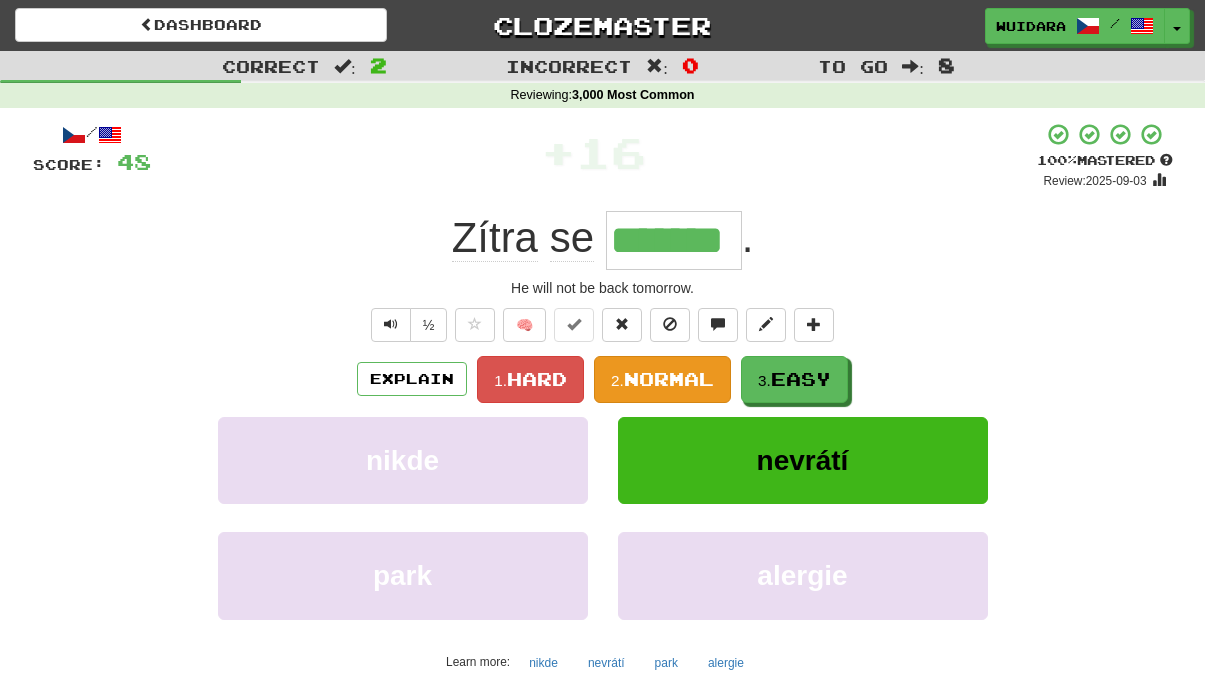 click on "Normal" at bounding box center [669, 379] 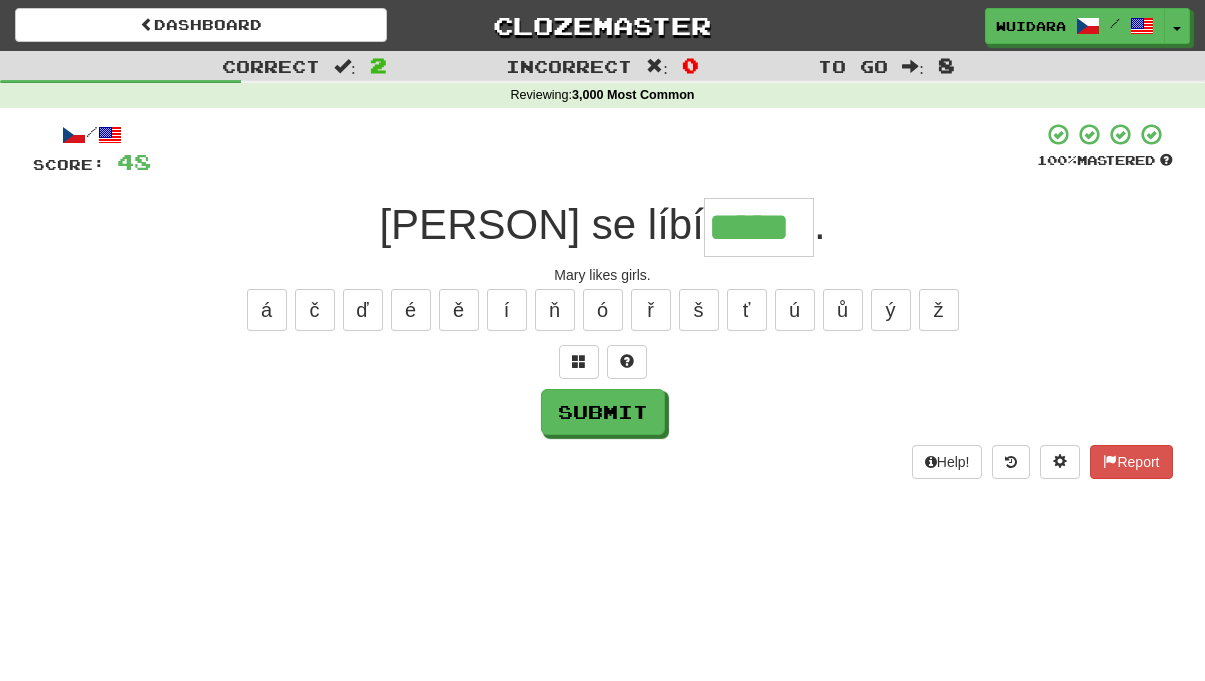 type on "*****" 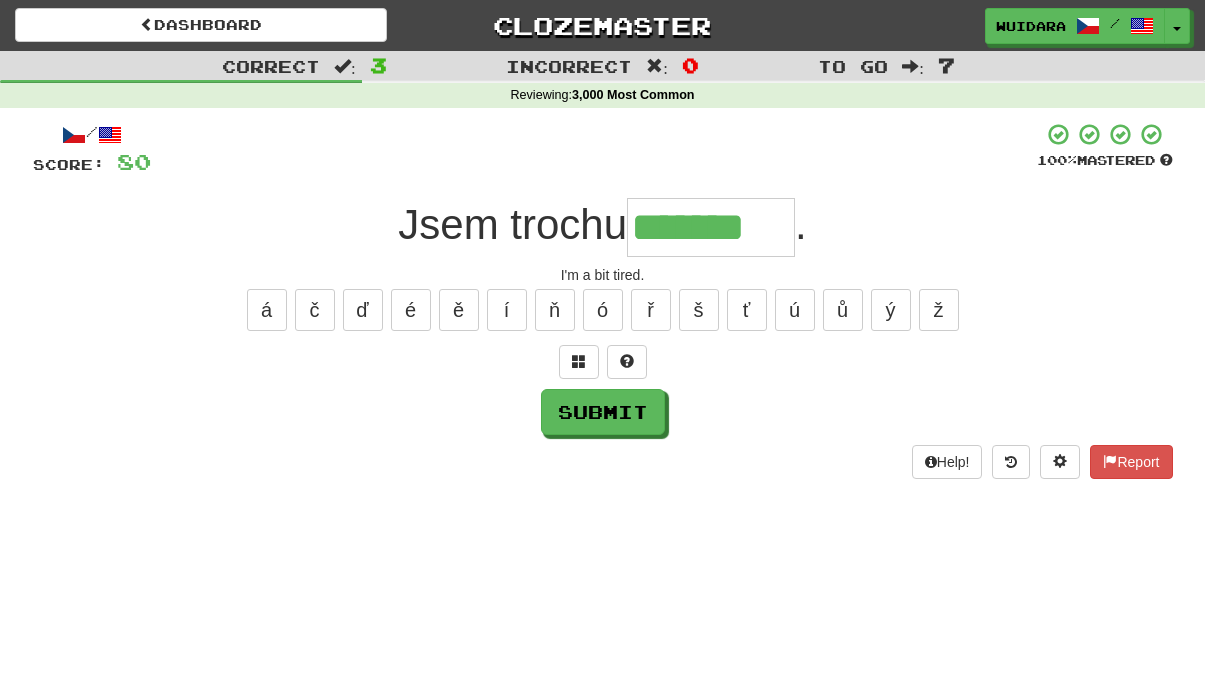 type on "*******" 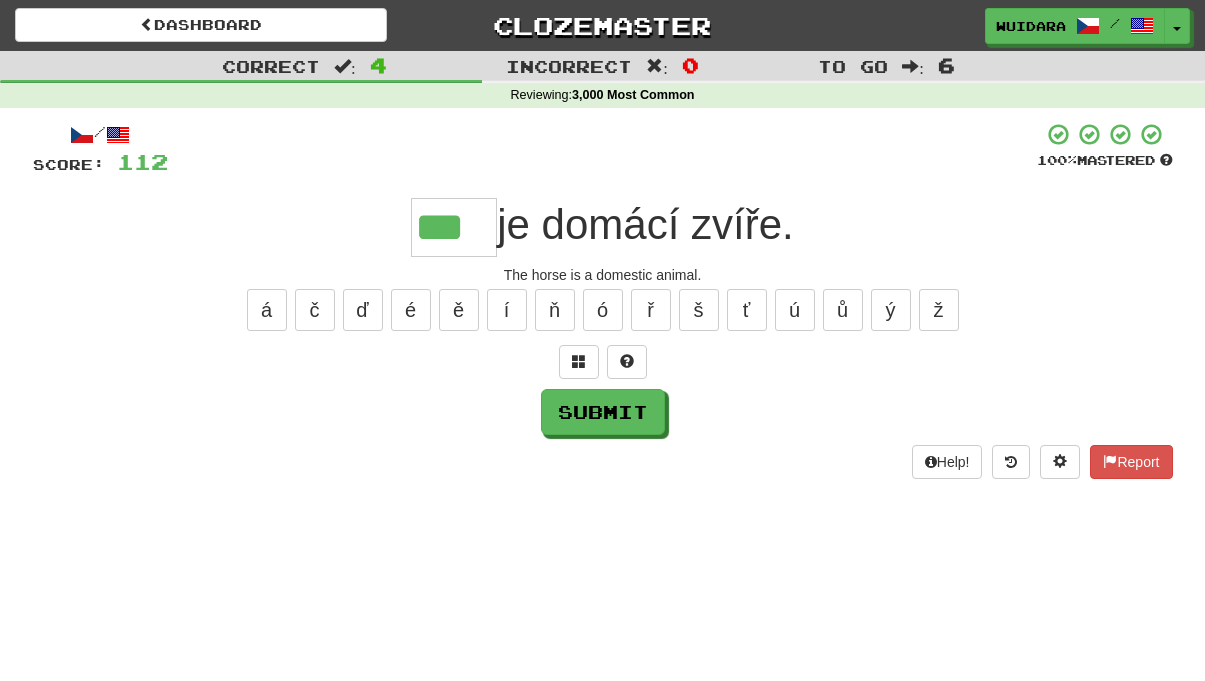 type on "***" 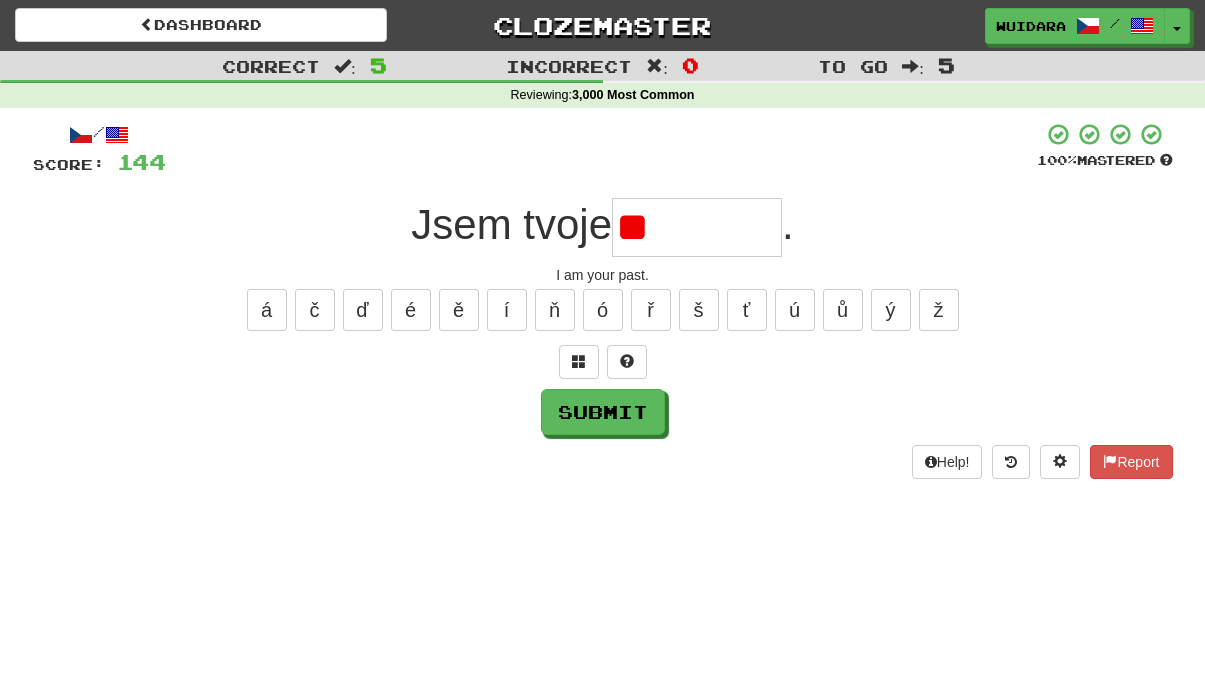 type on "*" 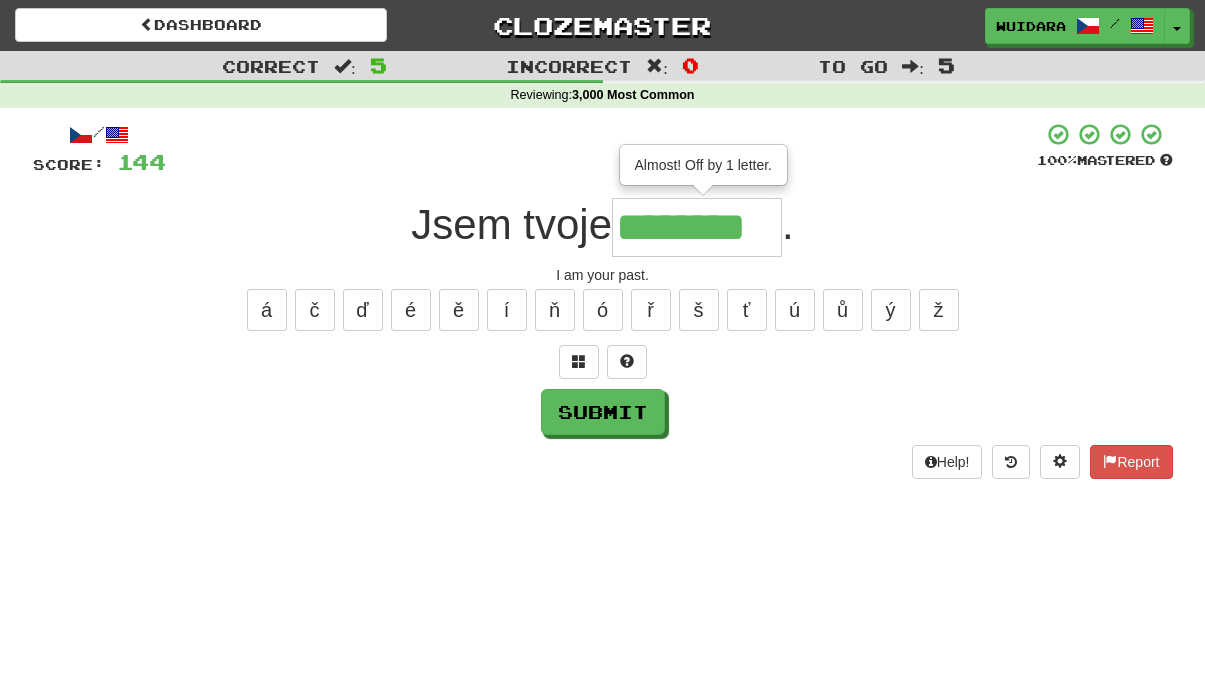 type on "********" 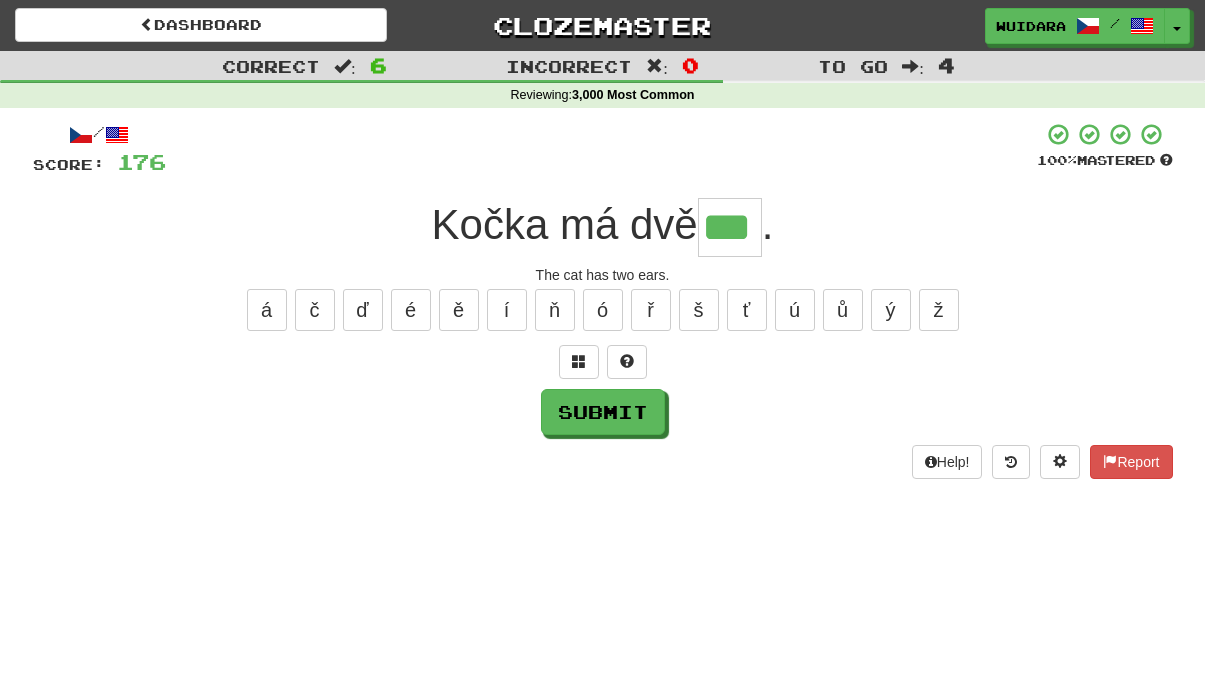 type on "***" 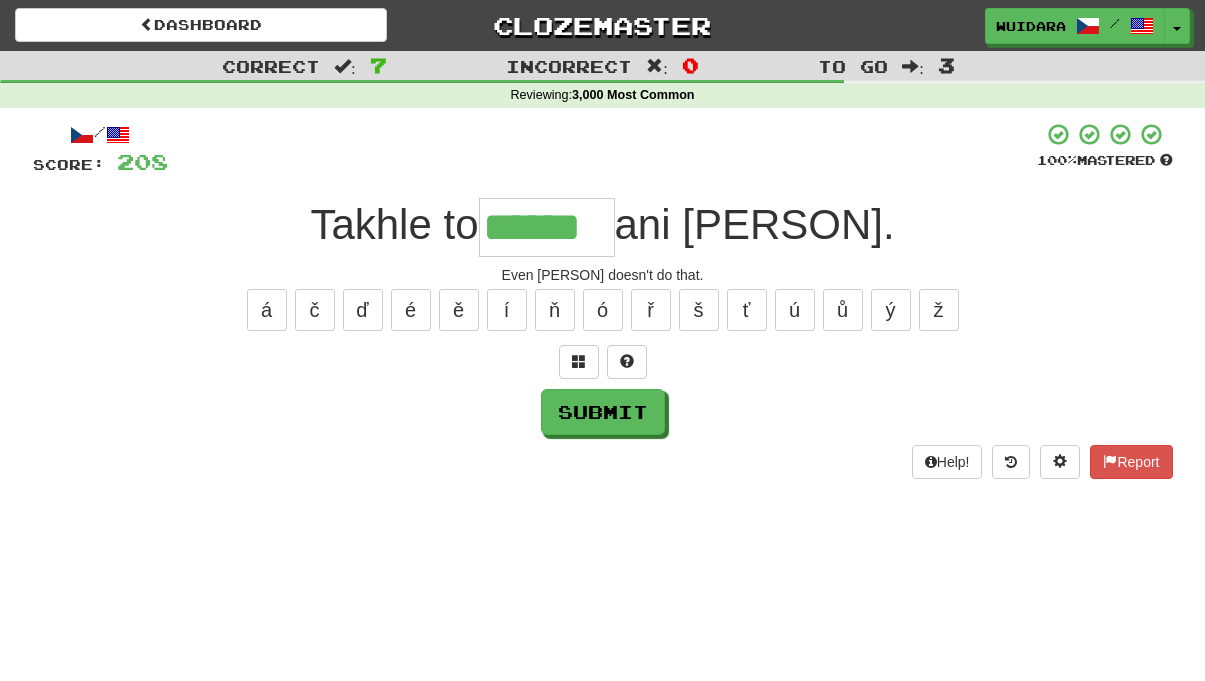 type on "******" 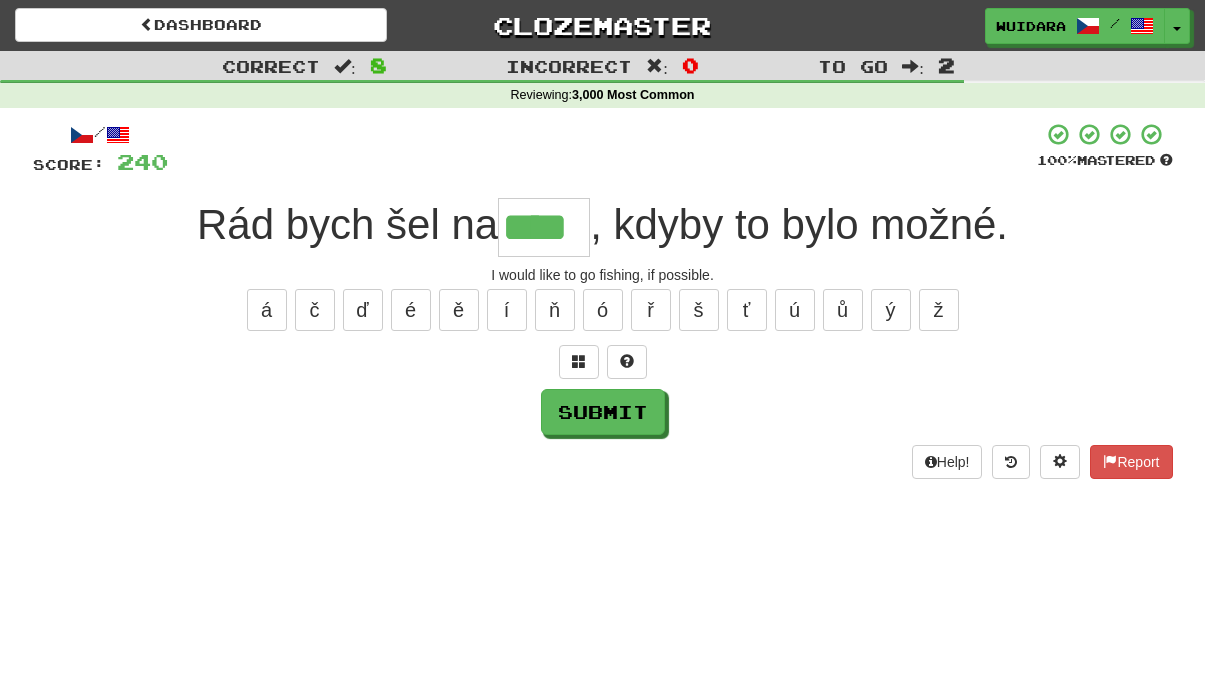 type on "****" 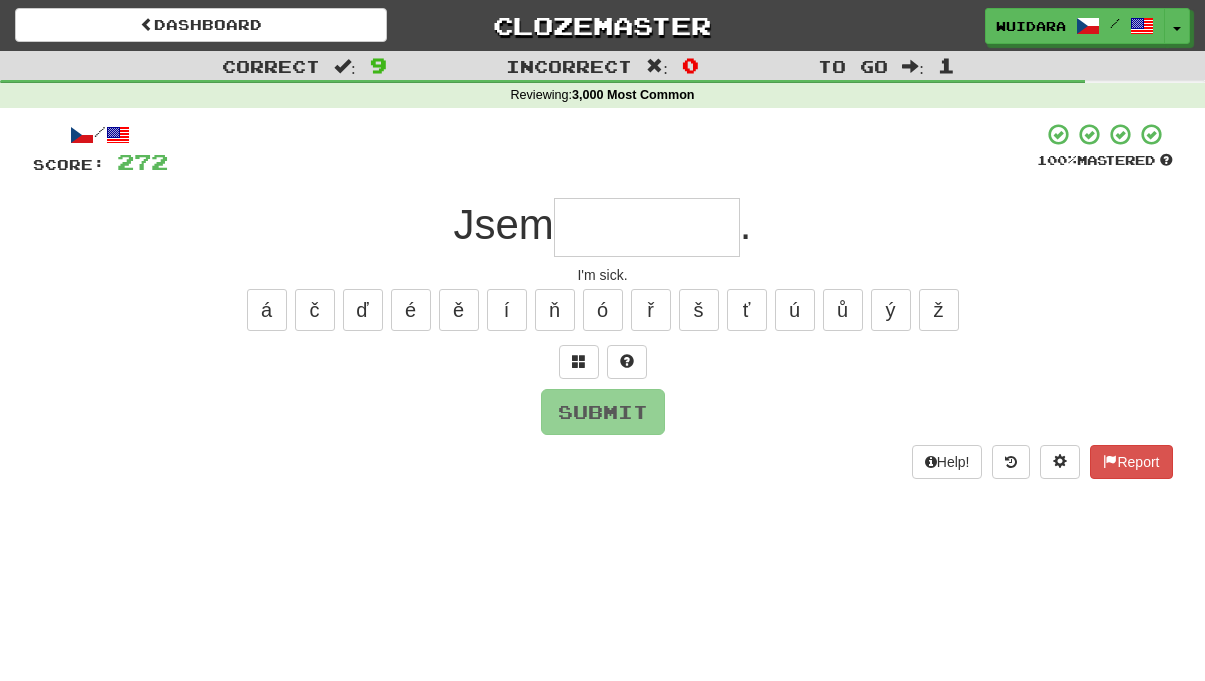 type on "*" 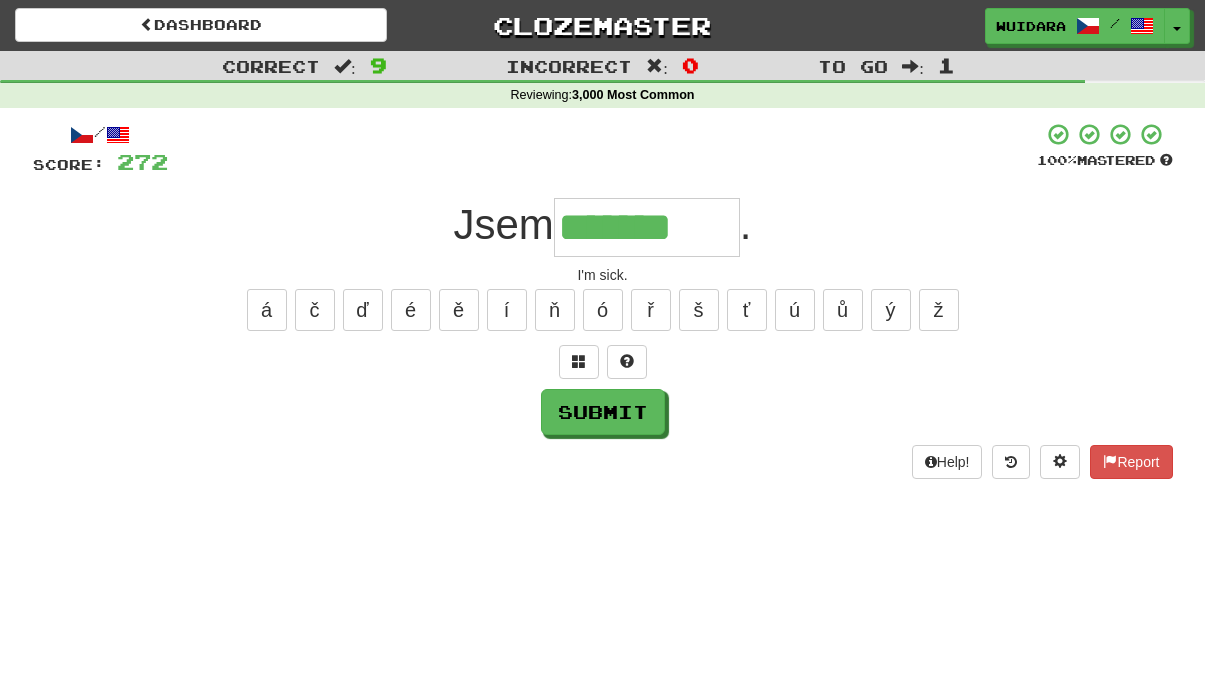 type on "*******" 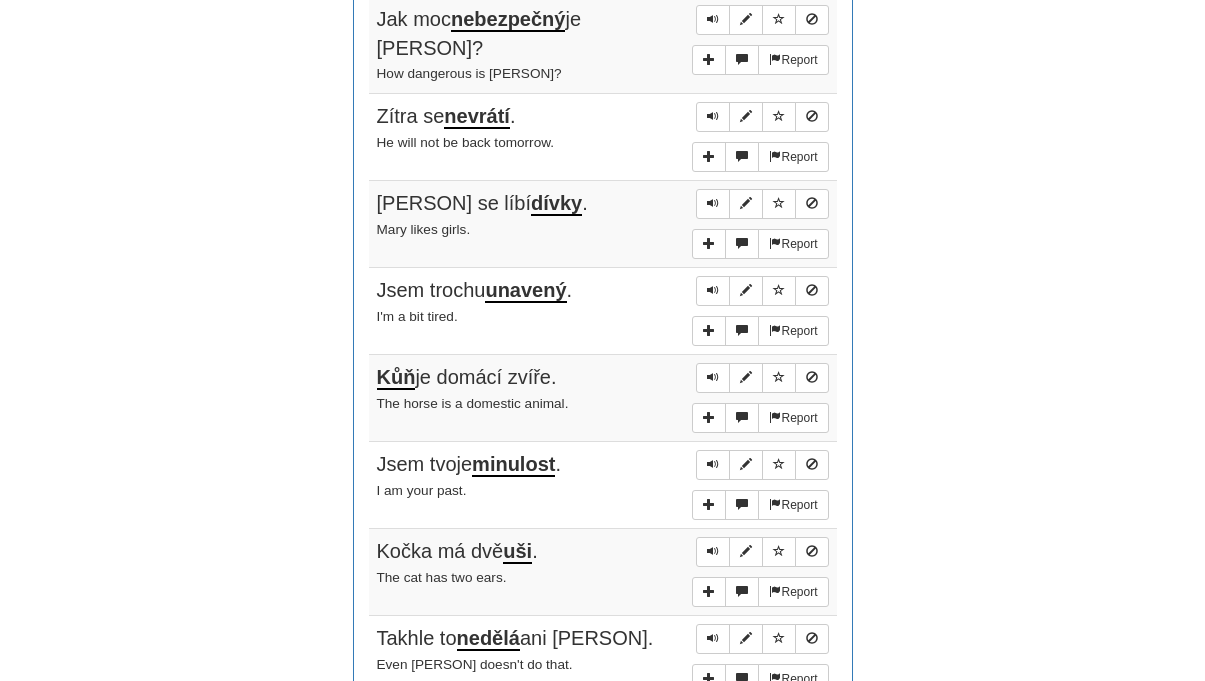 scroll, scrollTop: 855, scrollLeft: 0, axis: vertical 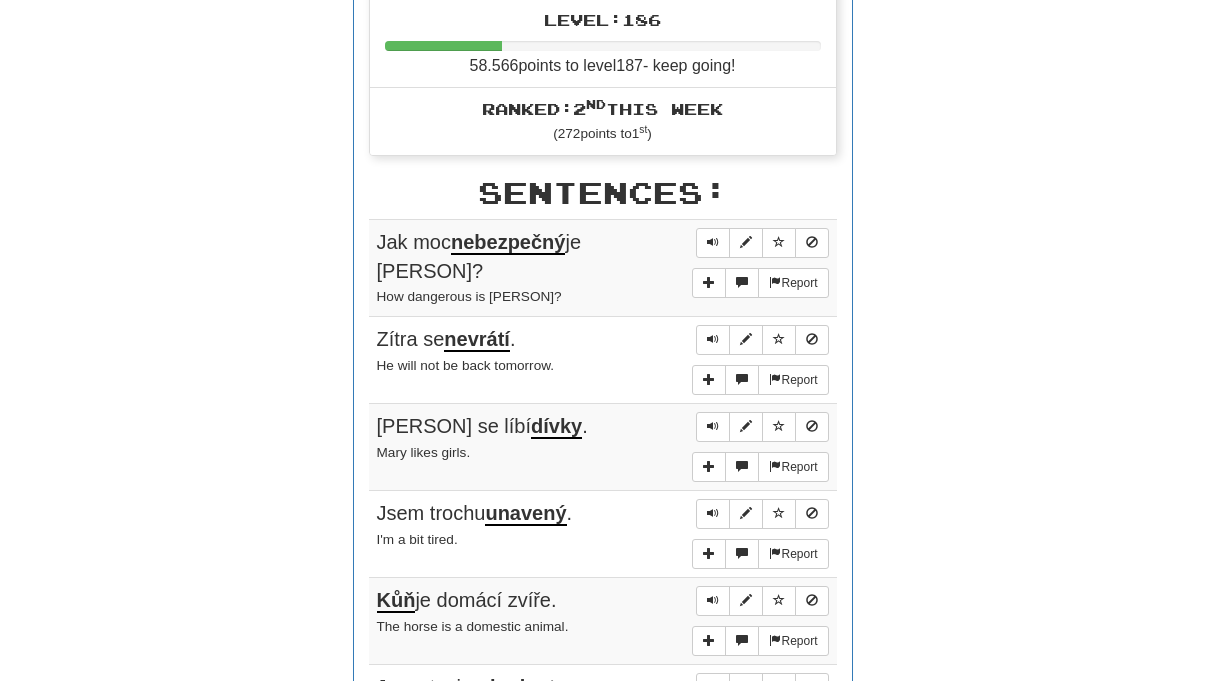 click on "Round Results Stats: Score:   + 304 Time:   1 : 21 New:   0 Review:   10 Correct:   10 Incorrect:   0 Progress: 3,000 Most Common Playing:  1.141  /  1.141 100% Mastered:  1.139  /  1.141 99.825% Ready for Review:  731  /  Level:  186 58.566  points to level  187  - keep going! Ranked:  2 nd  this week ( 272  points to  1 st ) Sentences:  Report Jak moc  nebezpečný  je Tom? How dangerous is Tom?  Report Zítra se  nevrátí . He will not be back tomorrow.  Report Mary se líbí  dívky . Mary likes girls.  Report Jsem trochu  unavený . I'm a bit tired.  Report Kůň  je domácí zvíře. The horse is a domestic animal.  Report Jsem tvoje  minulost . I am your past.  Report Kočka má dvě  uši . The cat has two ears.  Report Takhle to  nedělá  ani Tom. Even Tom doesn't do that.  Report Rád bych šel na  ryby , kdyby to bylo možné. I would like to go fishing, if possible.  Report Jsem  nemocná . I'm sick." at bounding box center [603, 269] 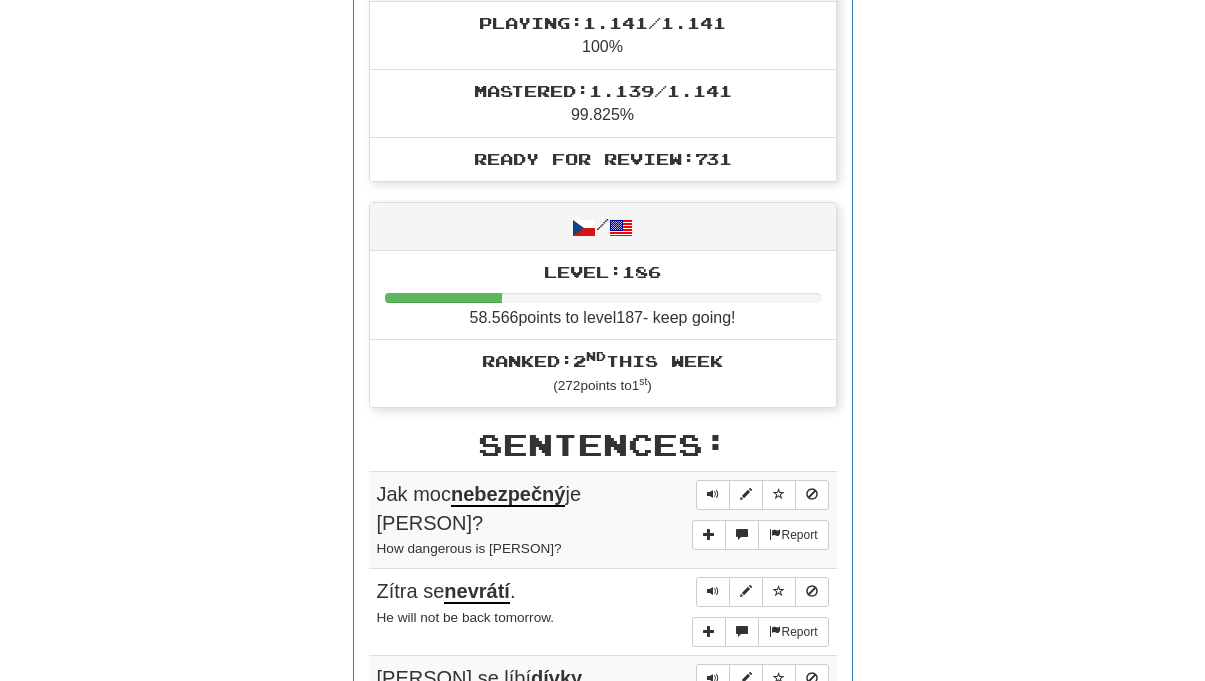 scroll, scrollTop: 0, scrollLeft: 0, axis: both 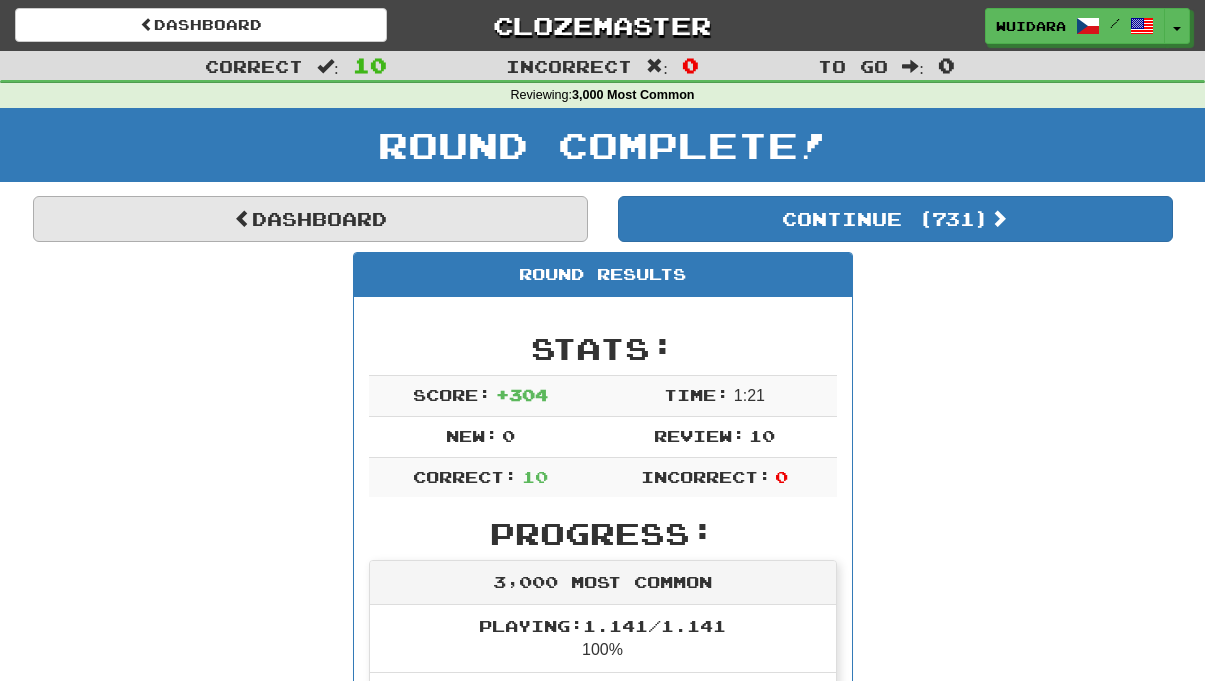 click on "Dashboard" at bounding box center [310, 219] 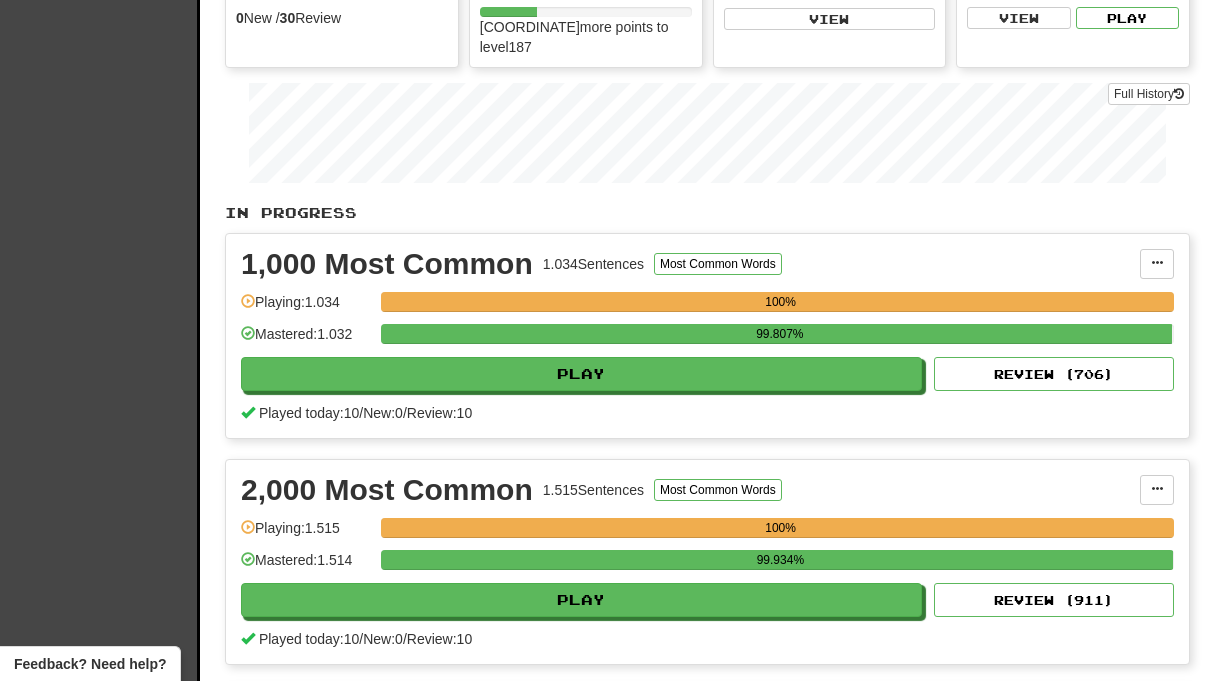 scroll, scrollTop: 0, scrollLeft: 0, axis: both 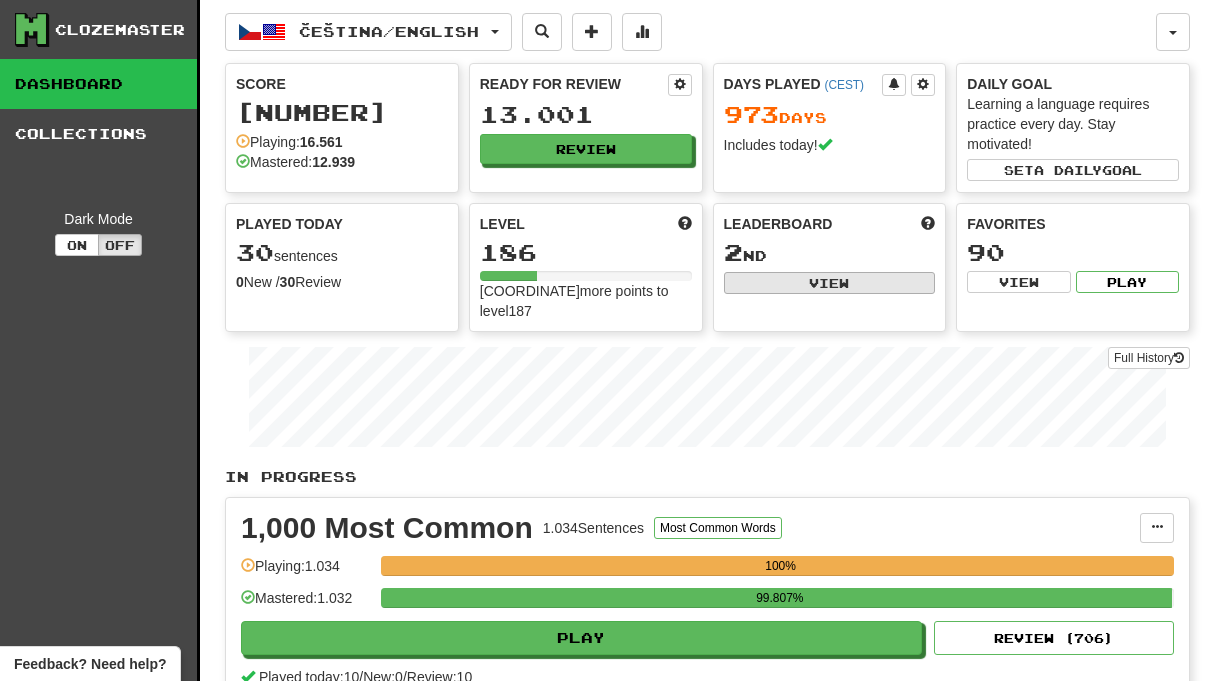 click on "View" at bounding box center [830, 283] 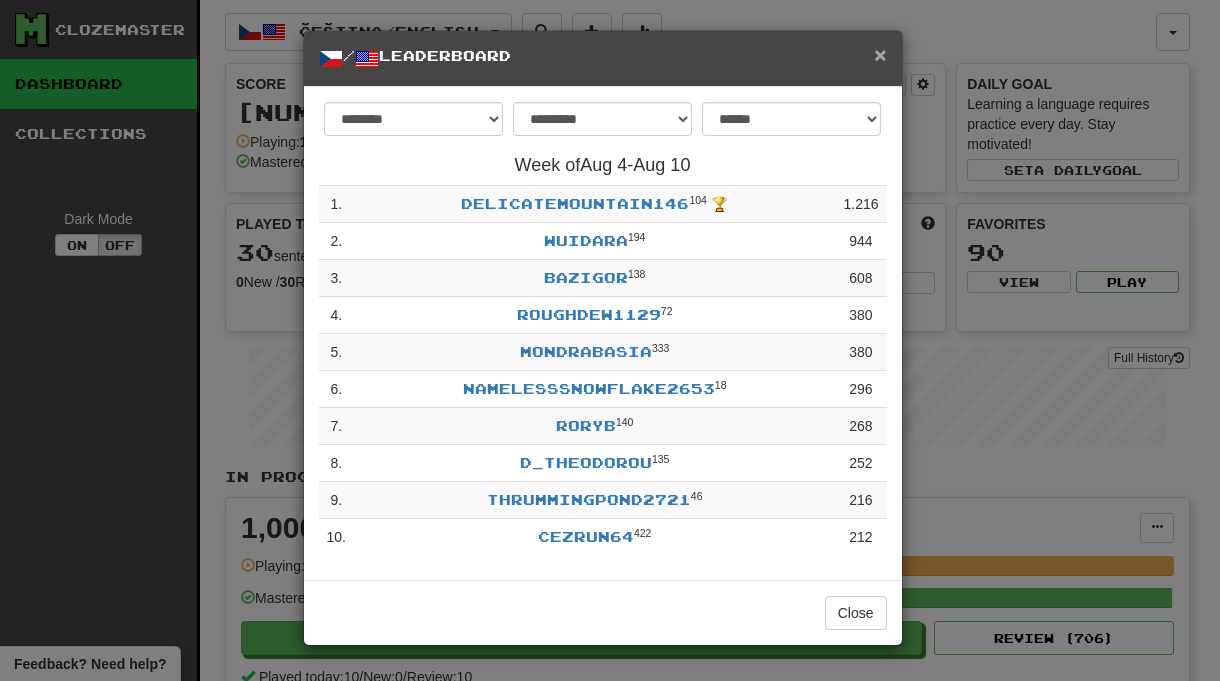 click on "×" at bounding box center (880, 54) 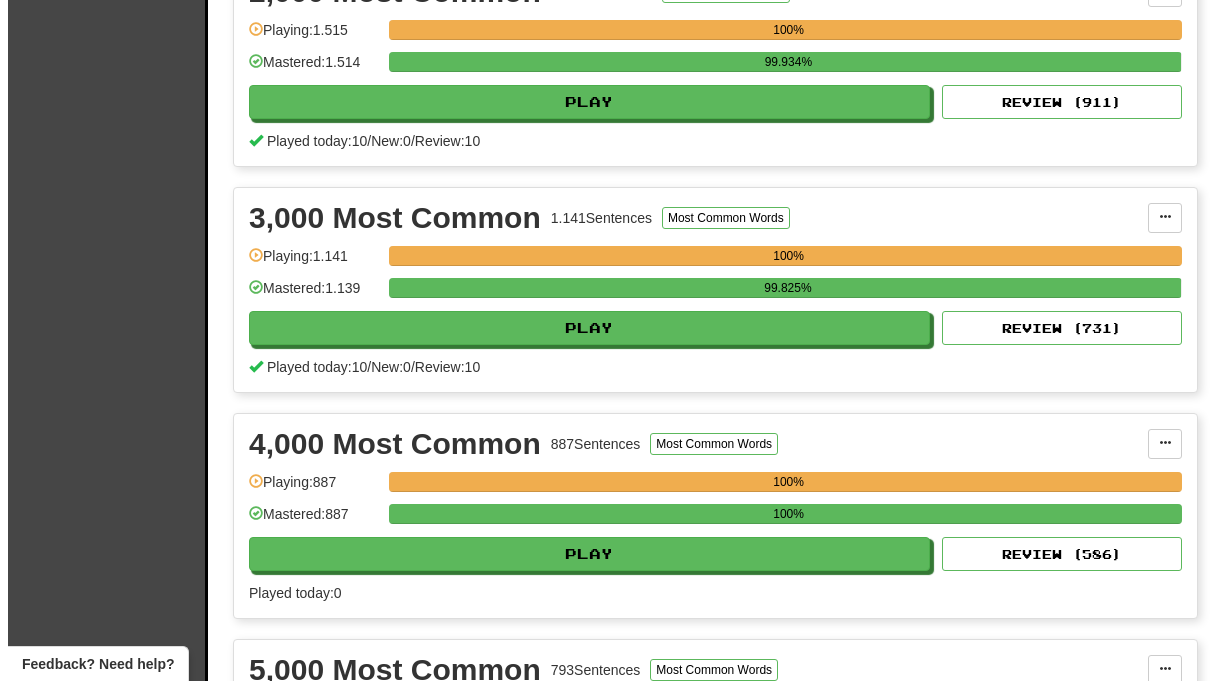 scroll, scrollTop: 775, scrollLeft: 0, axis: vertical 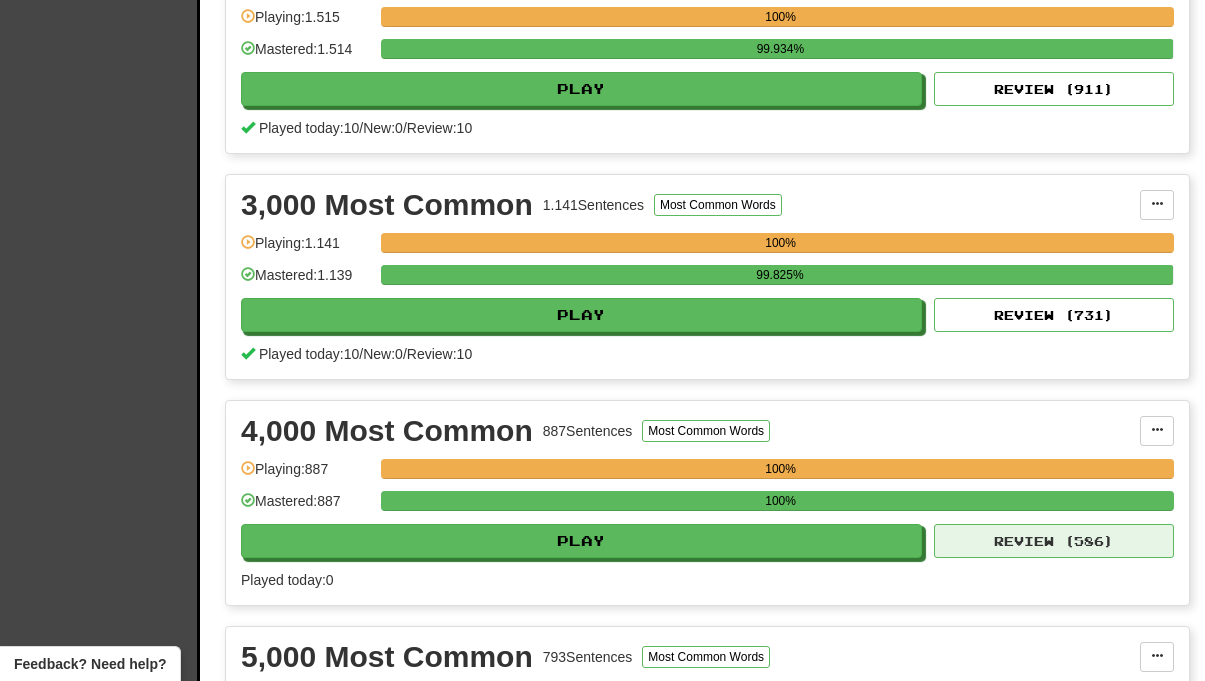 click on "Review ( 586 )" at bounding box center [1054, 541] 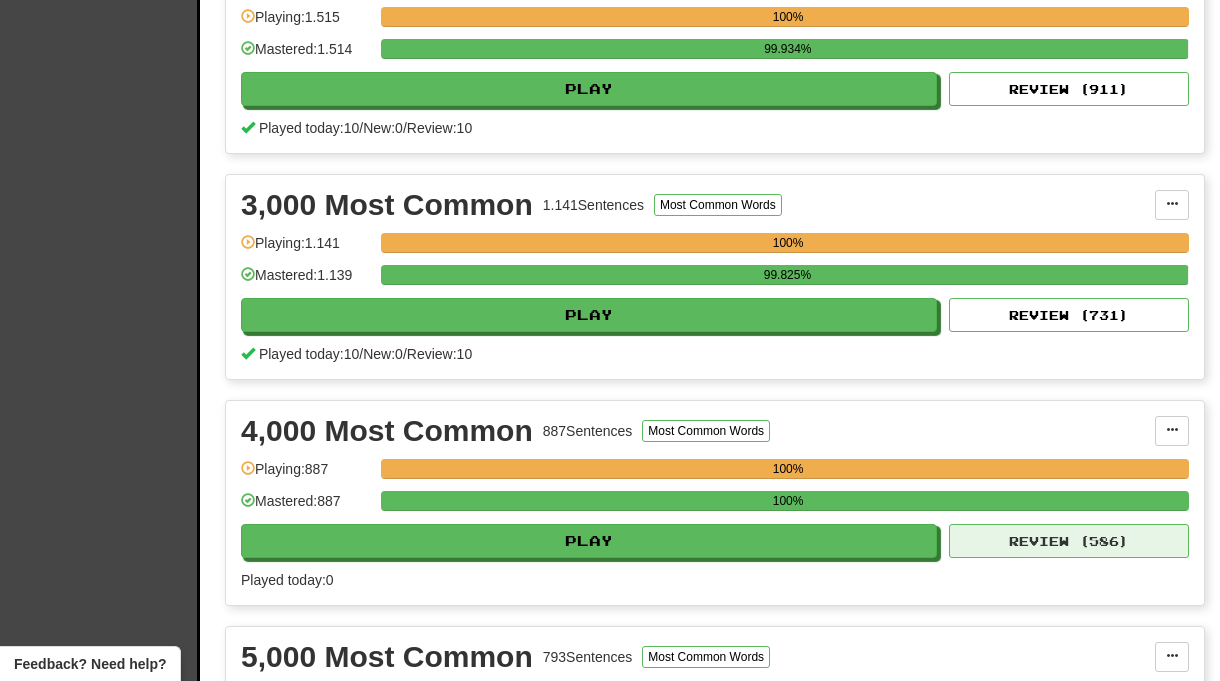 select on "**" 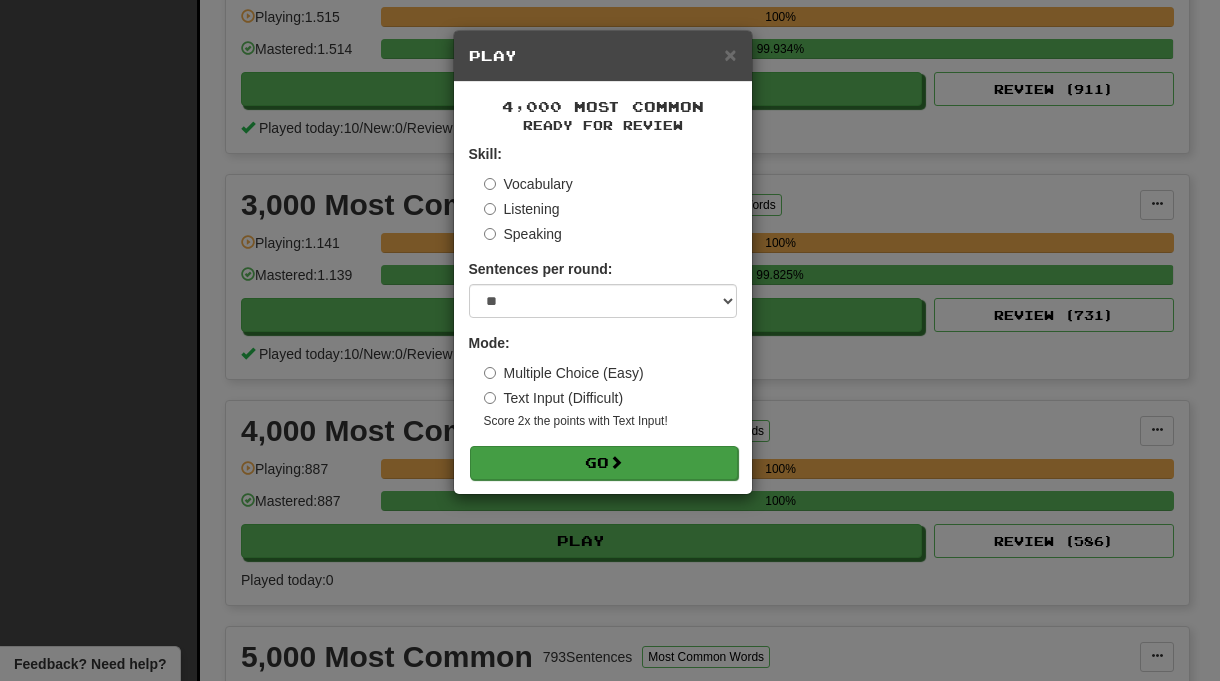 click on "Go" at bounding box center (604, 463) 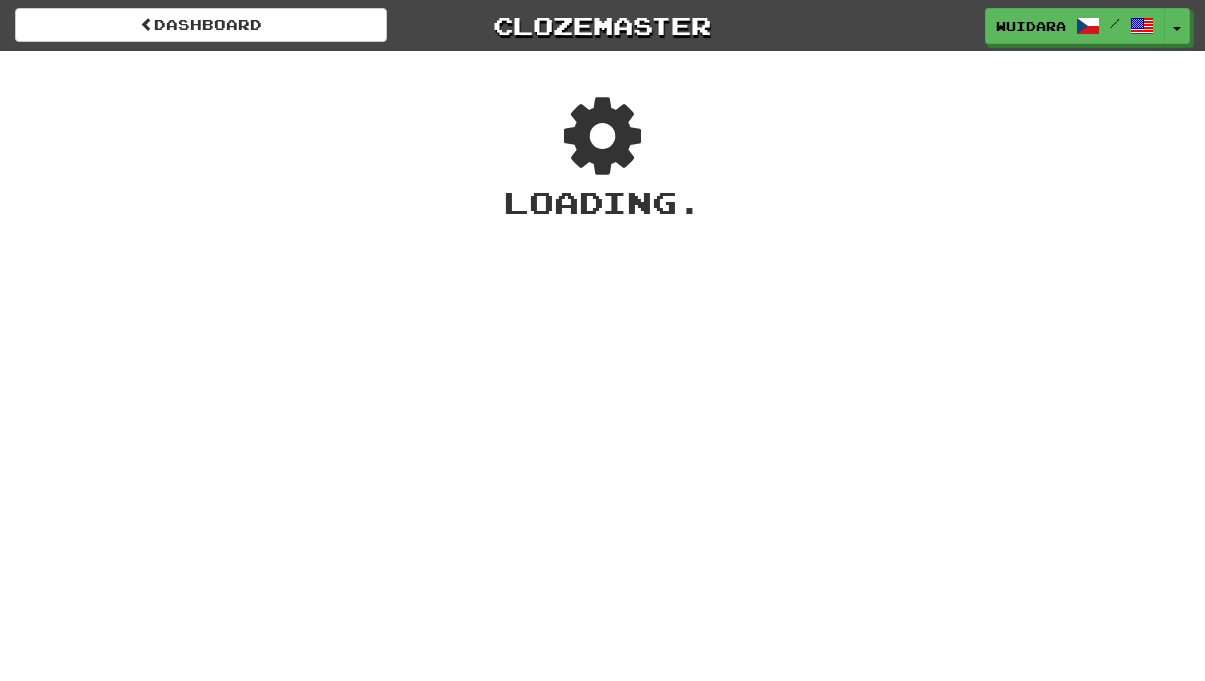 scroll, scrollTop: 0, scrollLeft: 0, axis: both 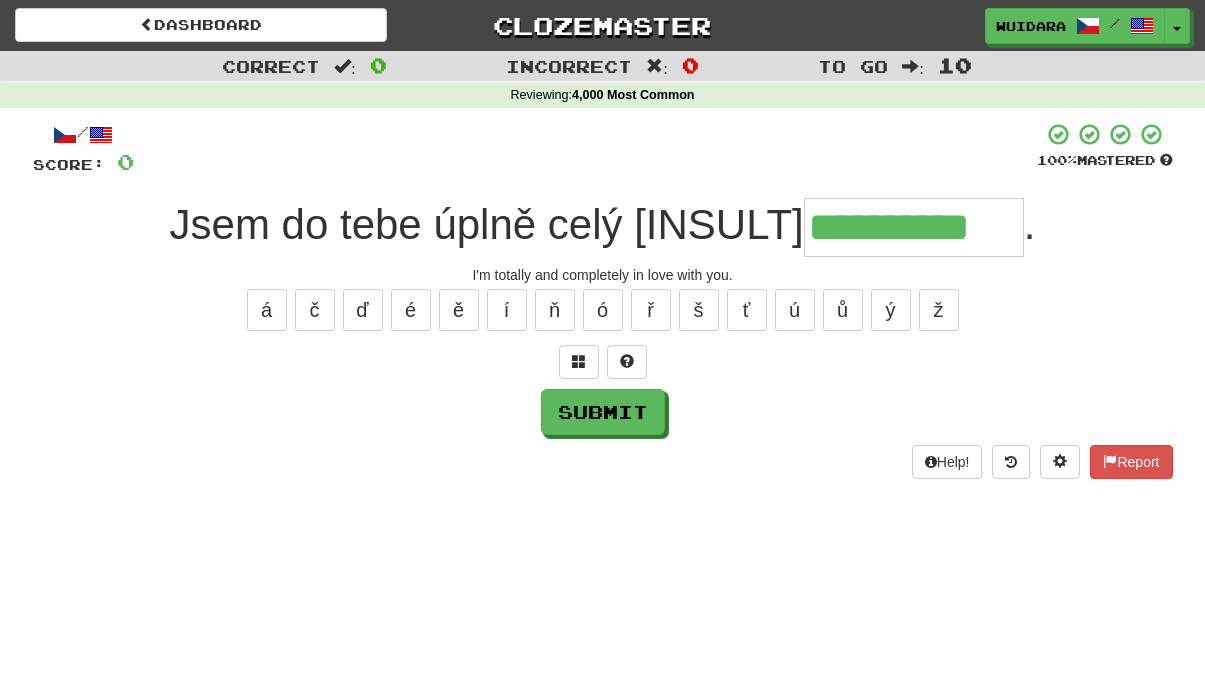 type on "**********" 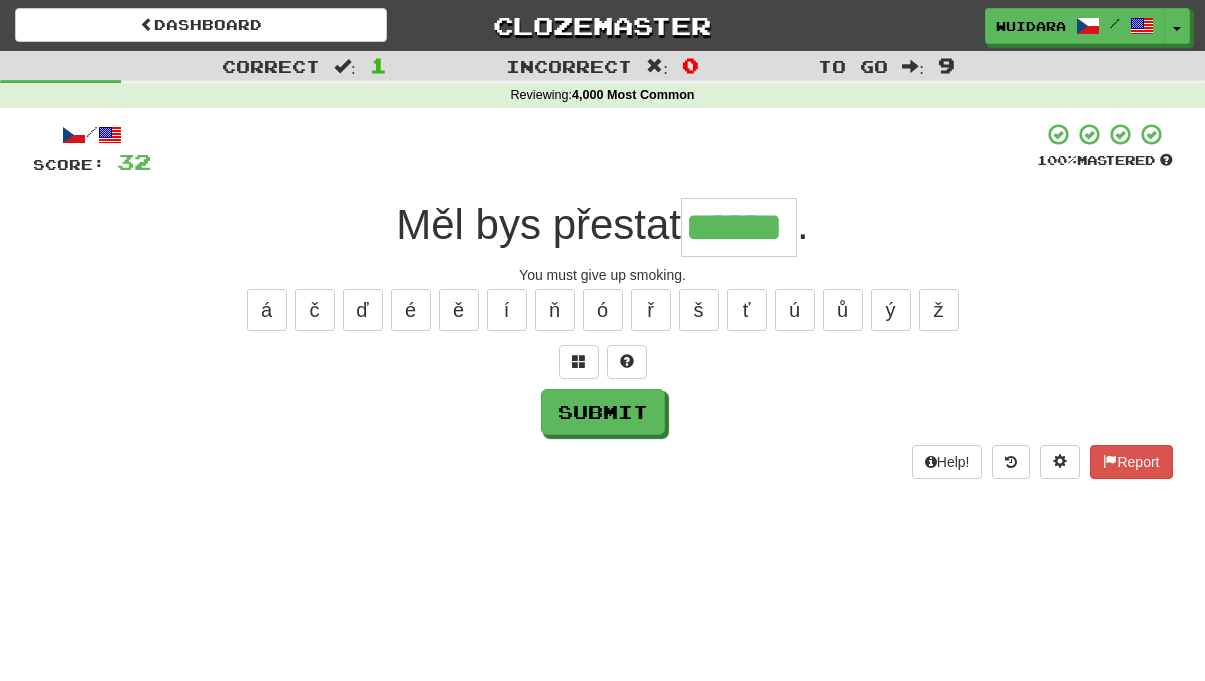 type on "******" 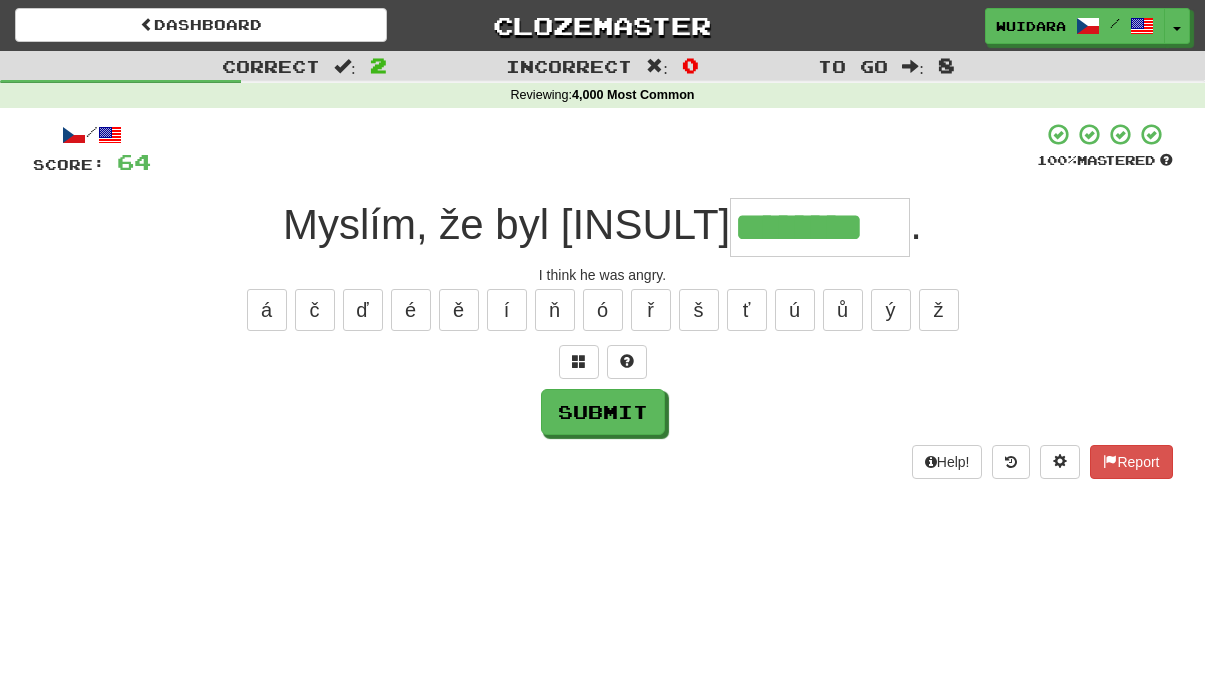 type on "********" 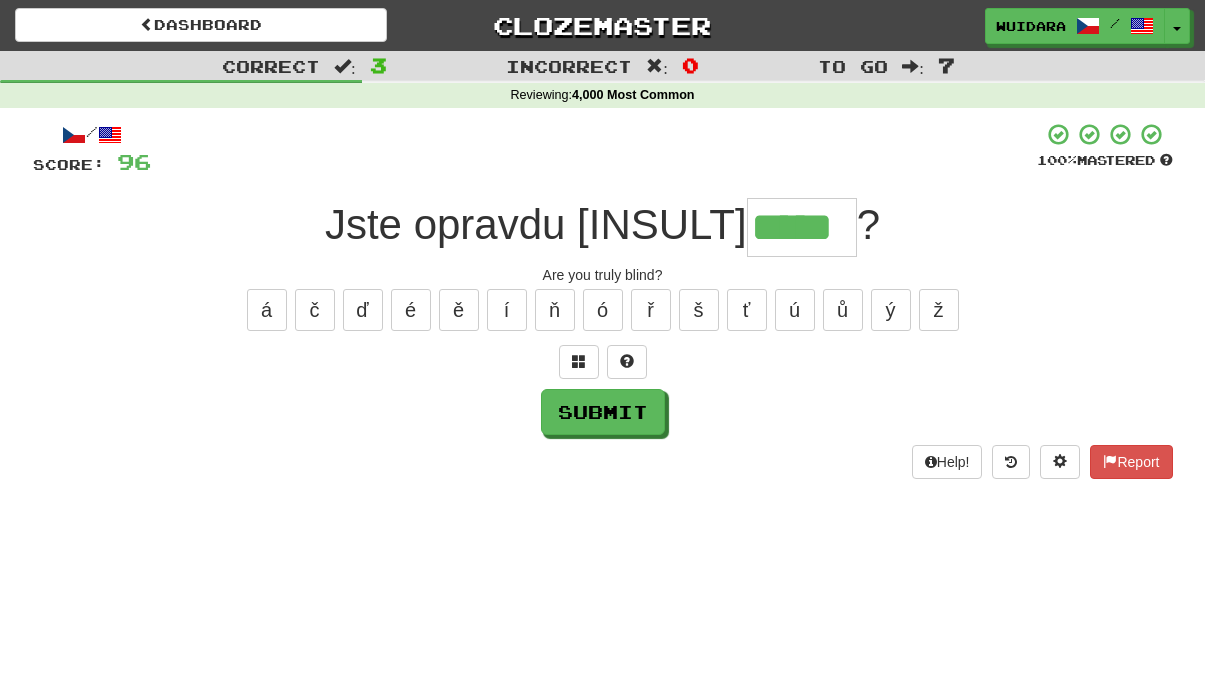 type on "*****" 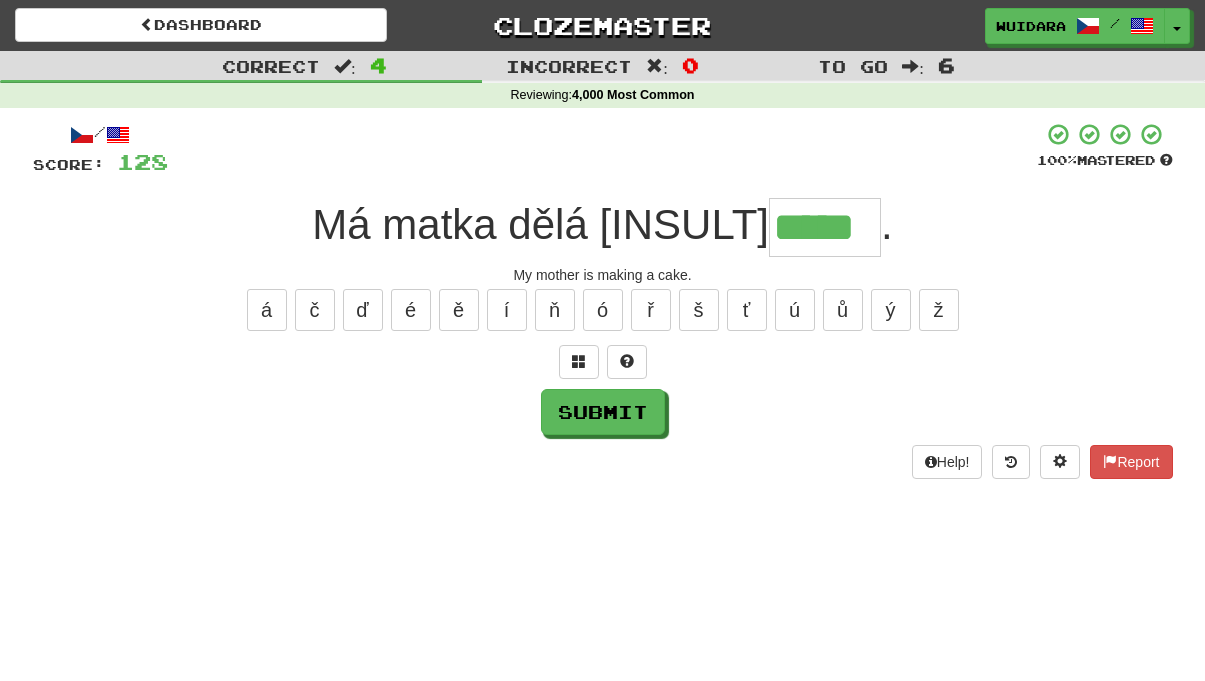 type on "*****" 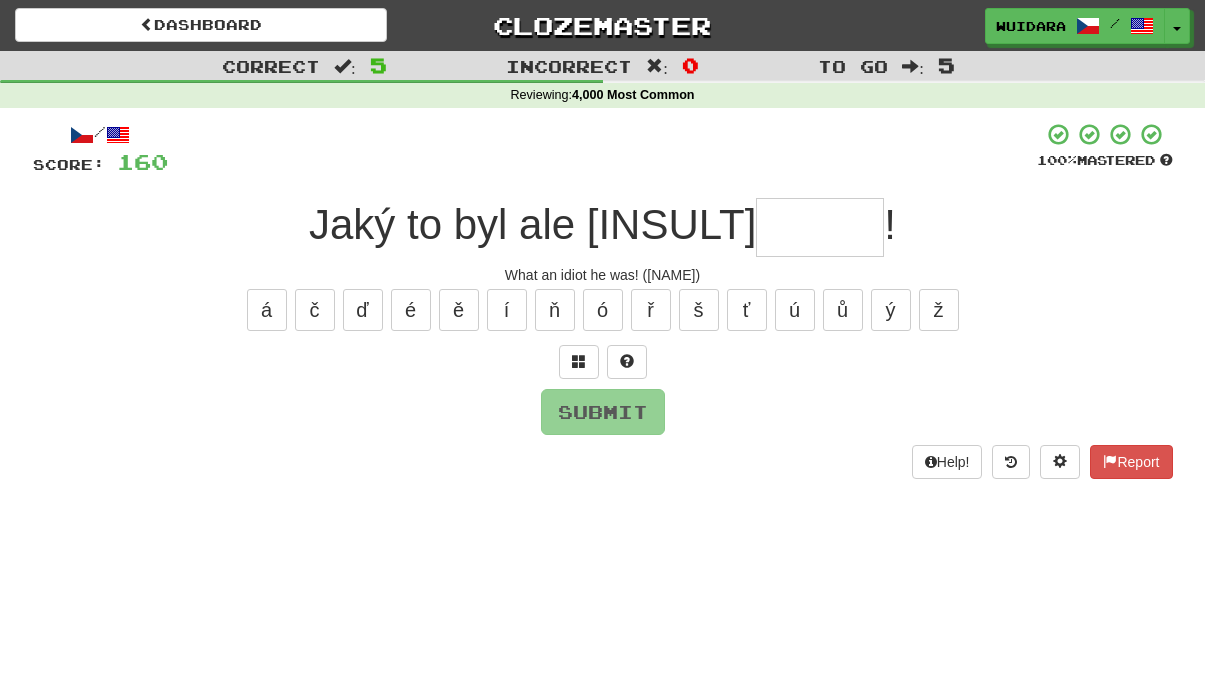 type on "*" 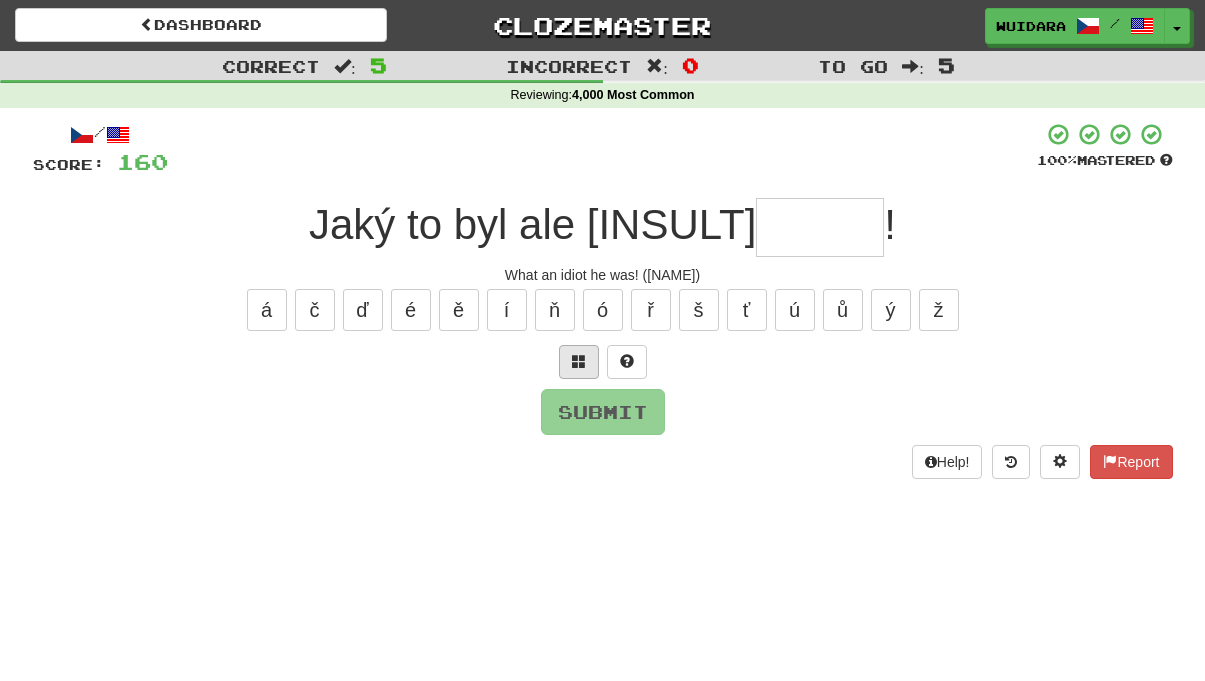 click at bounding box center (579, 362) 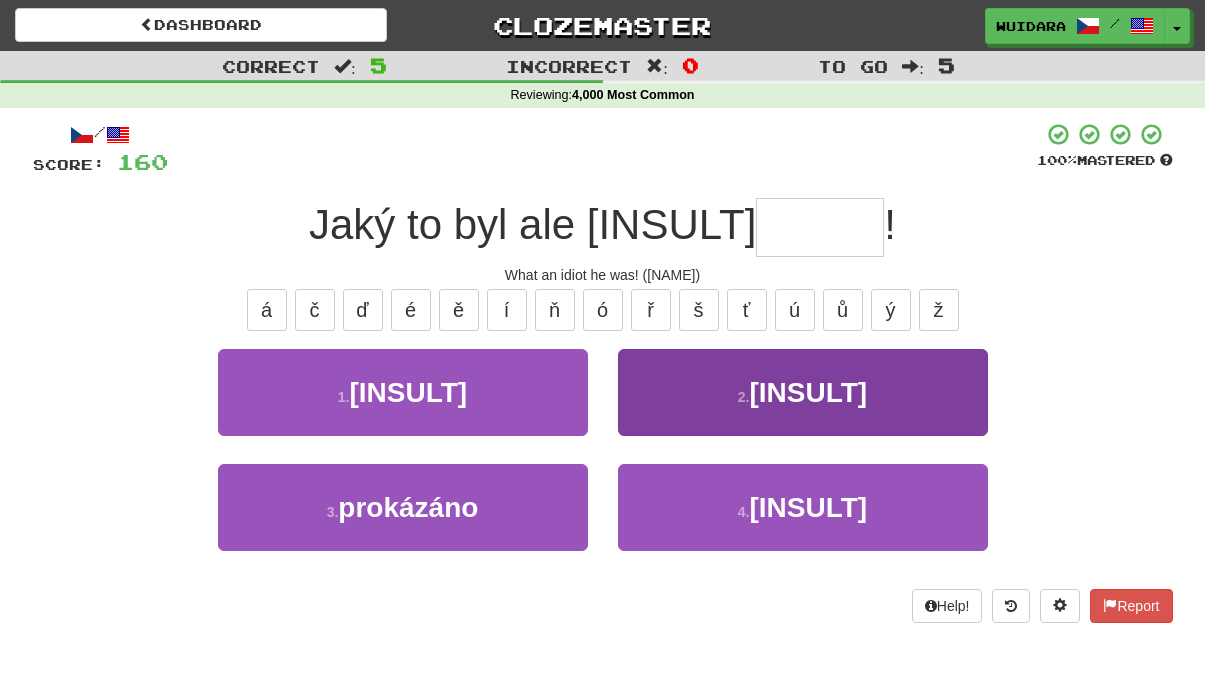 click on "2 .  kretén" at bounding box center (803, 392) 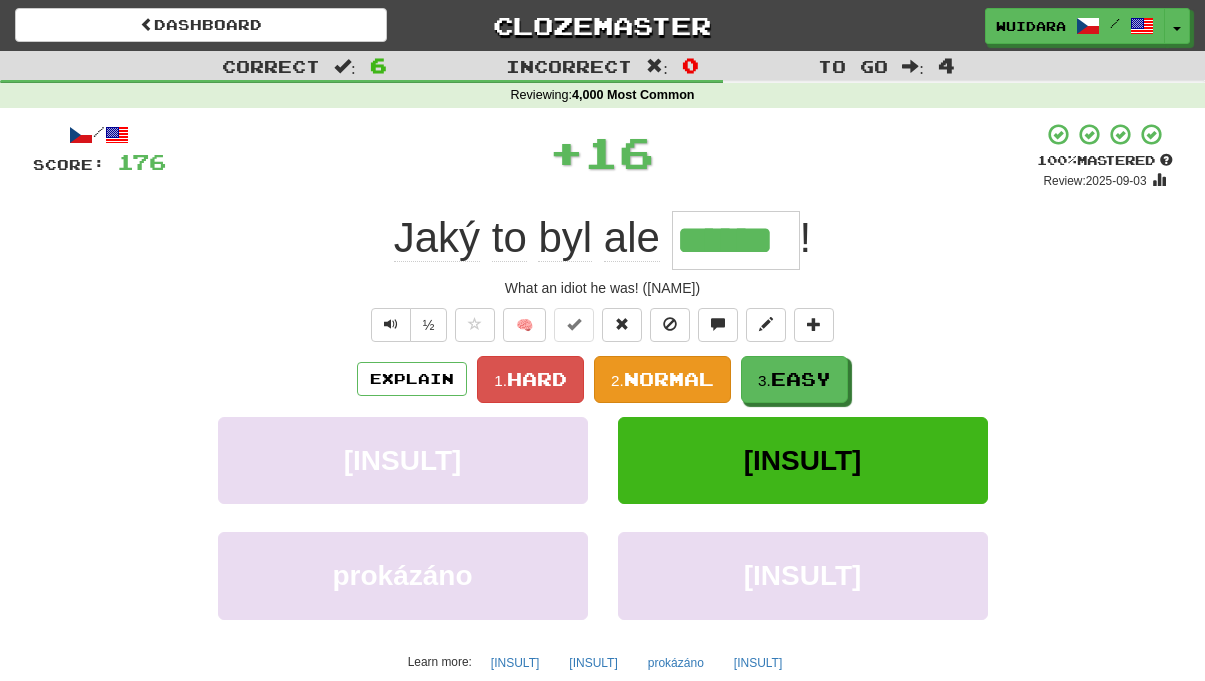 click on "Normal" at bounding box center (669, 379) 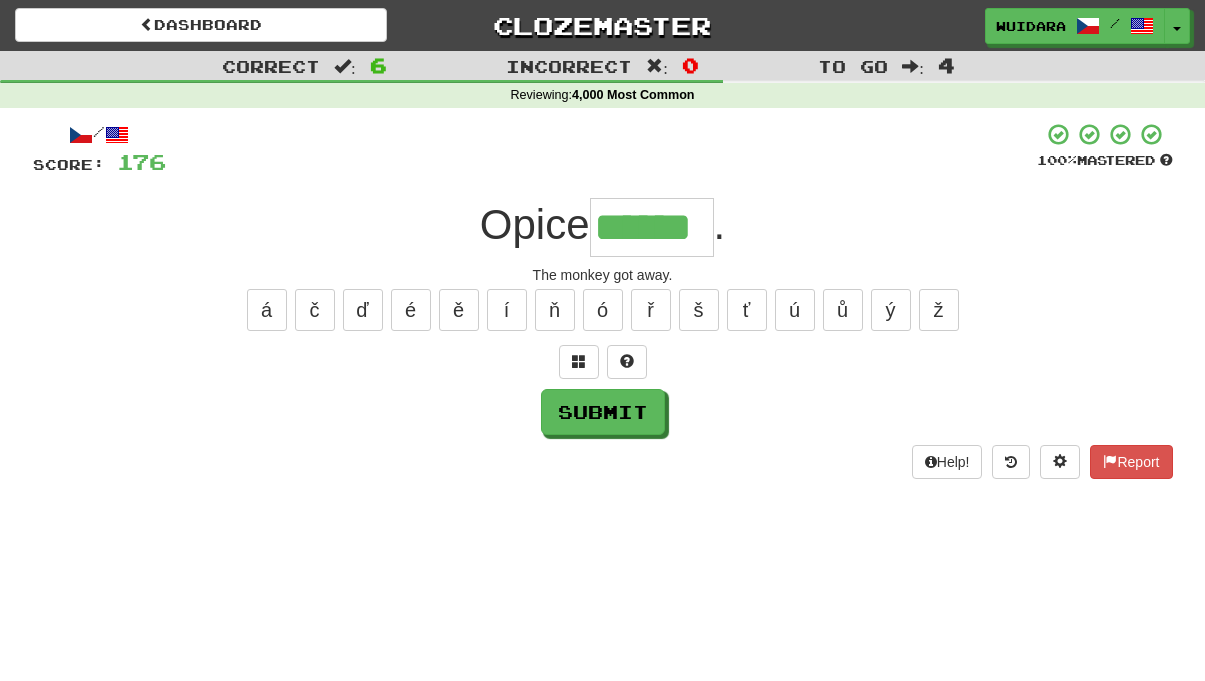 type on "******" 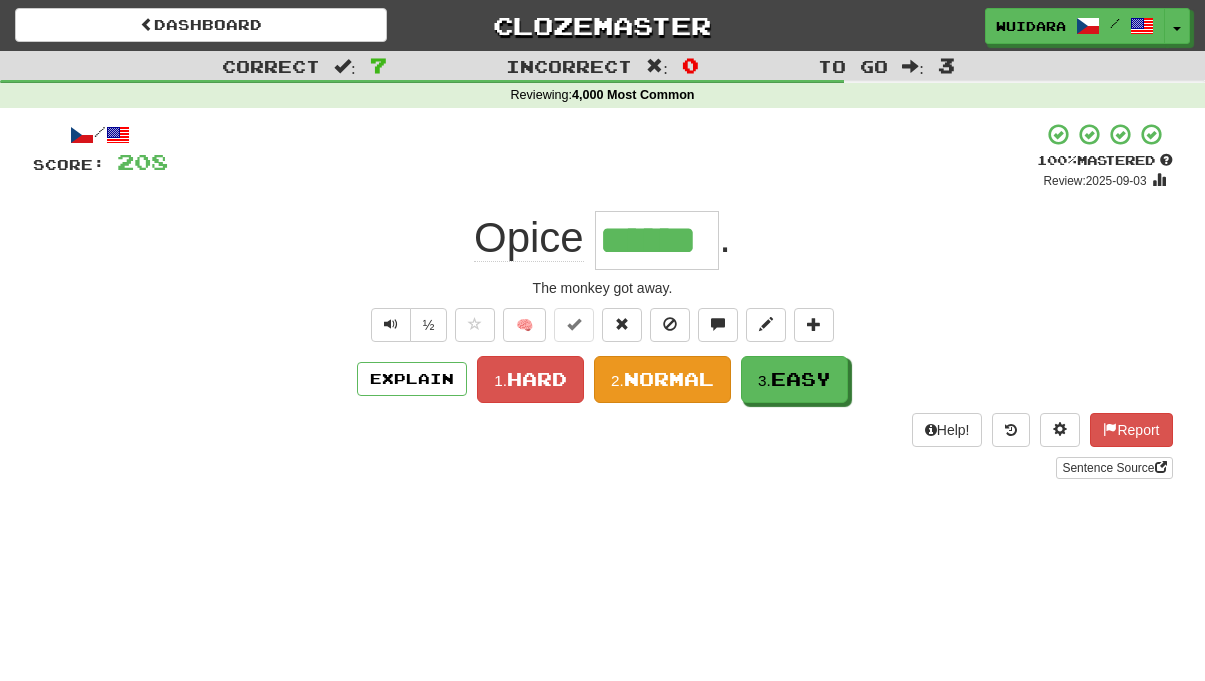 click on "Normal" at bounding box center [669, 379] 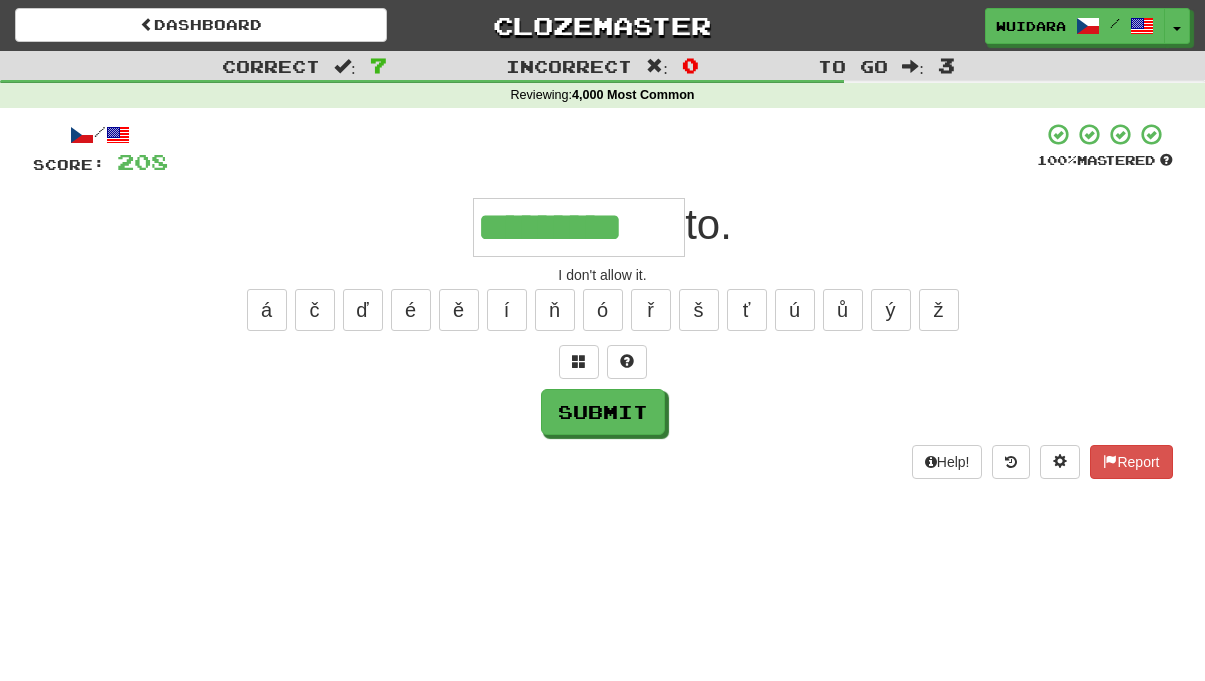 type on "*********" 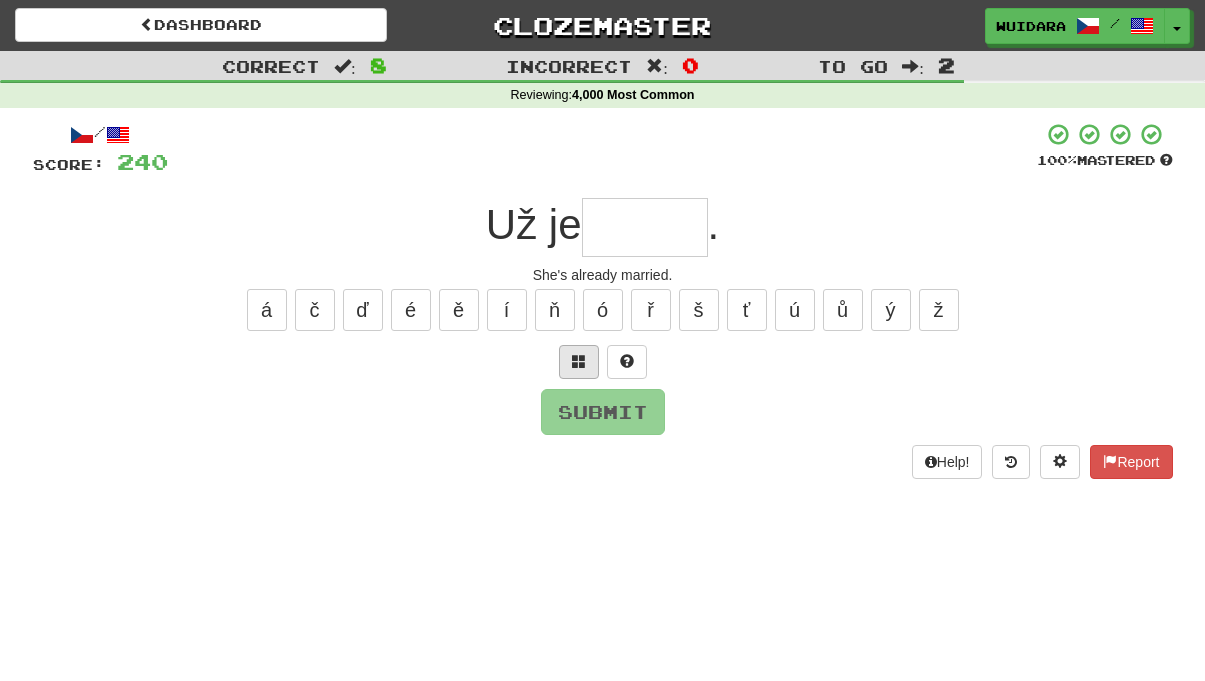 click at bounding box center (579, 361) 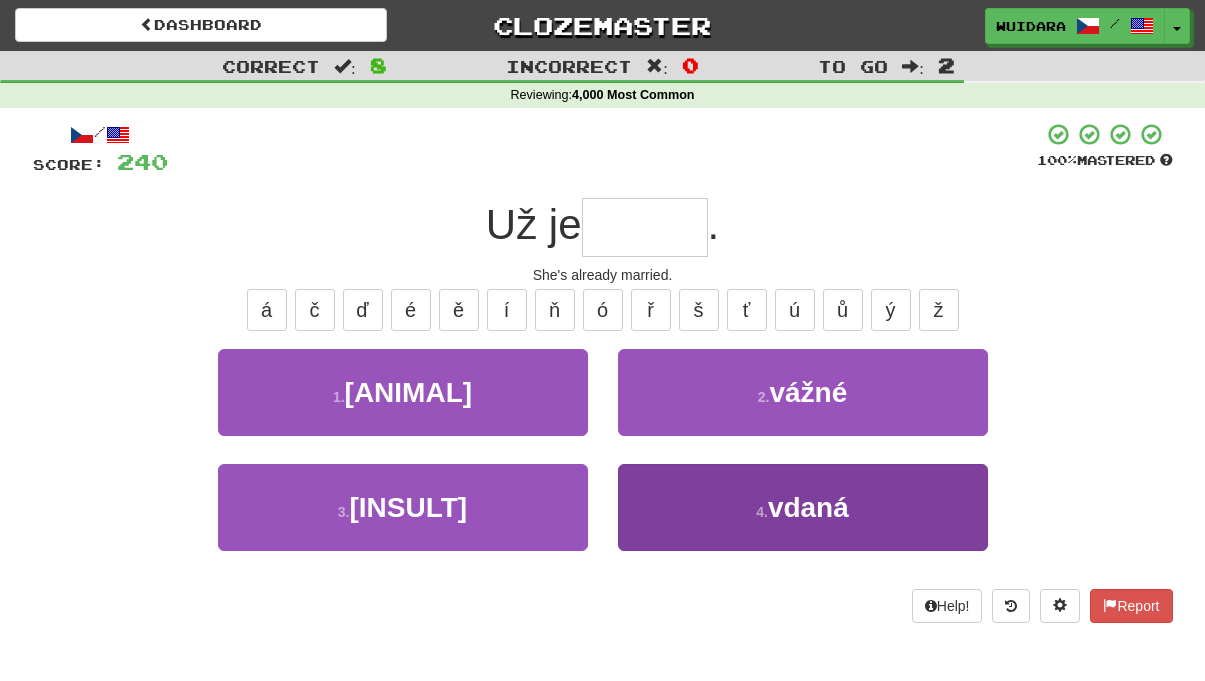 click on "4 .  vdaná" at bounding box center [803, 507] 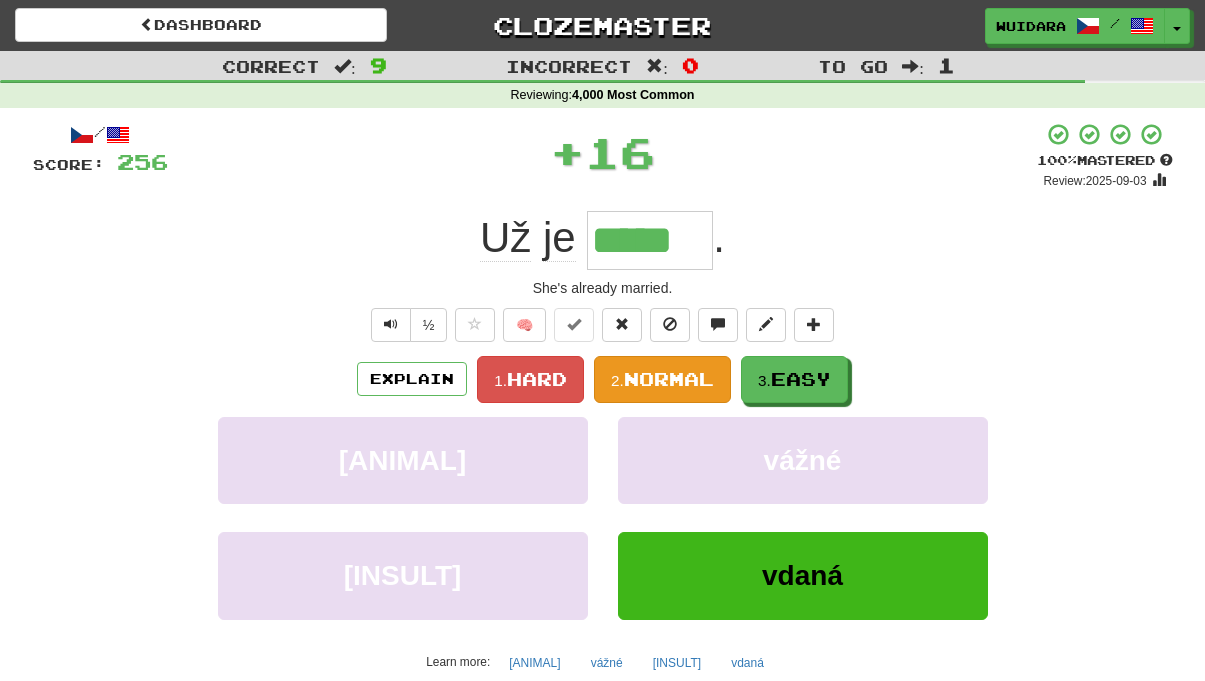 click on "Normal" at bounding box center [669, 379] 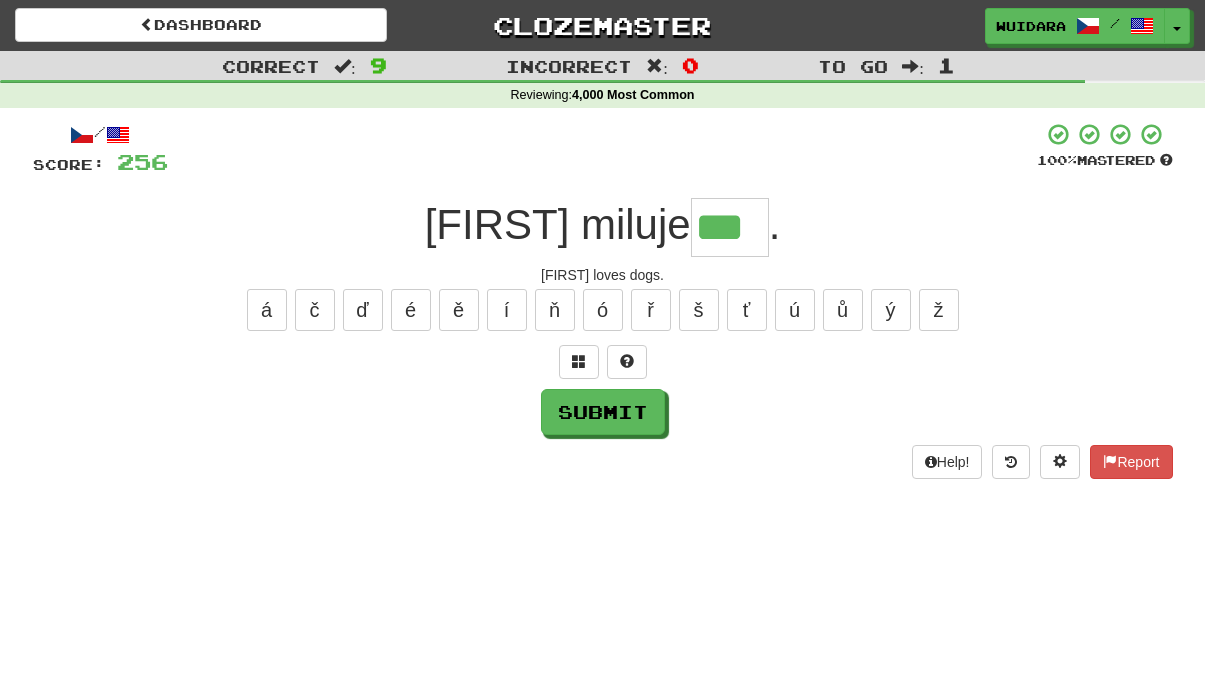 type on "***" 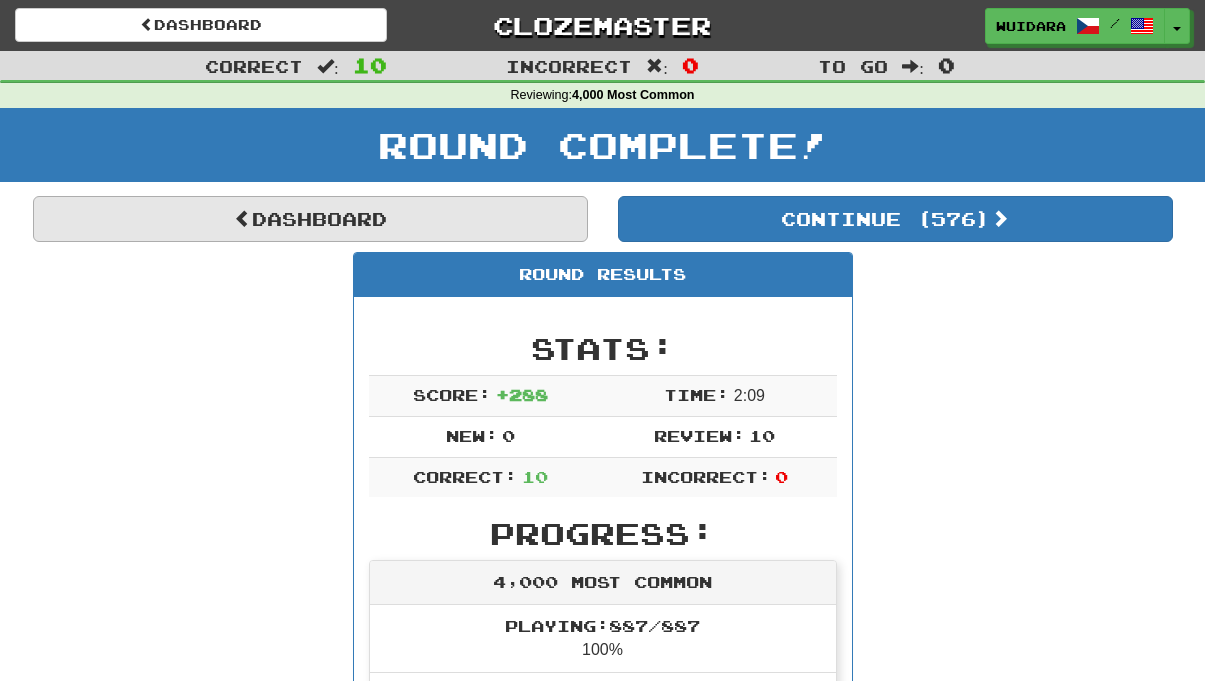 click on "Dashboard" at bounding box center [310, 219] 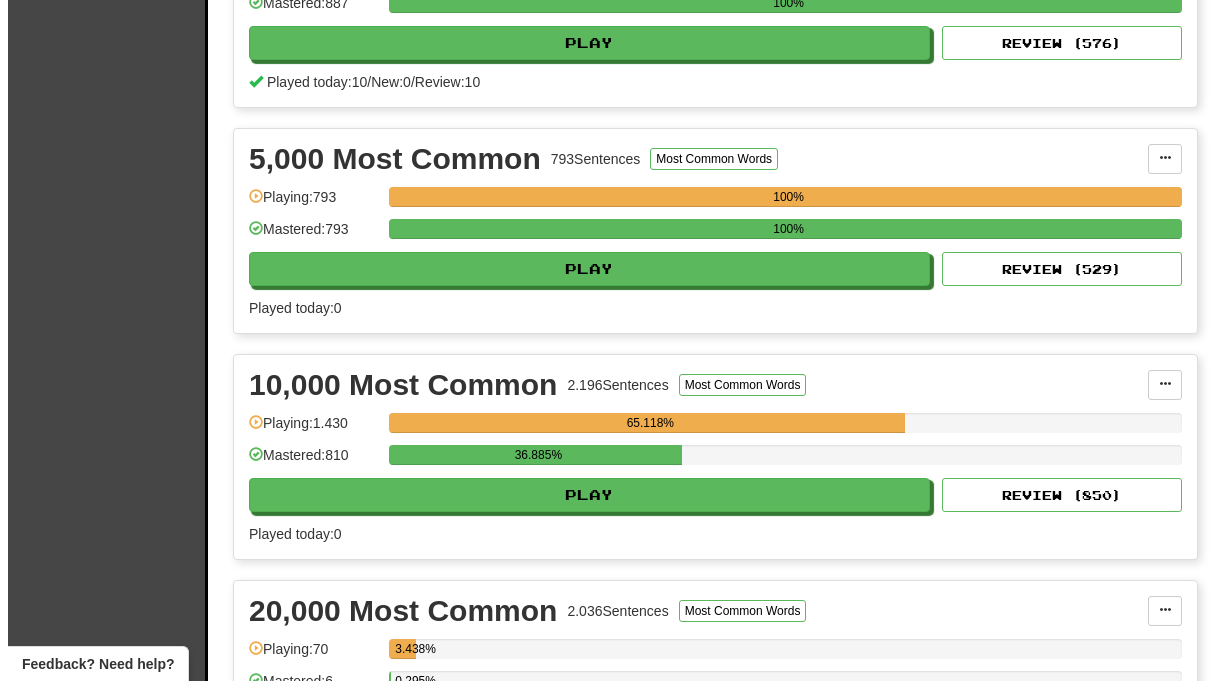 scroll, scrollTop: 1209, scrollLeft: 0, axis: vertical 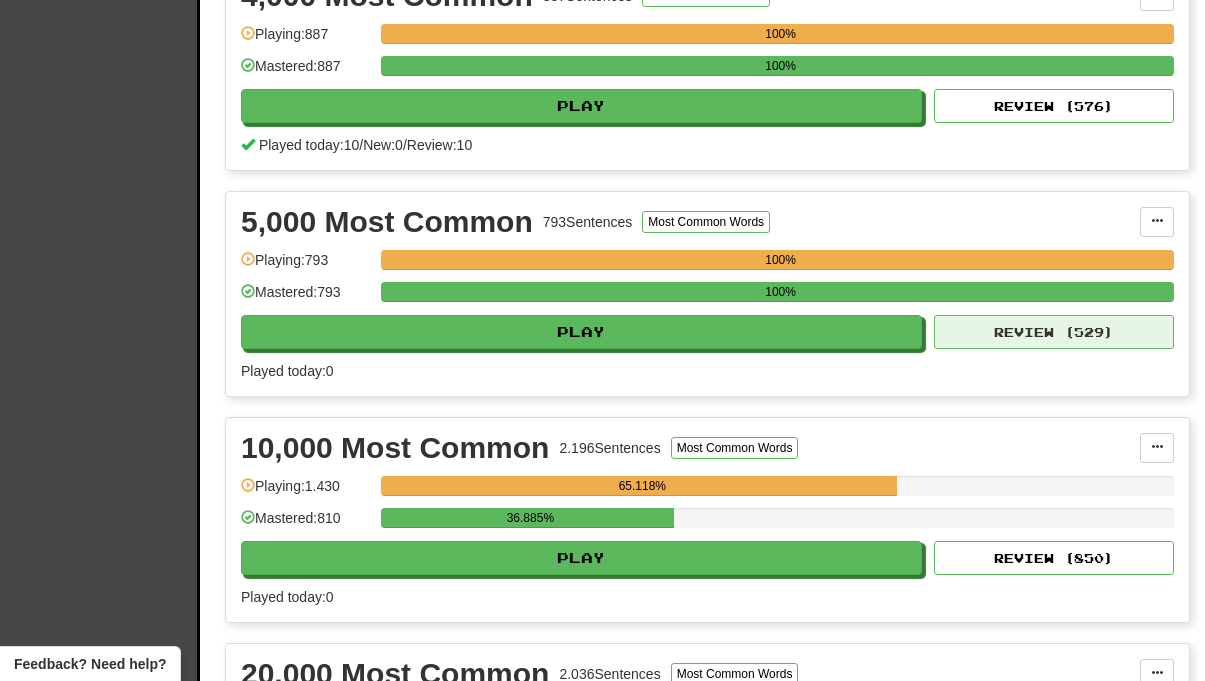 click on "Review ( 529 )" at bounding box center (1054, 332) 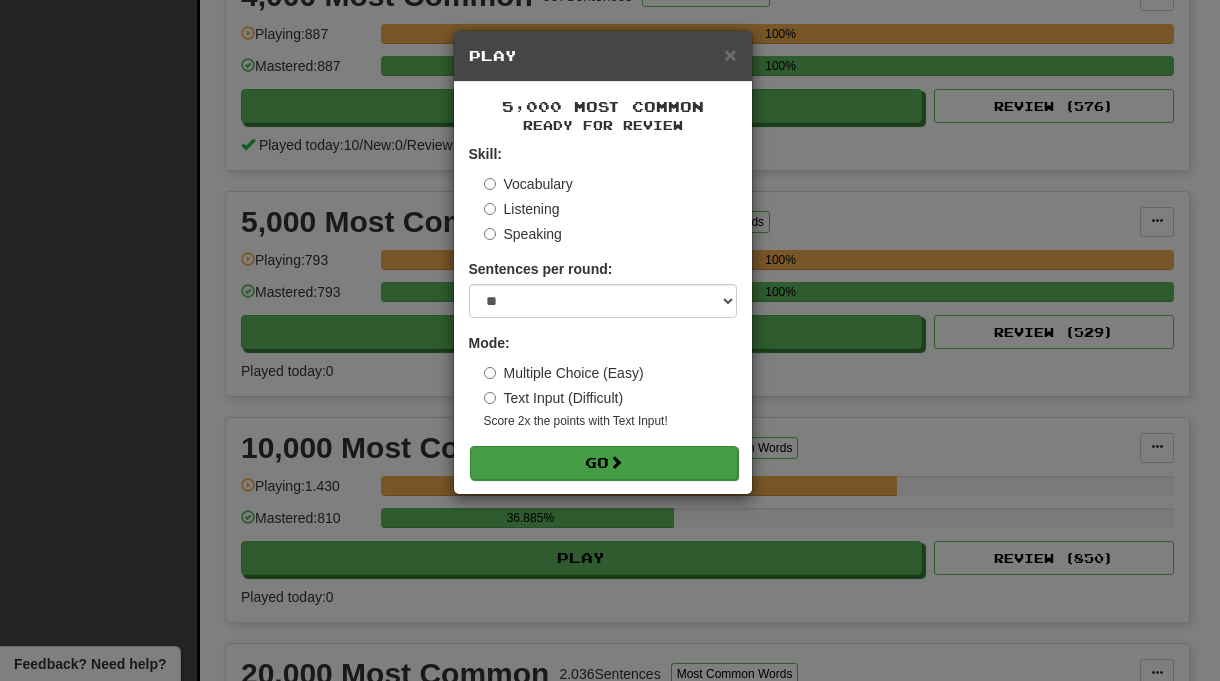 click on "Go" at bounding box center [604, 463] 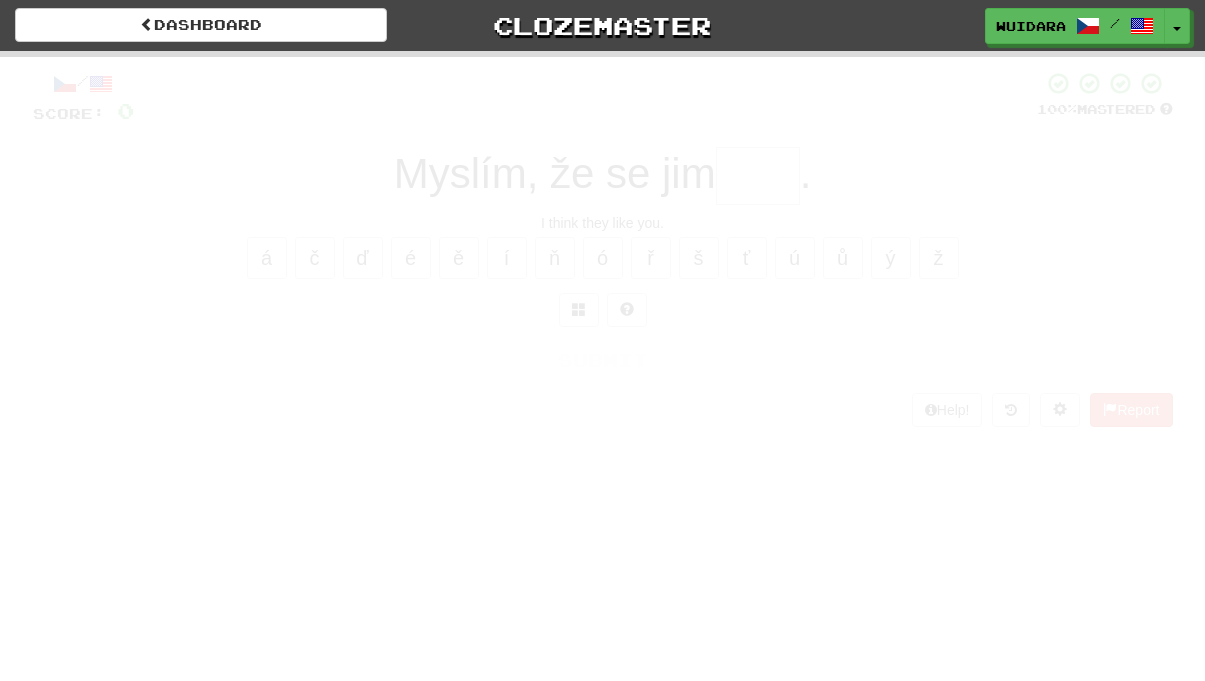 scroll, scrollTop: 0, scrollLeft: 0, axis: both 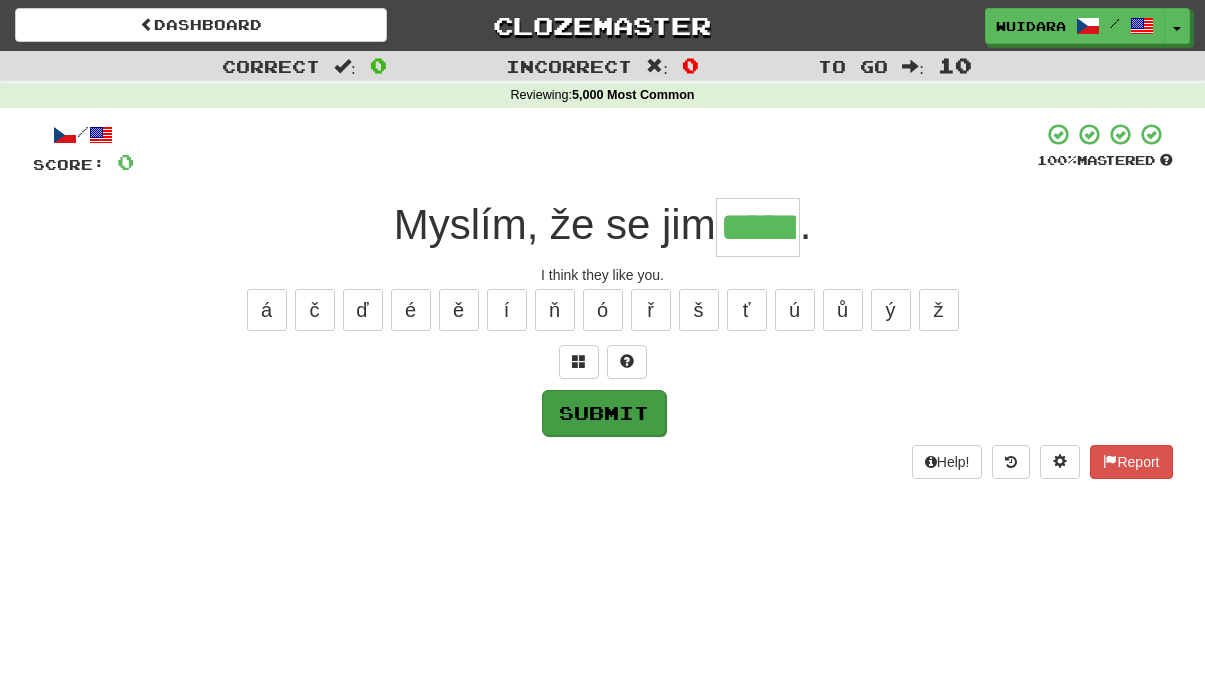 type on "*****" 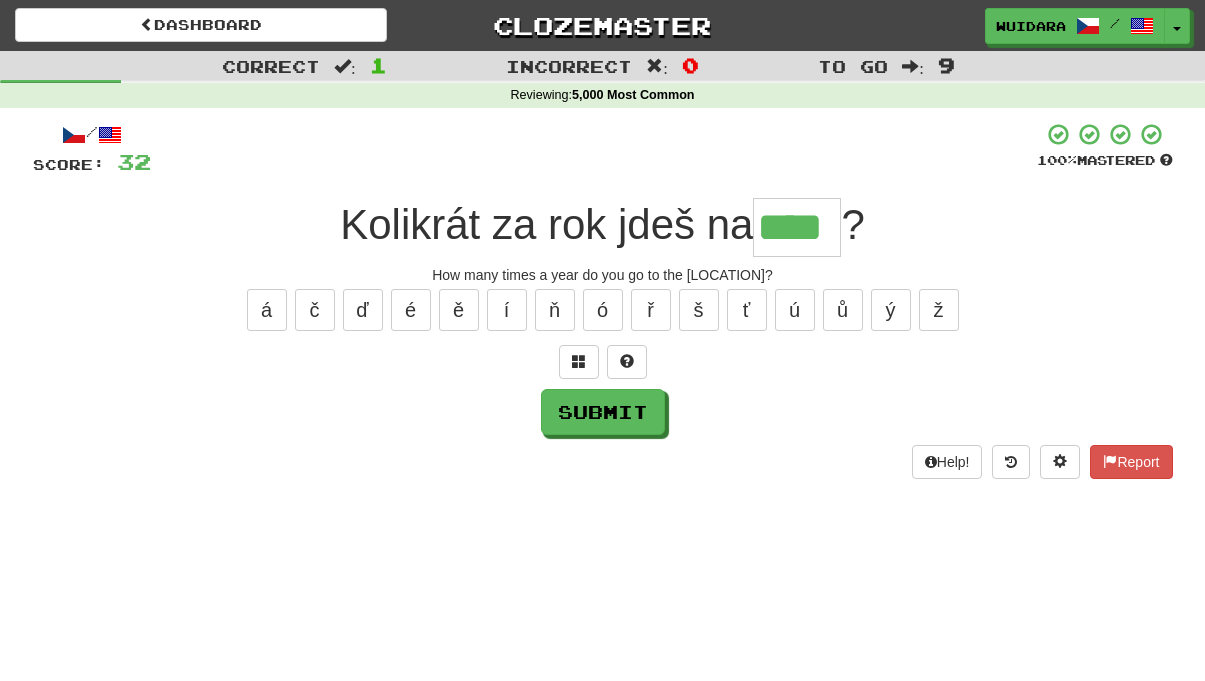 type on "****" 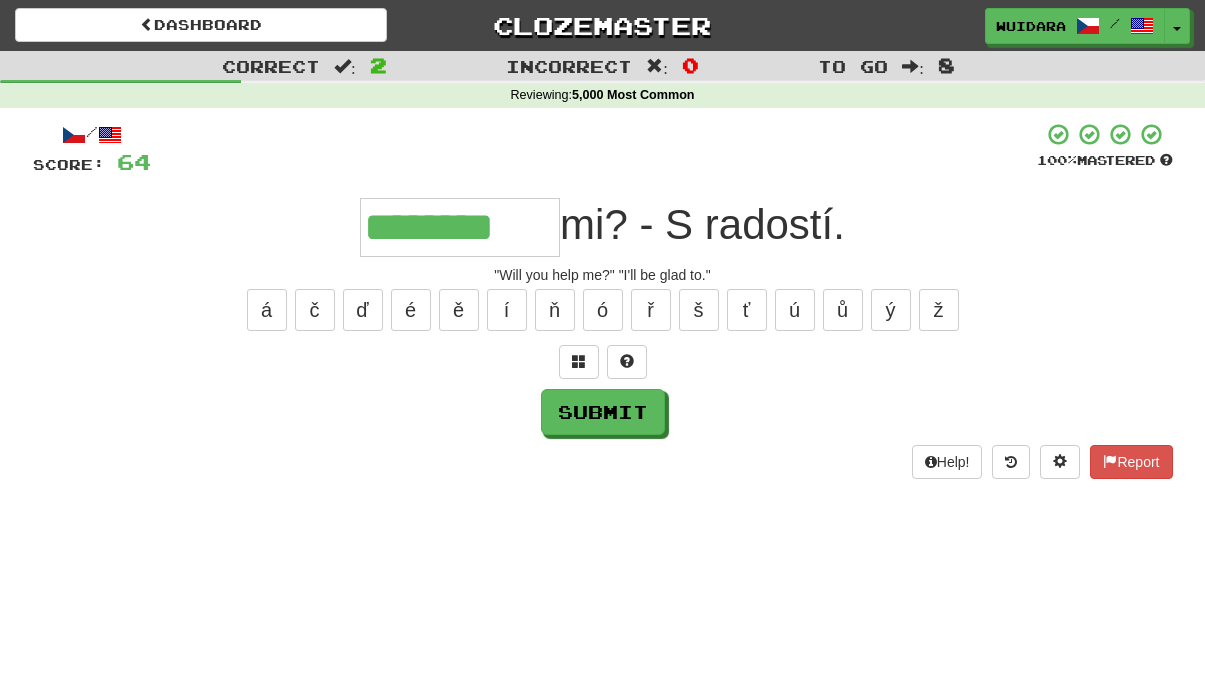 type on "********" 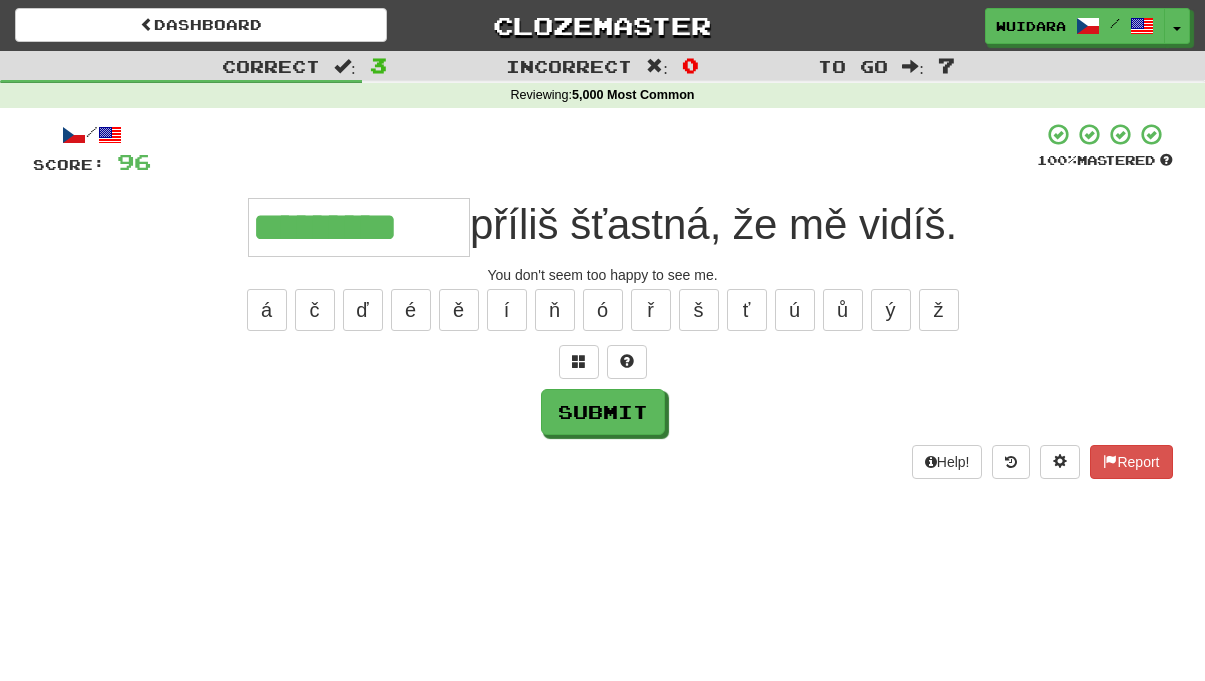 type on "*********" 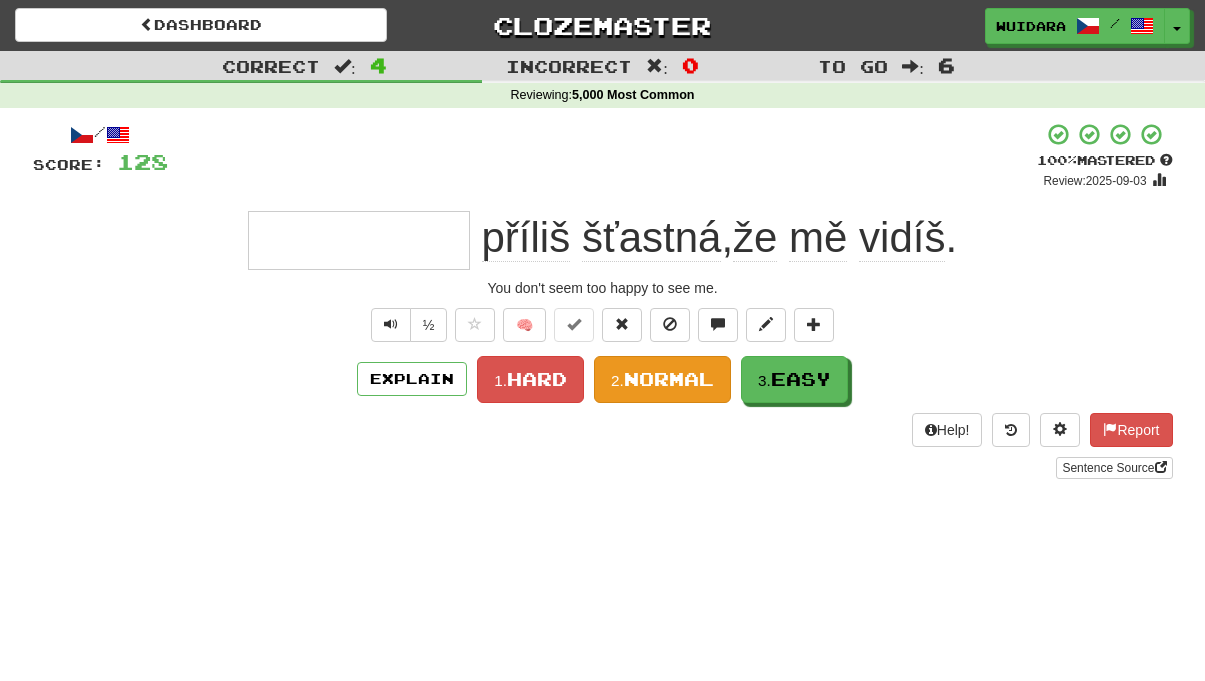 click on "Normal" at bounding box center [669, 379] 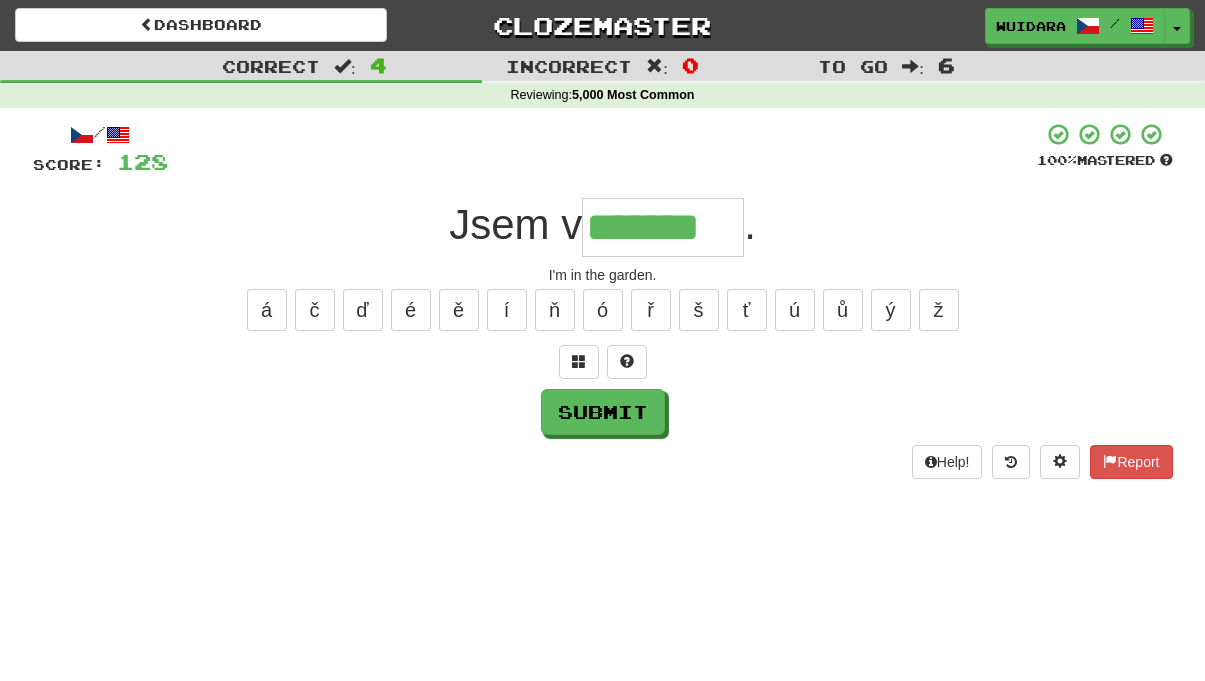 type on "*******" 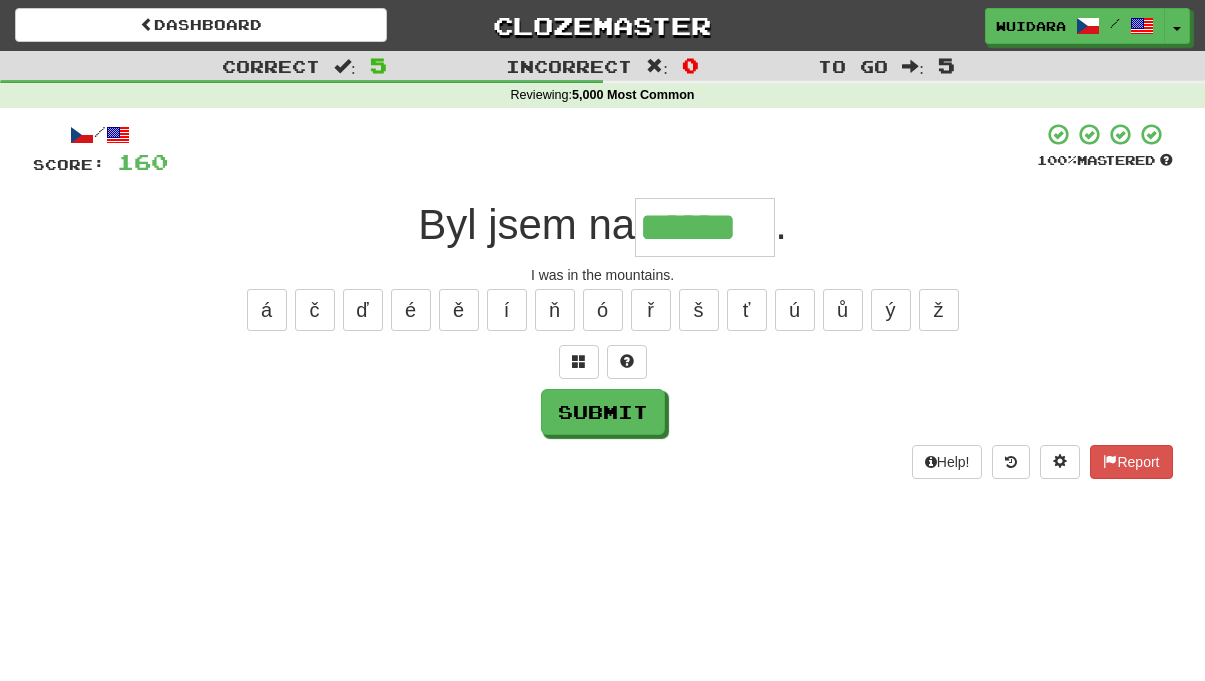 type on "******" 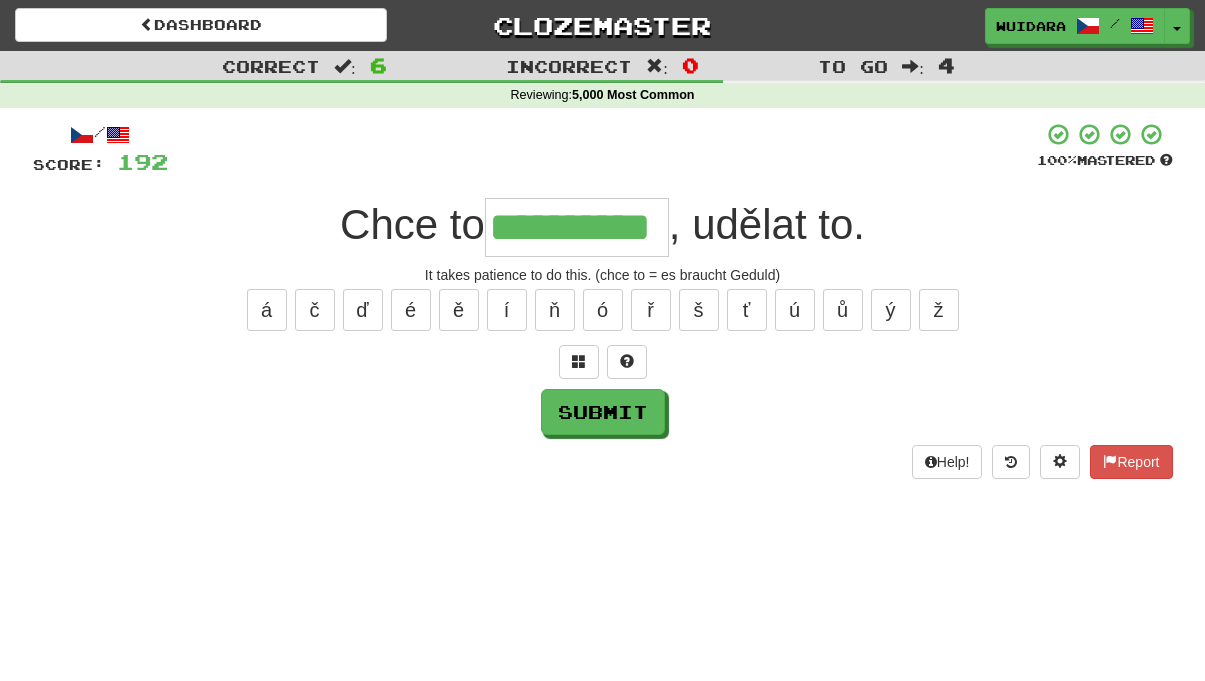type on "**********" 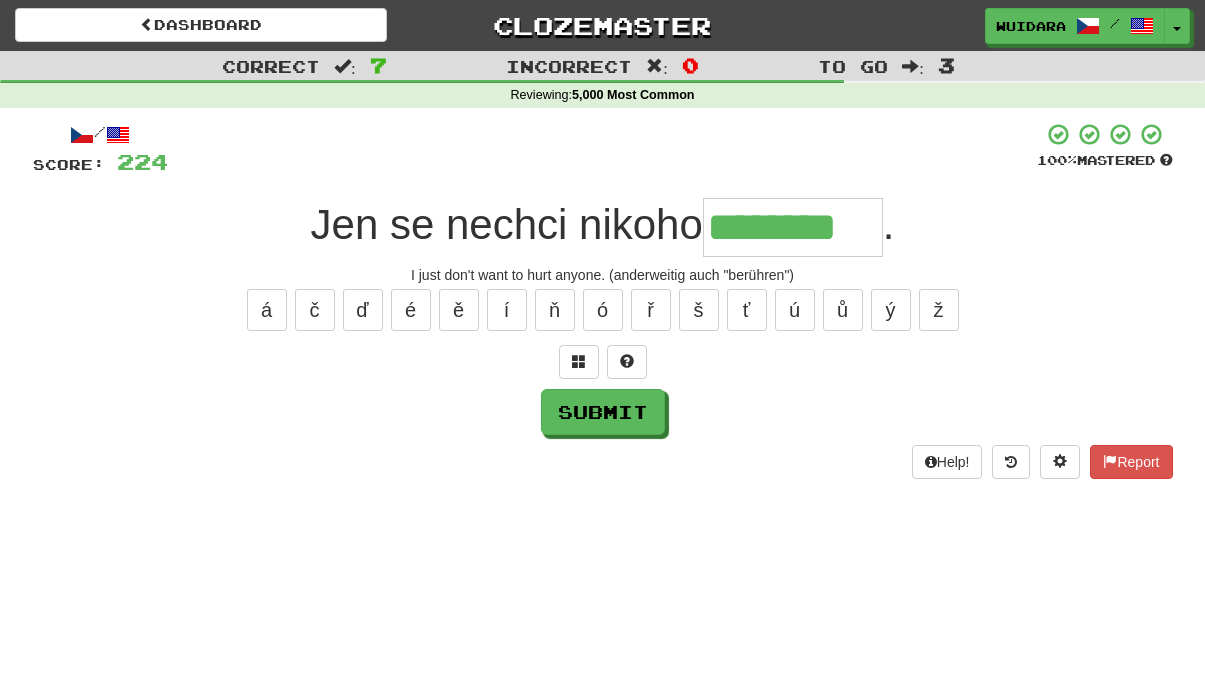 type on "********" 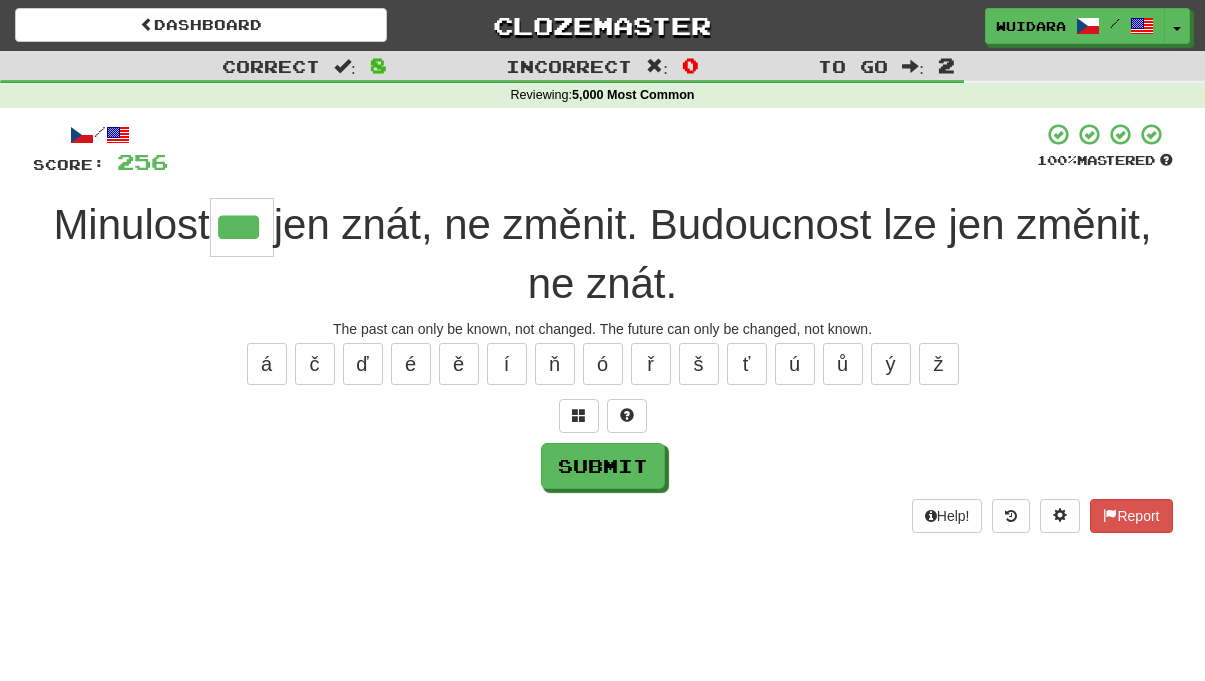 type on "***" 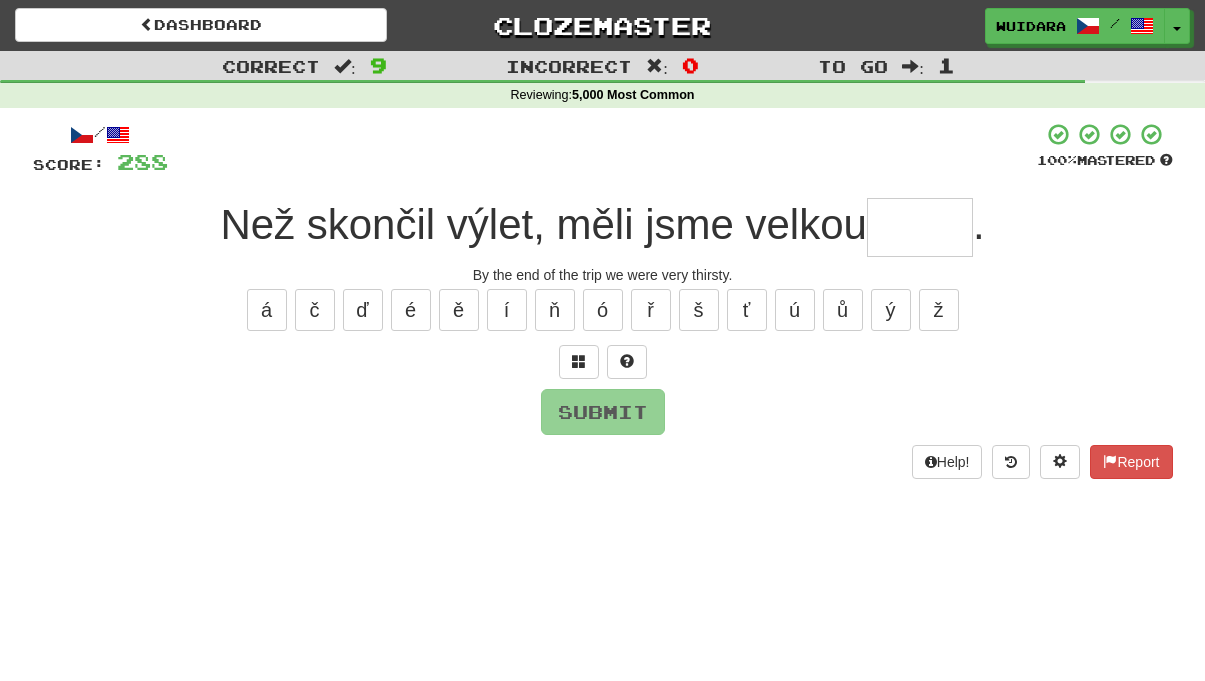 type on "*" 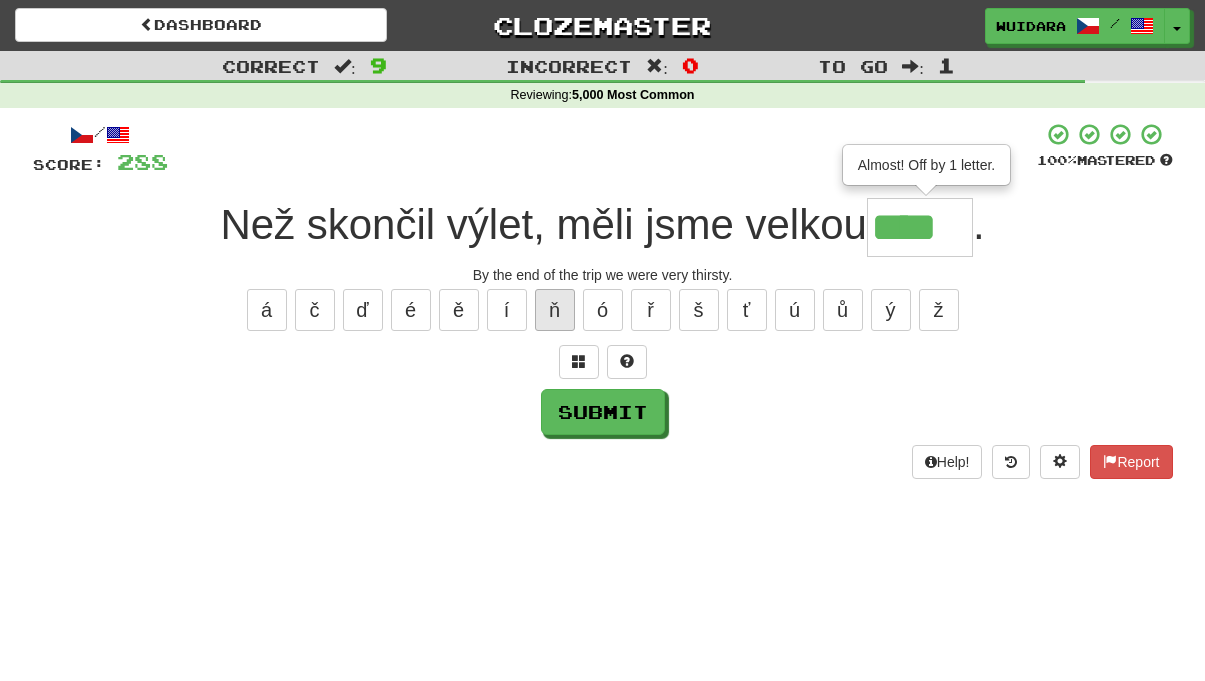 click on "ň" at bounding box center (555, 310) 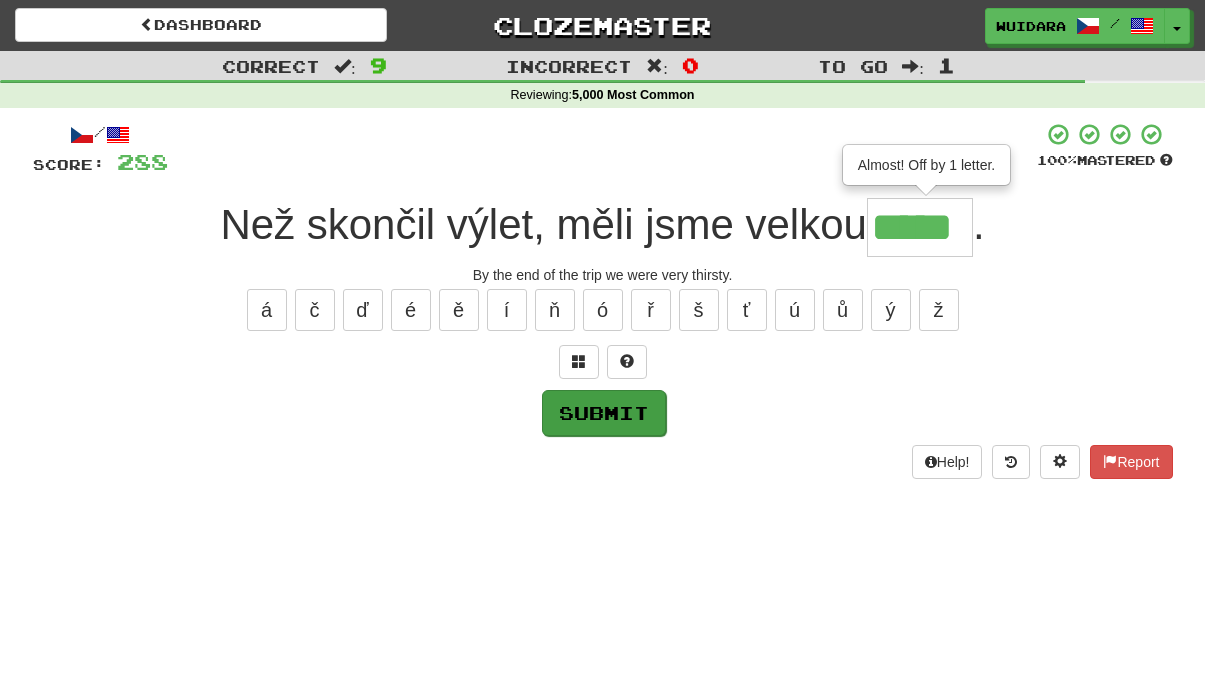 click on "Submit" at bounding box center (604, 413) 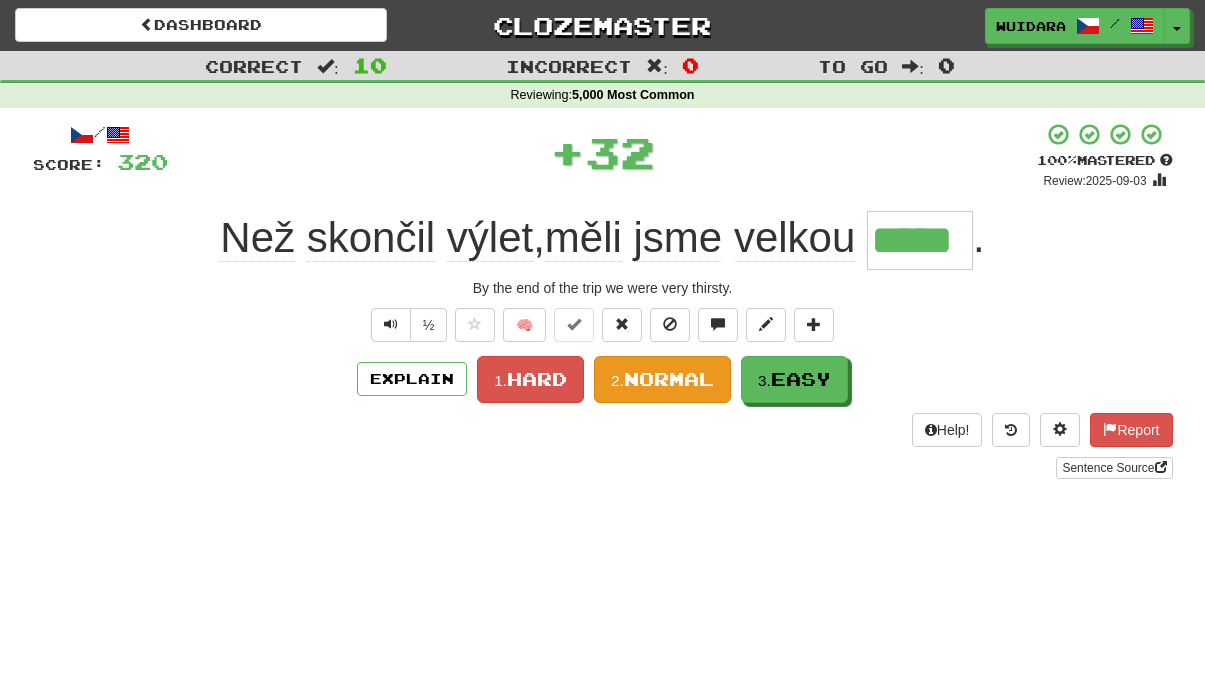 click on "2." at bounding box center (617, 380) 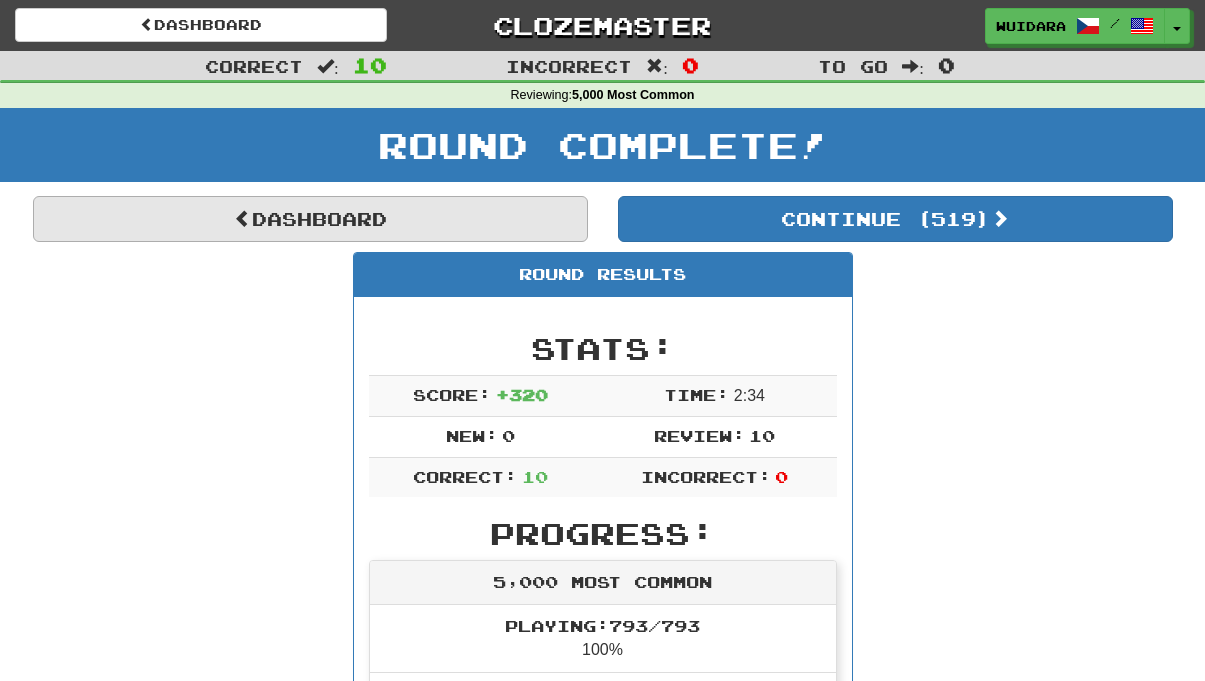 click on "Dashboard" at bounding box center (310, 219) 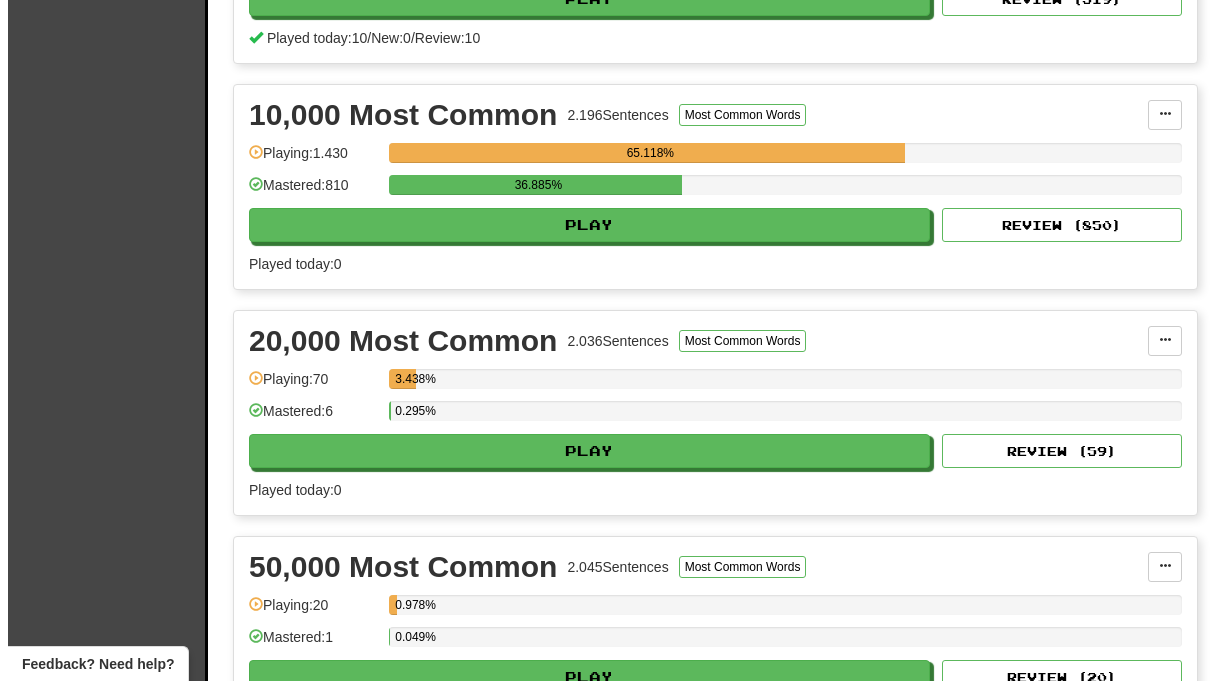scroll, scrollTop: 1546, scrollLeft: 0, axis: vertical 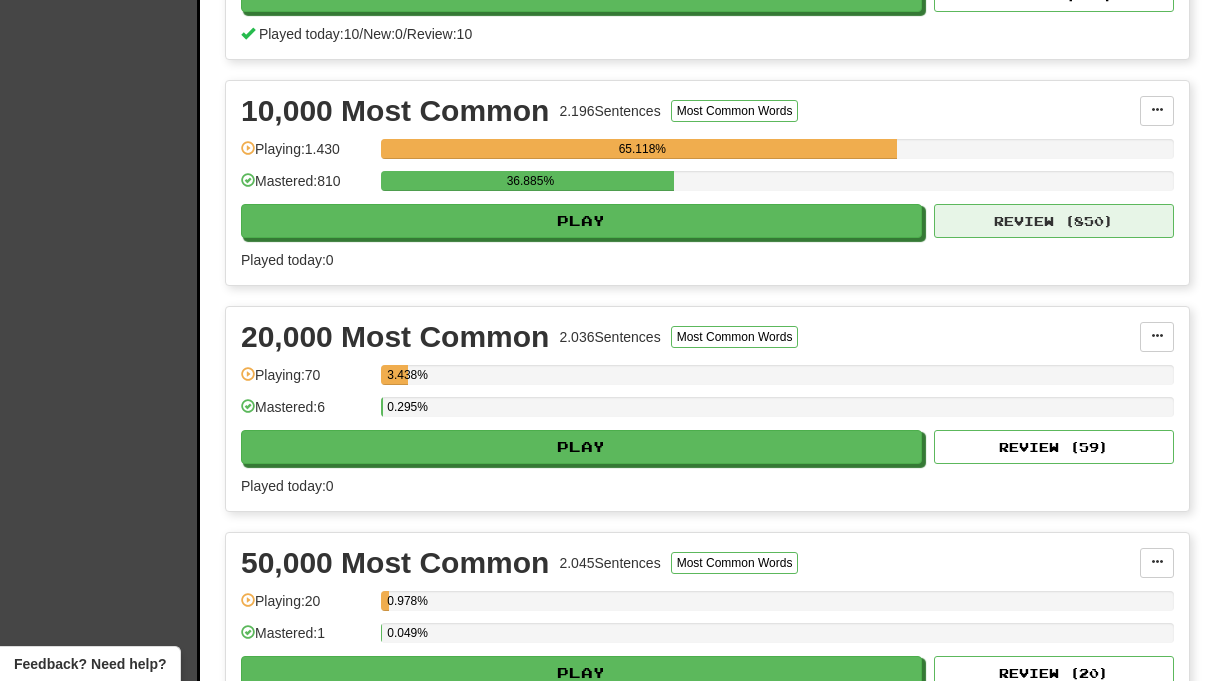 click on "Review ( 850 )" at bounding box center (1054, 221) 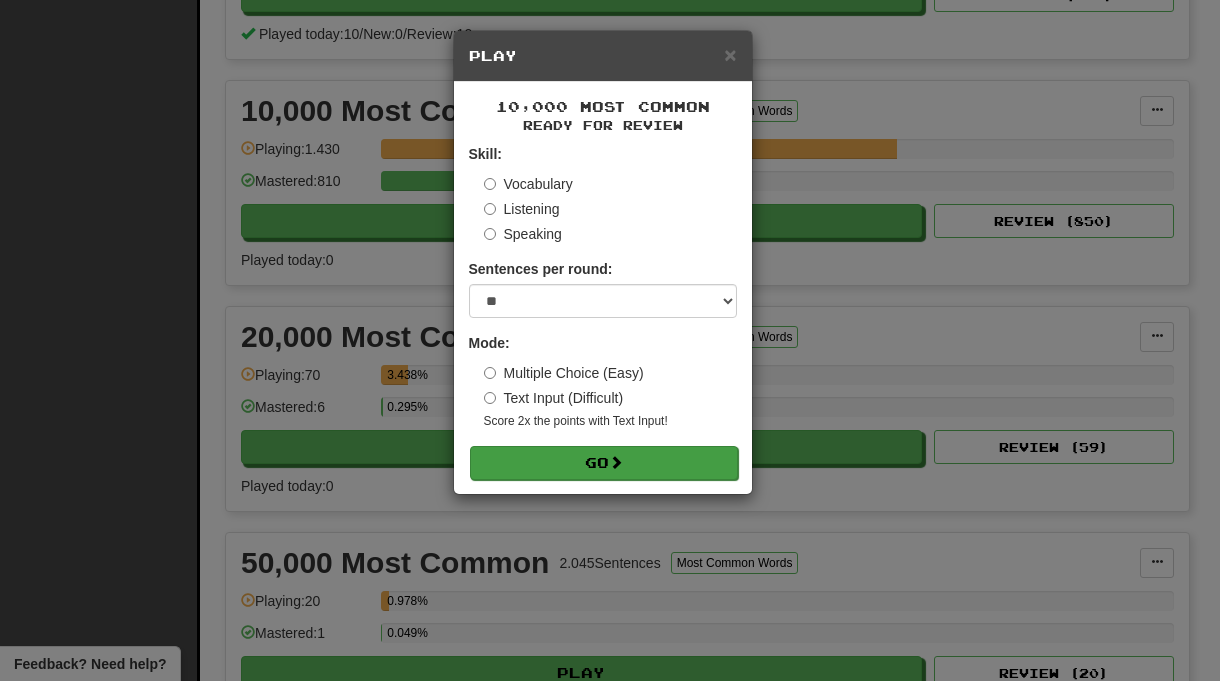 click on "Go" at bounding box center (604, 463) 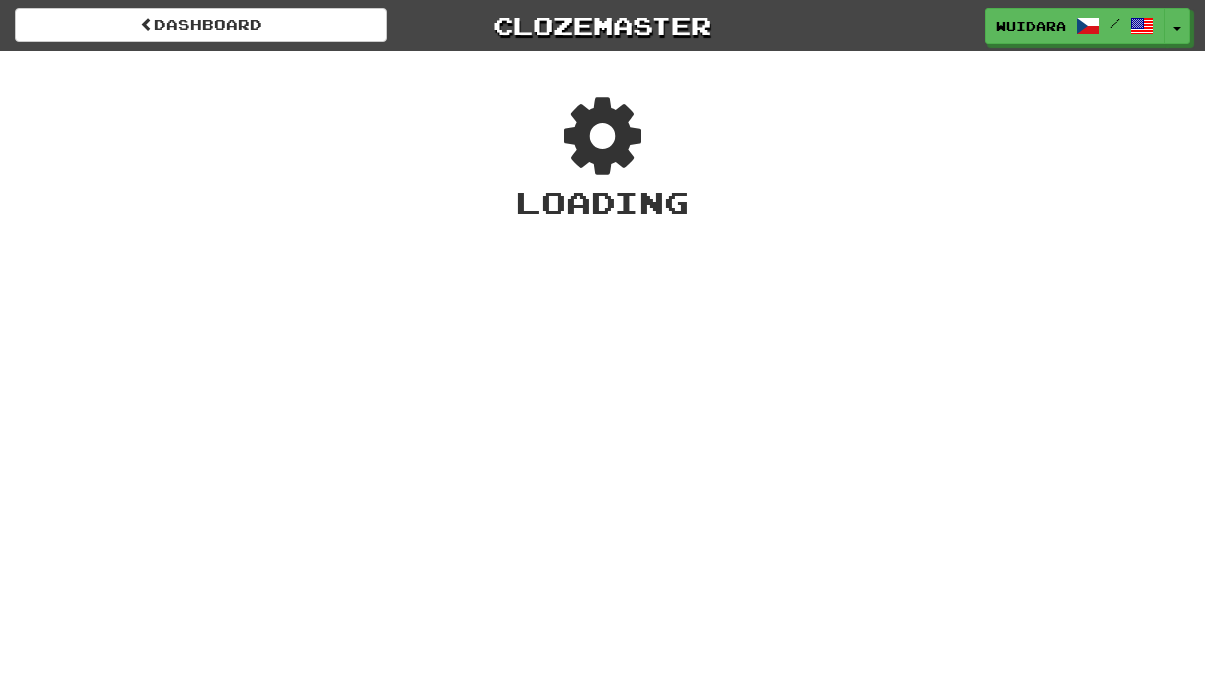 scroll, scrollTop: 0, scrollLeft: 0, axis: both 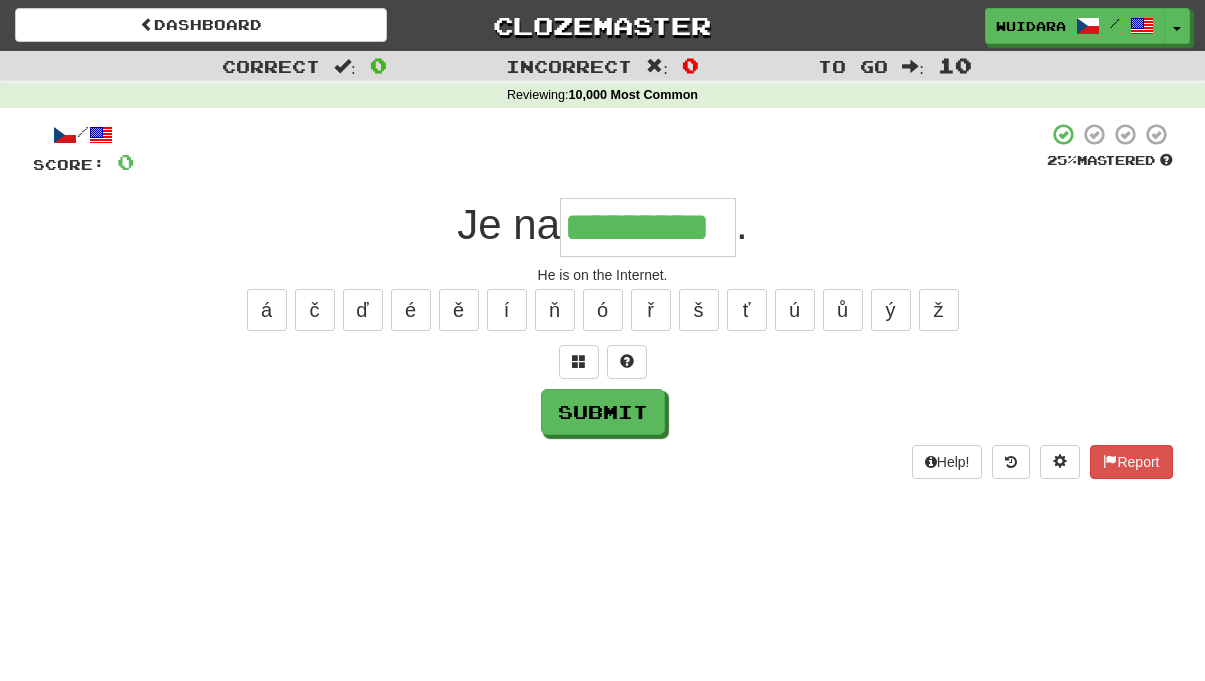 type on "*********" 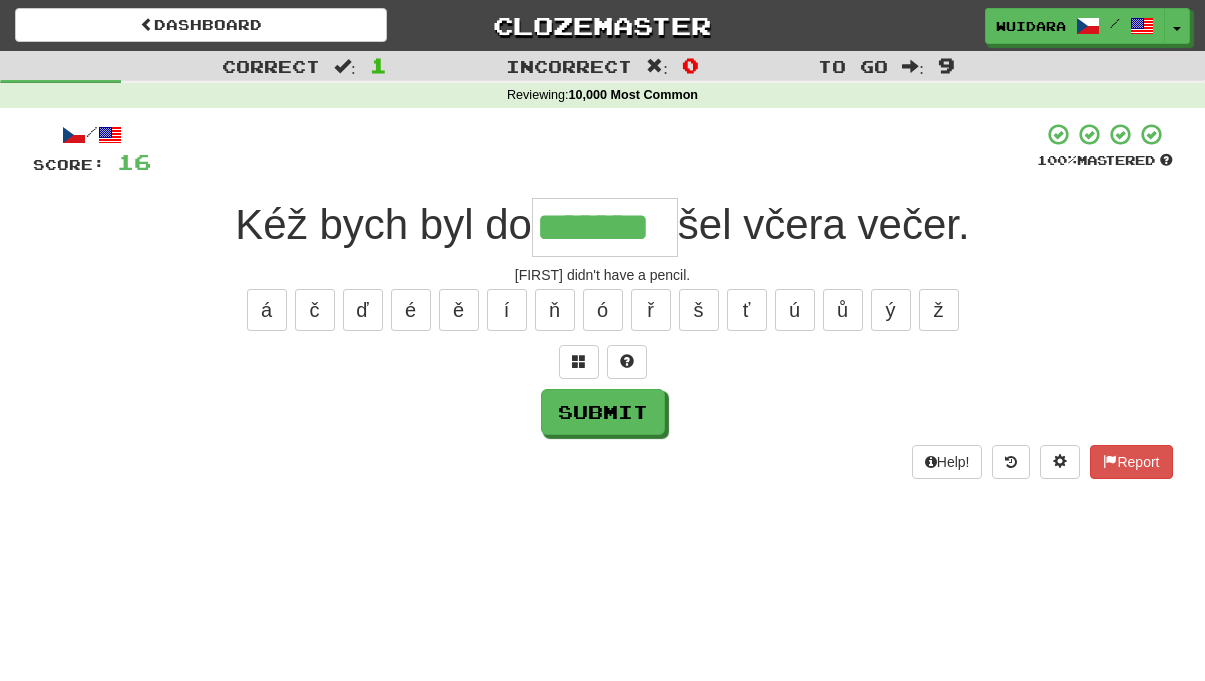 type on "*******" 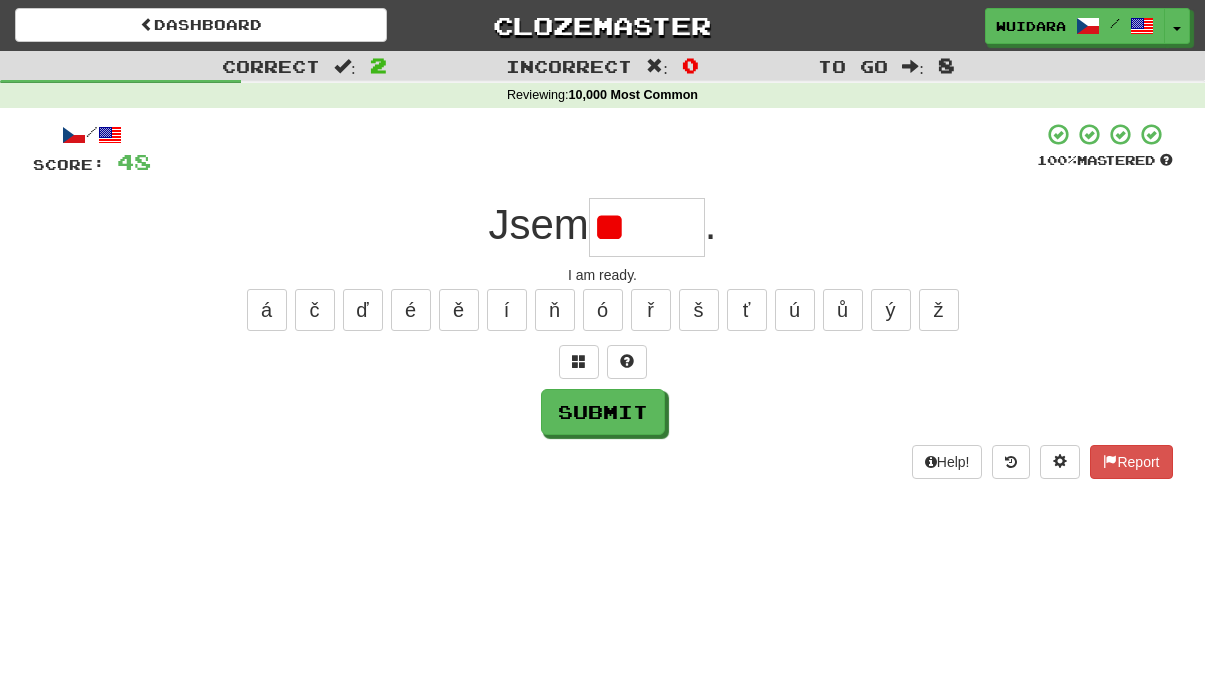 type on "*" 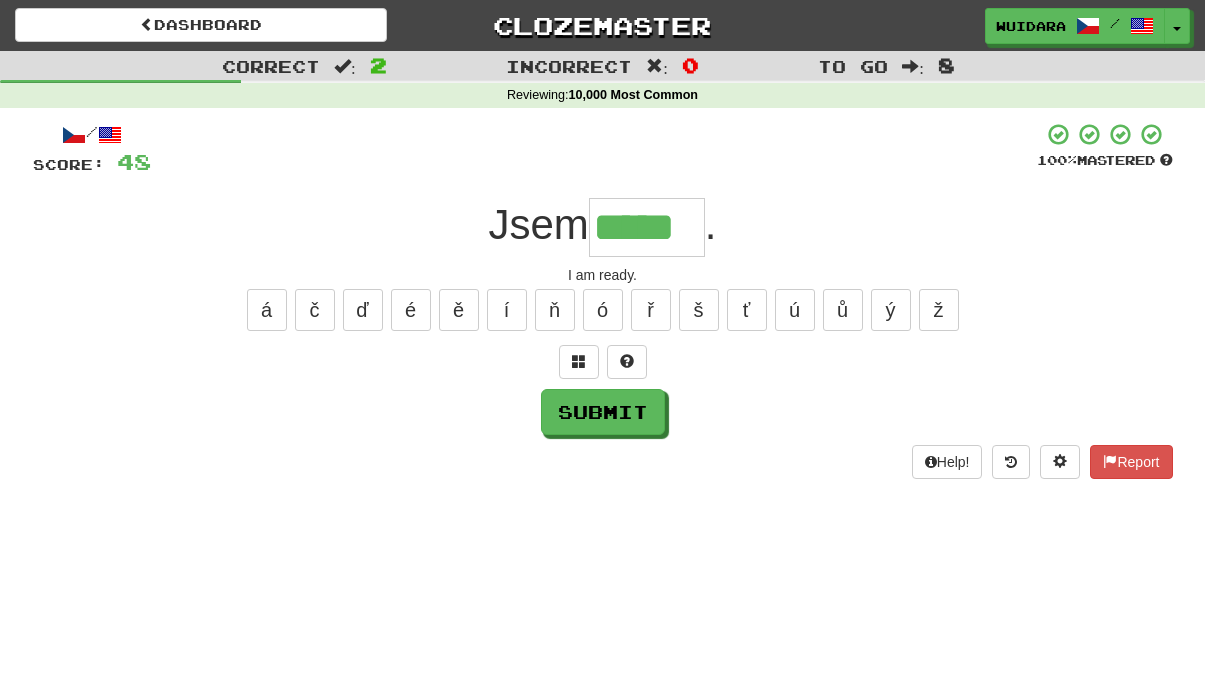 type on "*****" 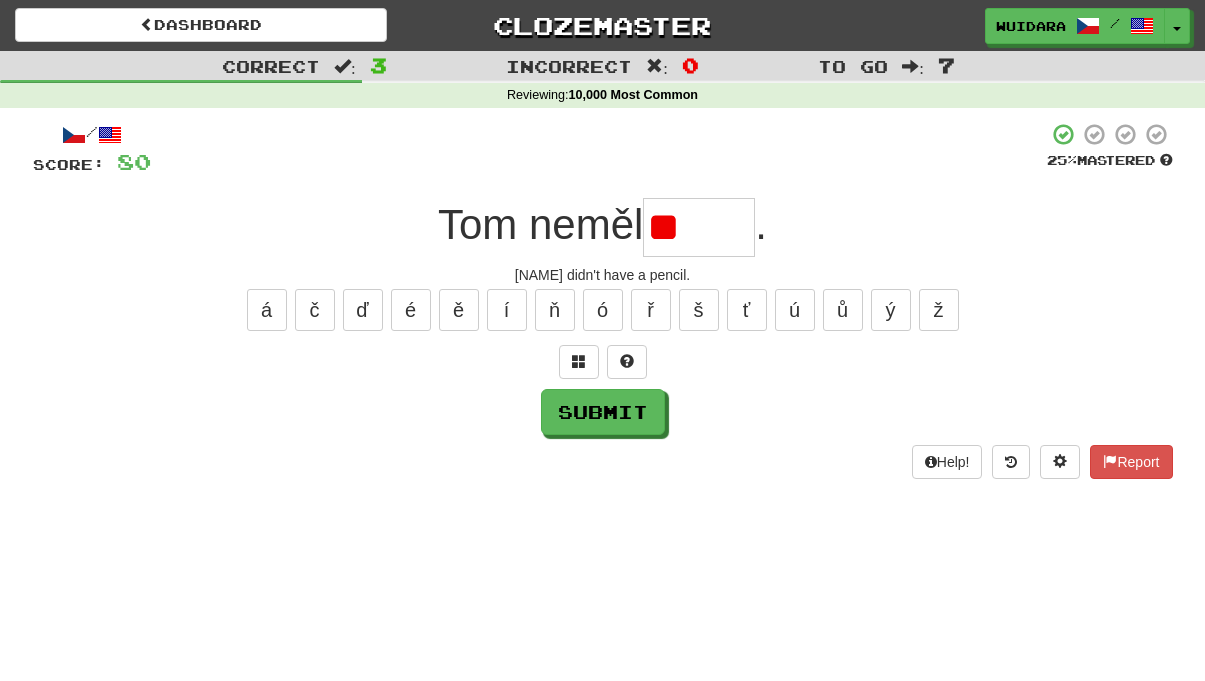 type on "*" 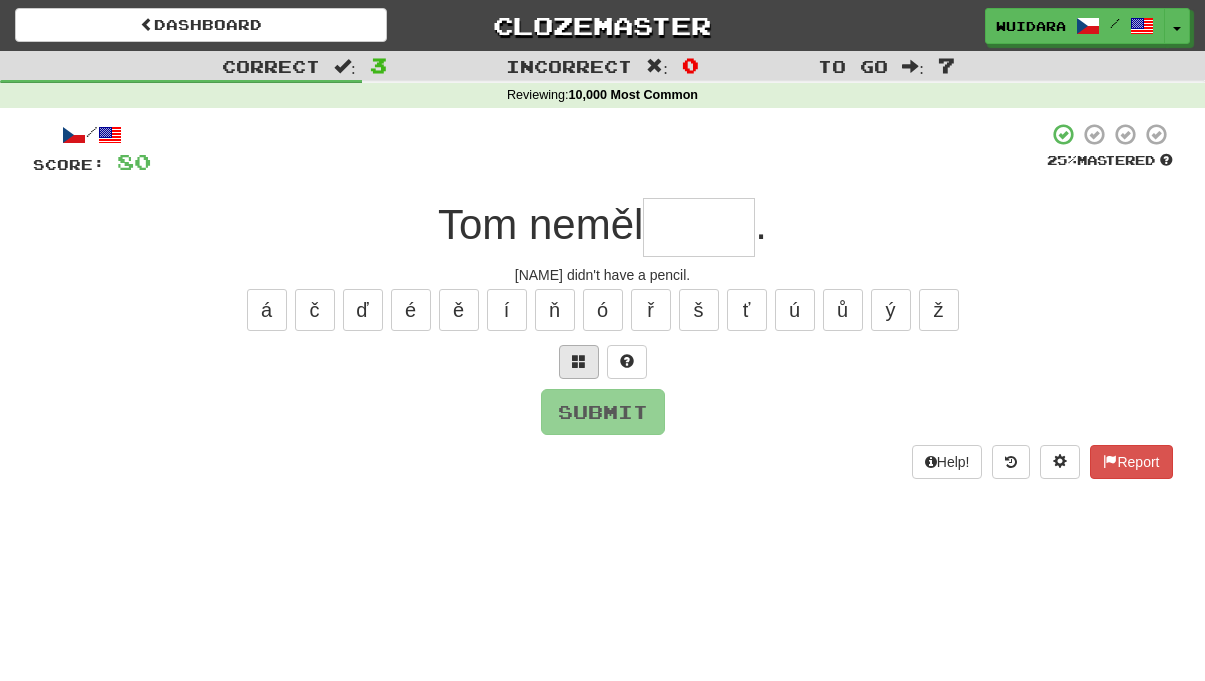 click at bounding box center [579, 361] 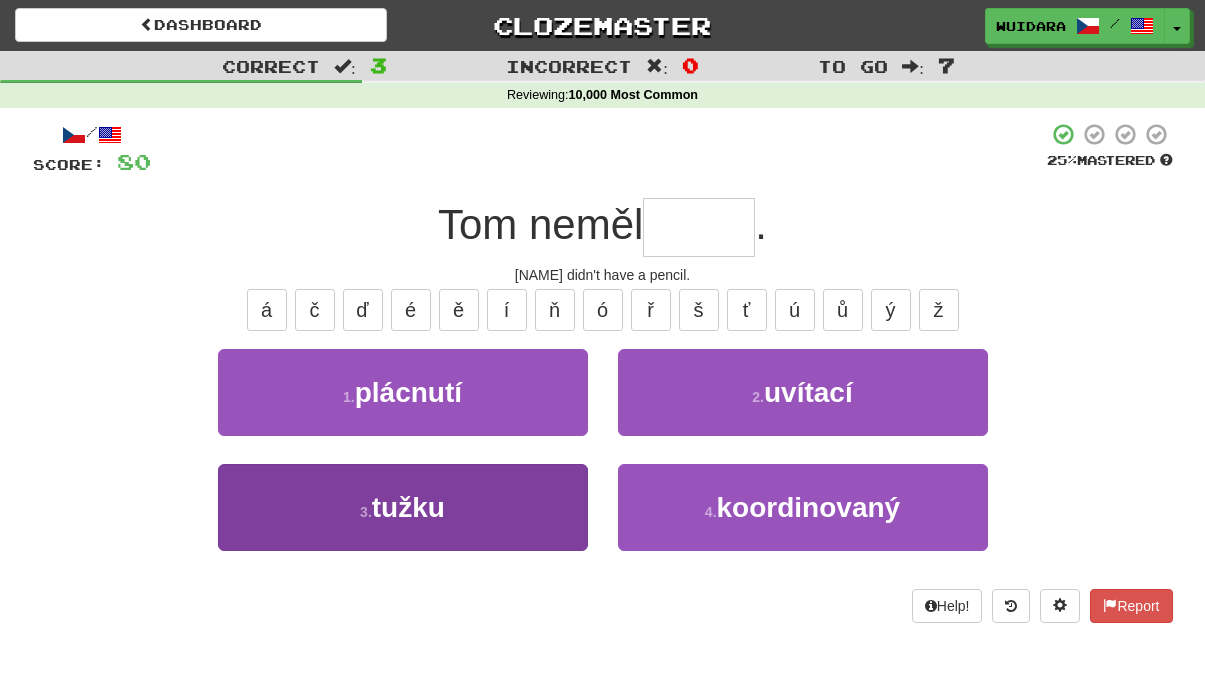 click on "3 .  tužku" at bounding box center [403, 507] 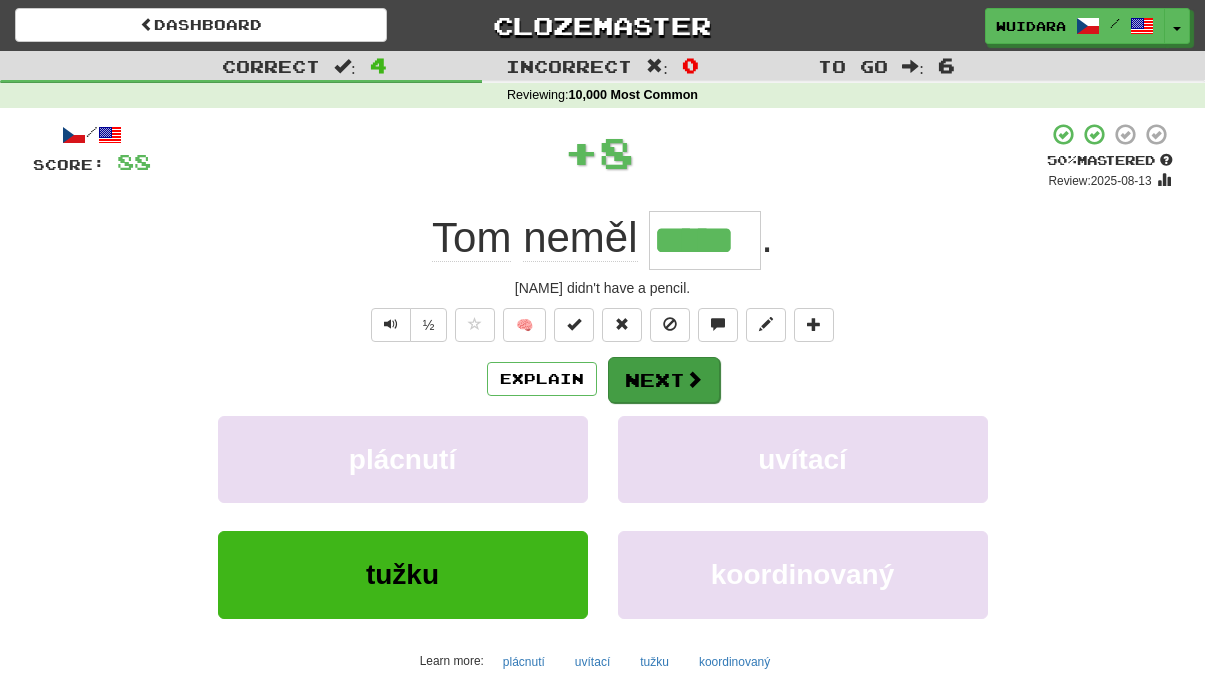 click on "Next" at bounding box center [664, 380] 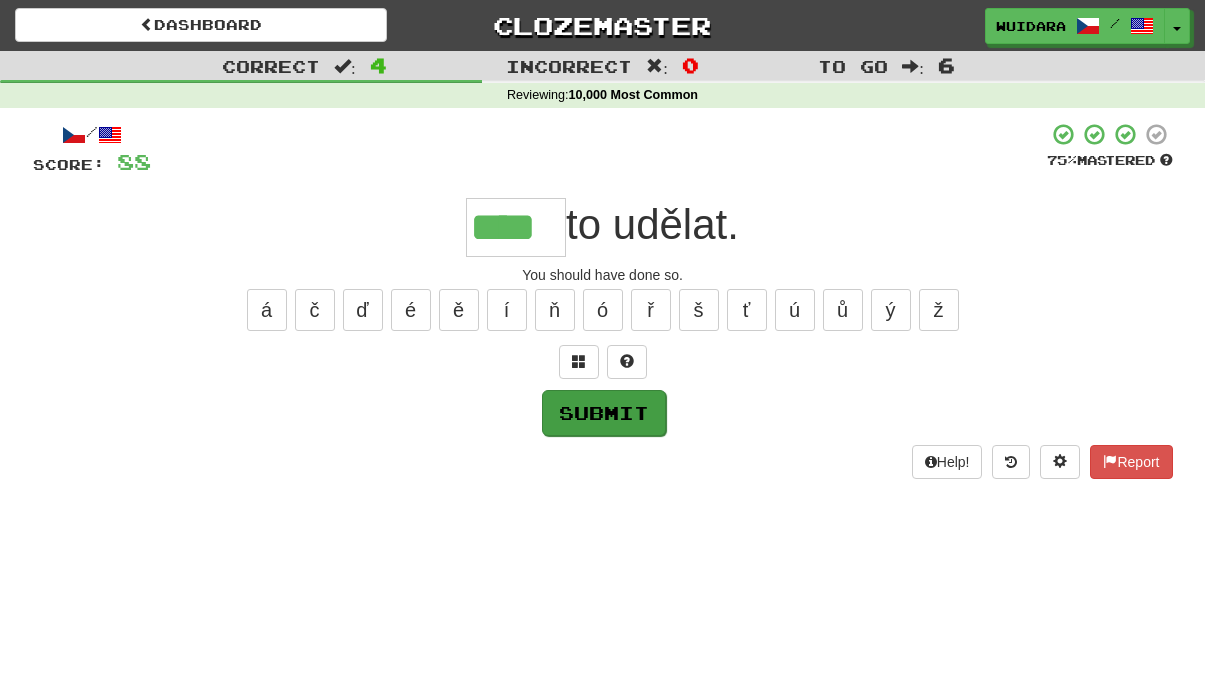 type on "****" 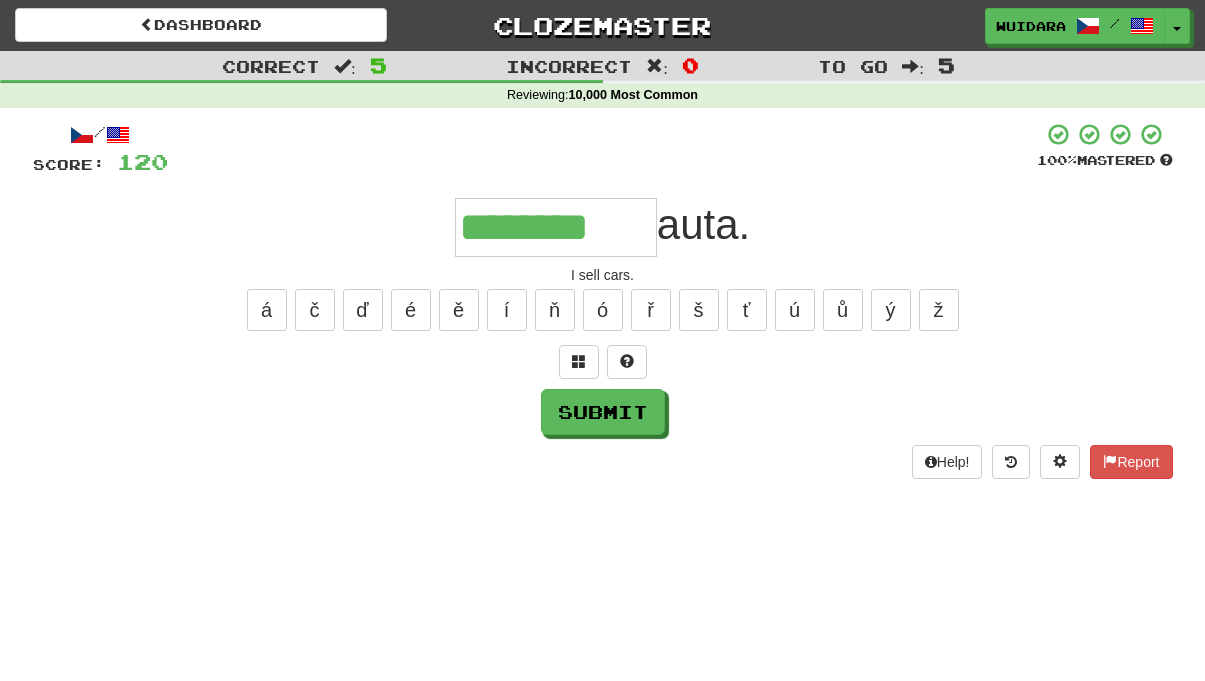 type on "********" 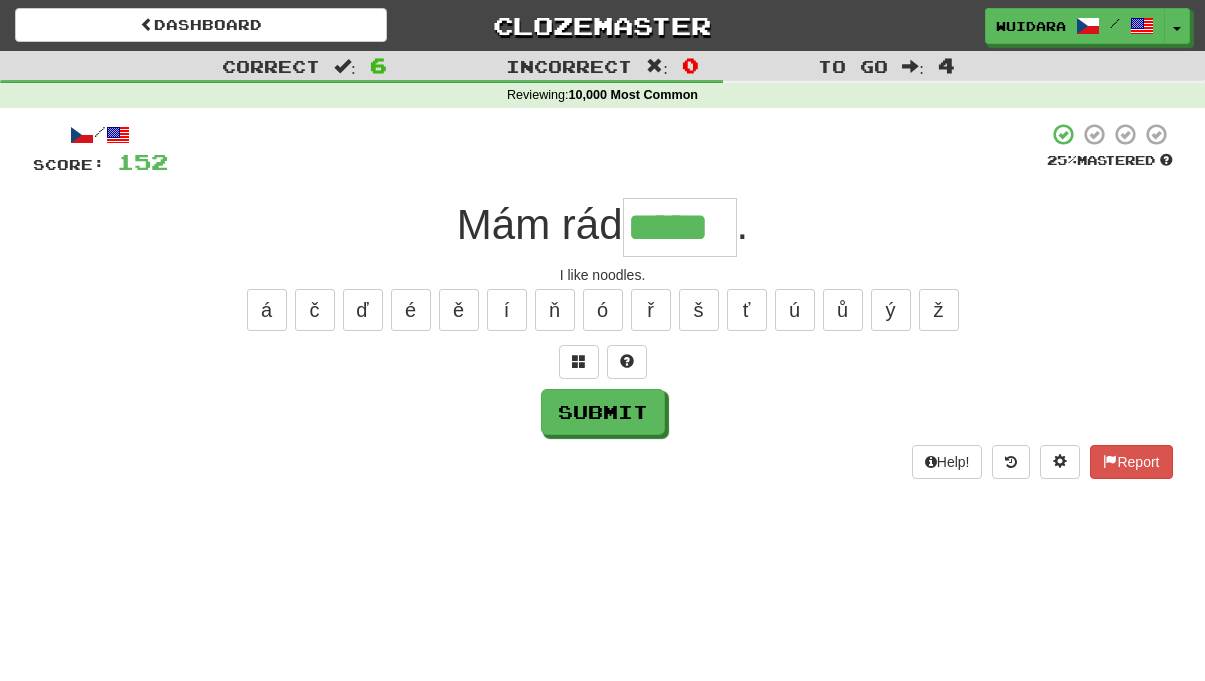 type on "*****" 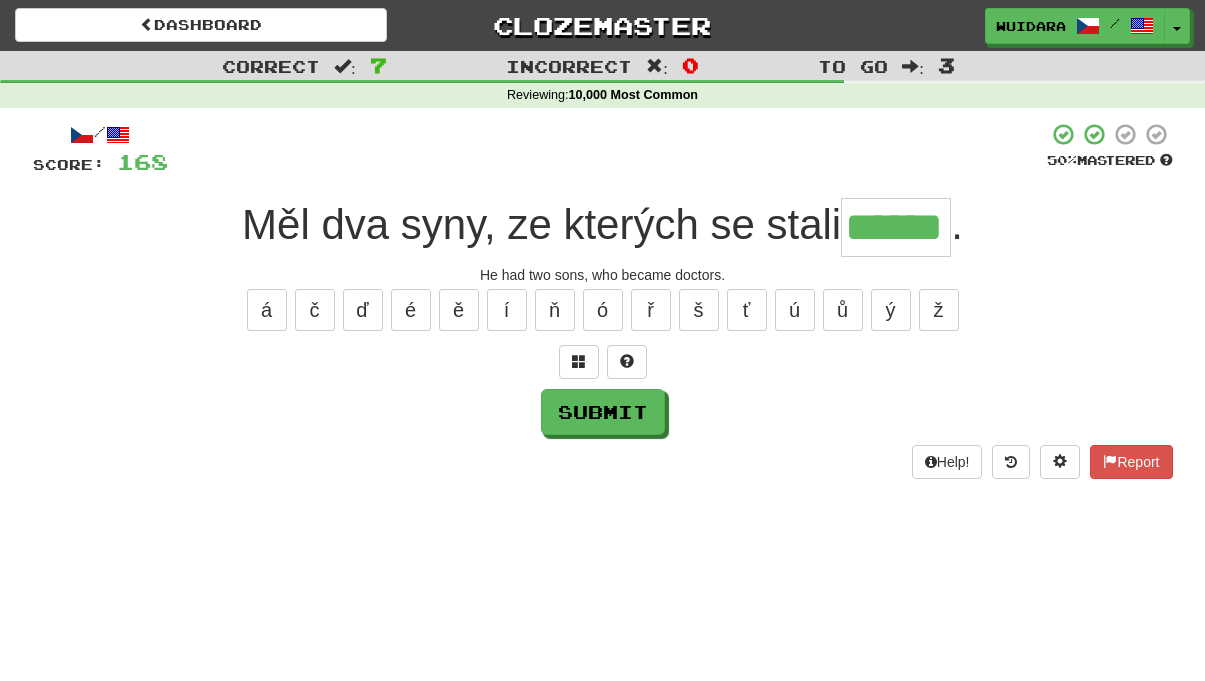 type on "******" 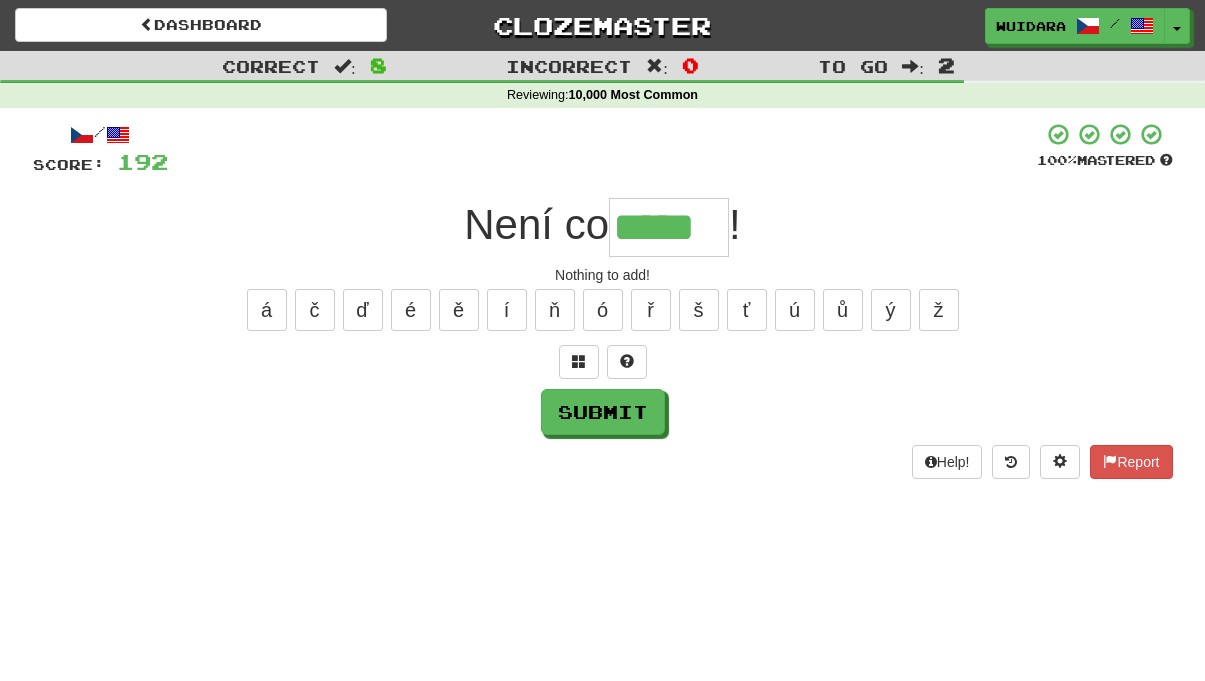 type on "*****" 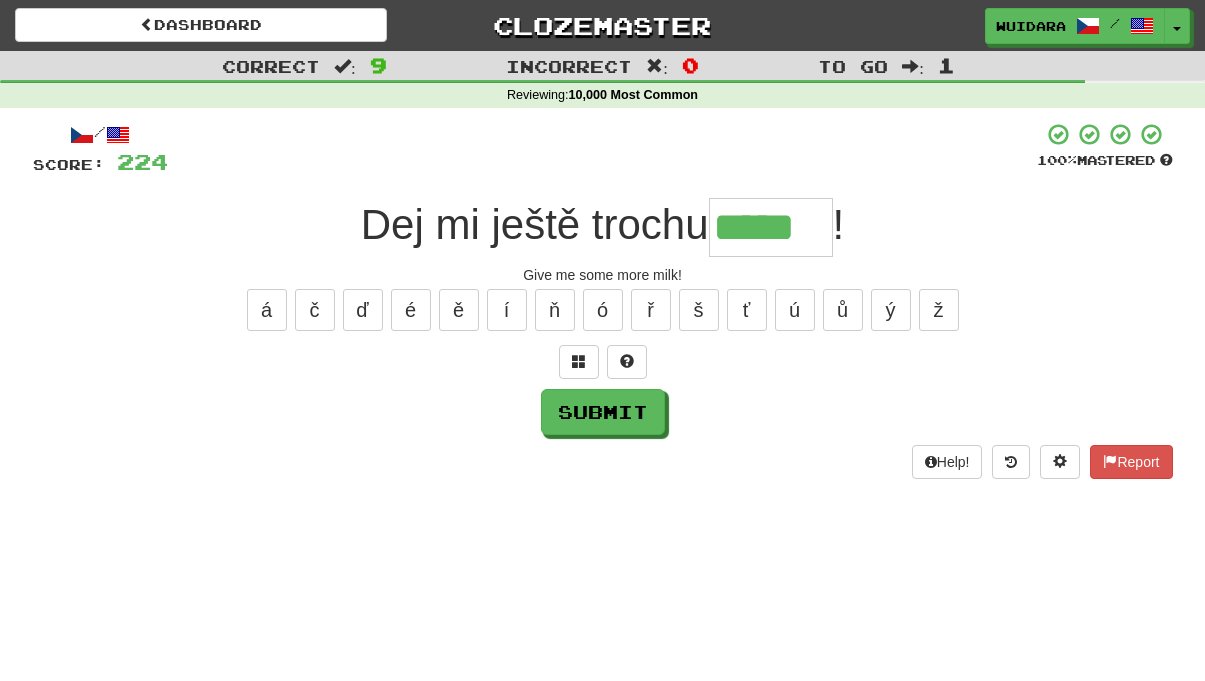 type on "*****" 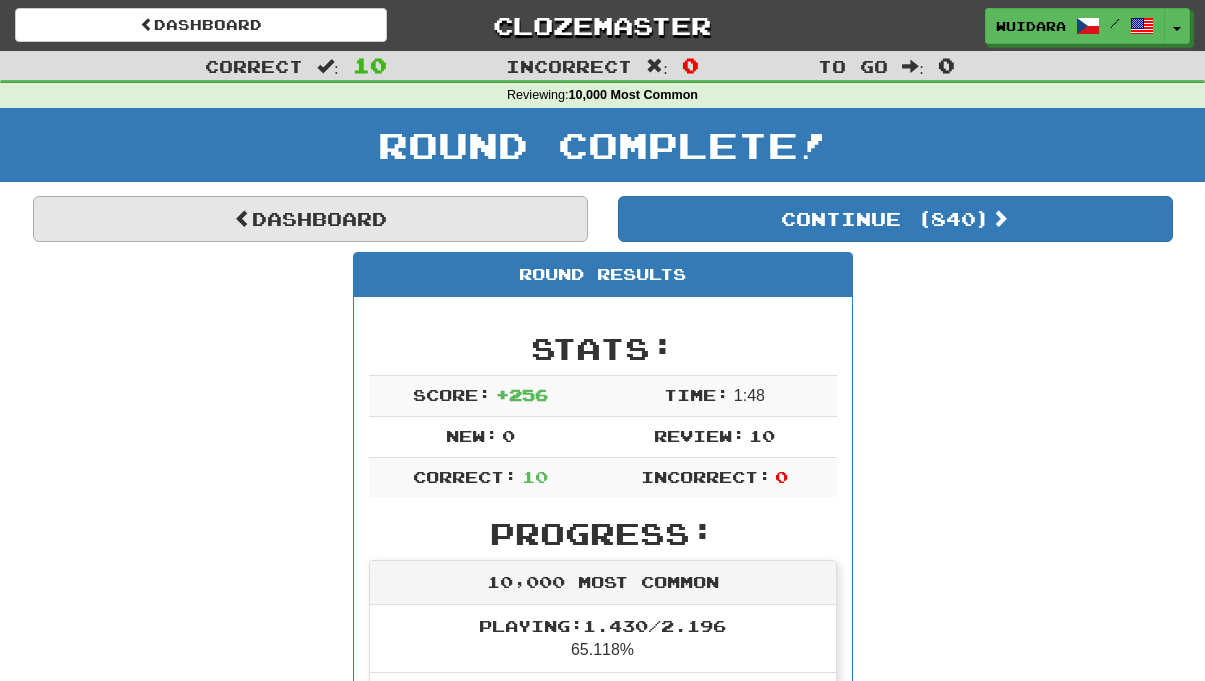 click on "Dashboard" at bounding box center (310, 219) 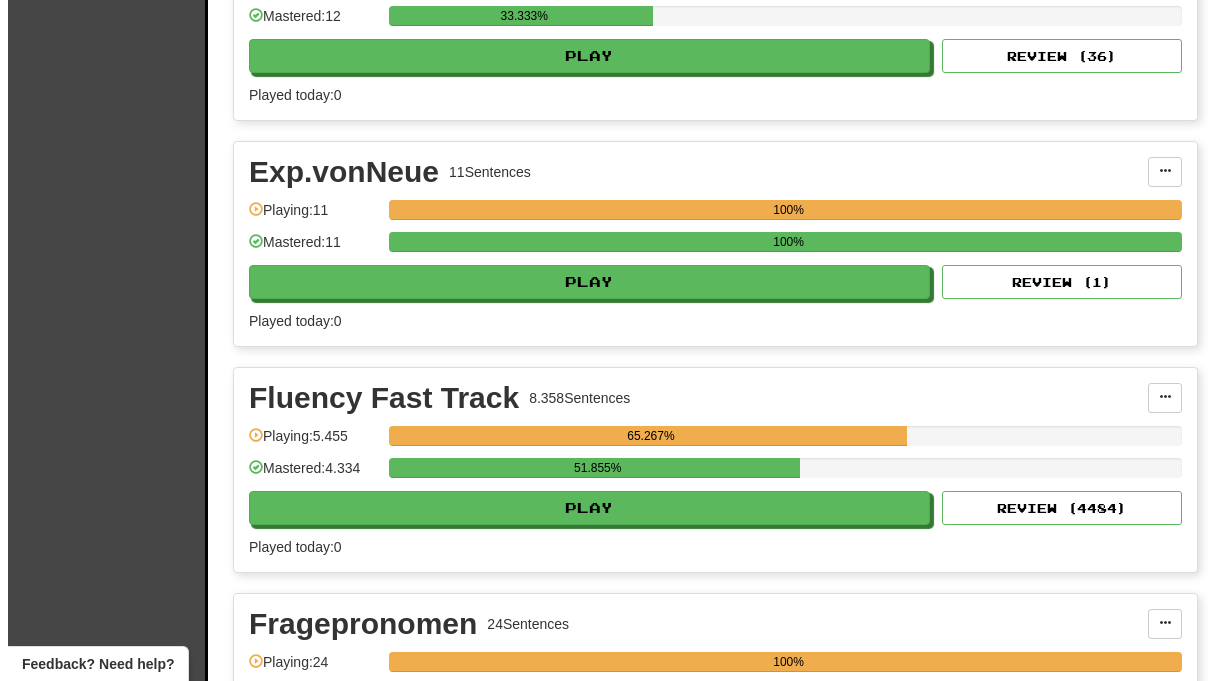 scroll, scrollTop: 2845, scrollLeft: 0, axis: vertical 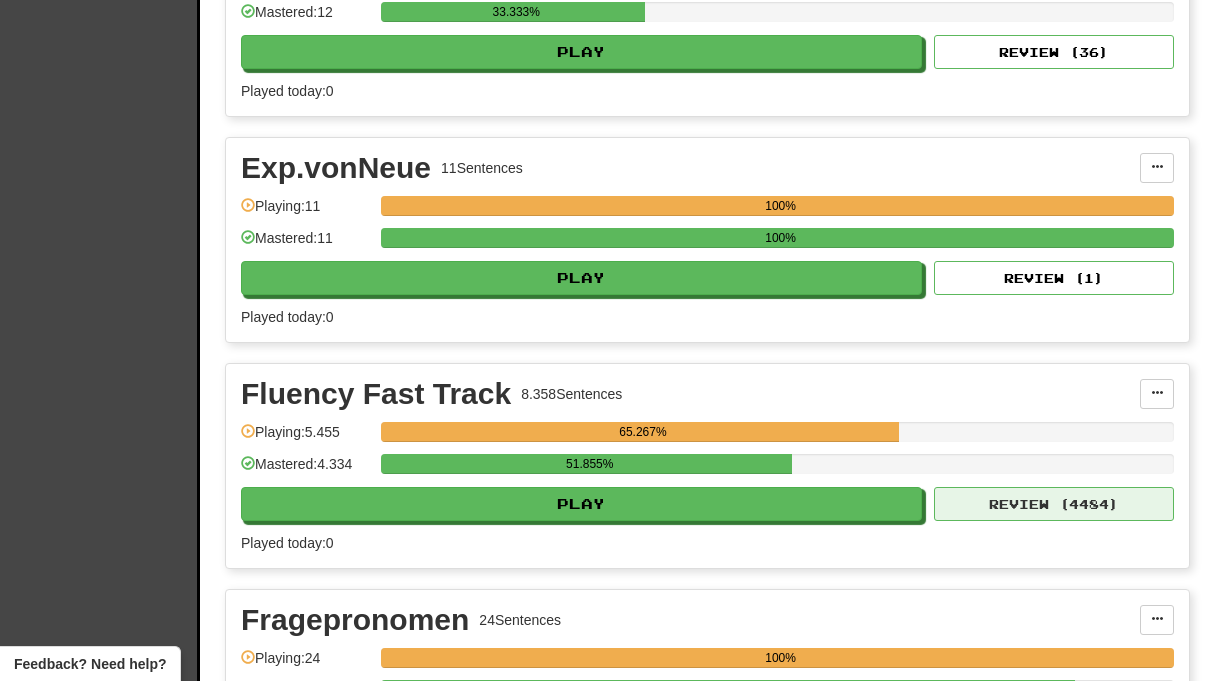 click on "Review ( 4484 )" at bounding box center (1054, 504) 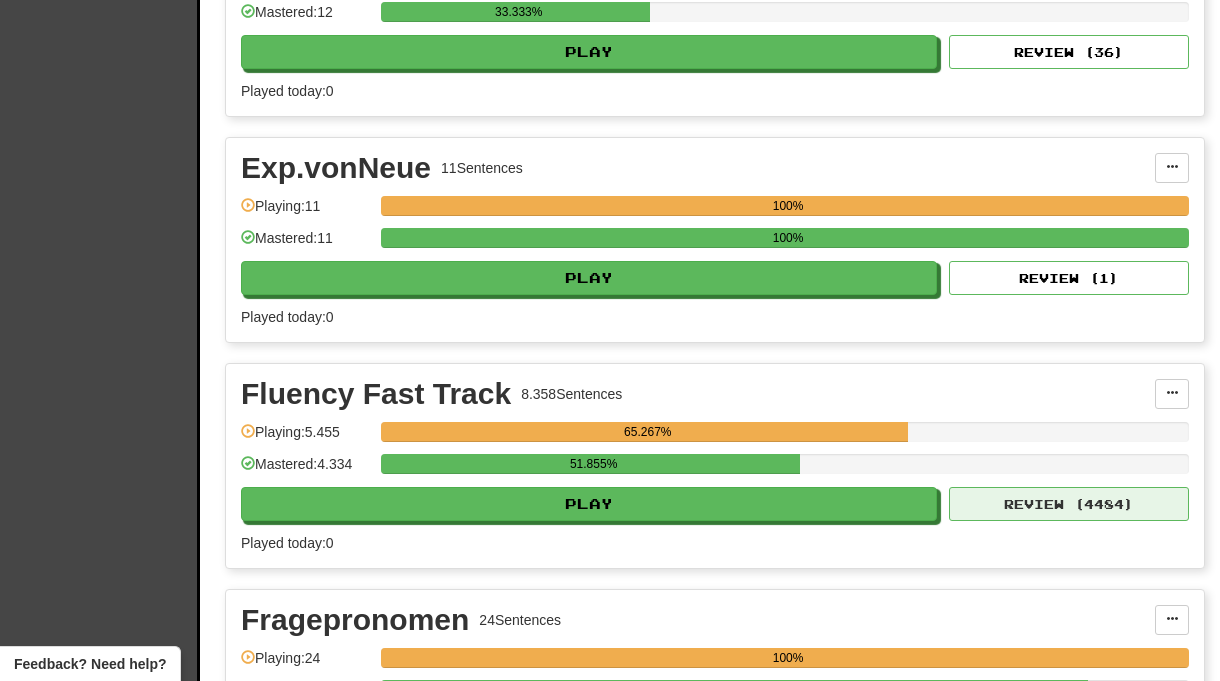 select on "**" 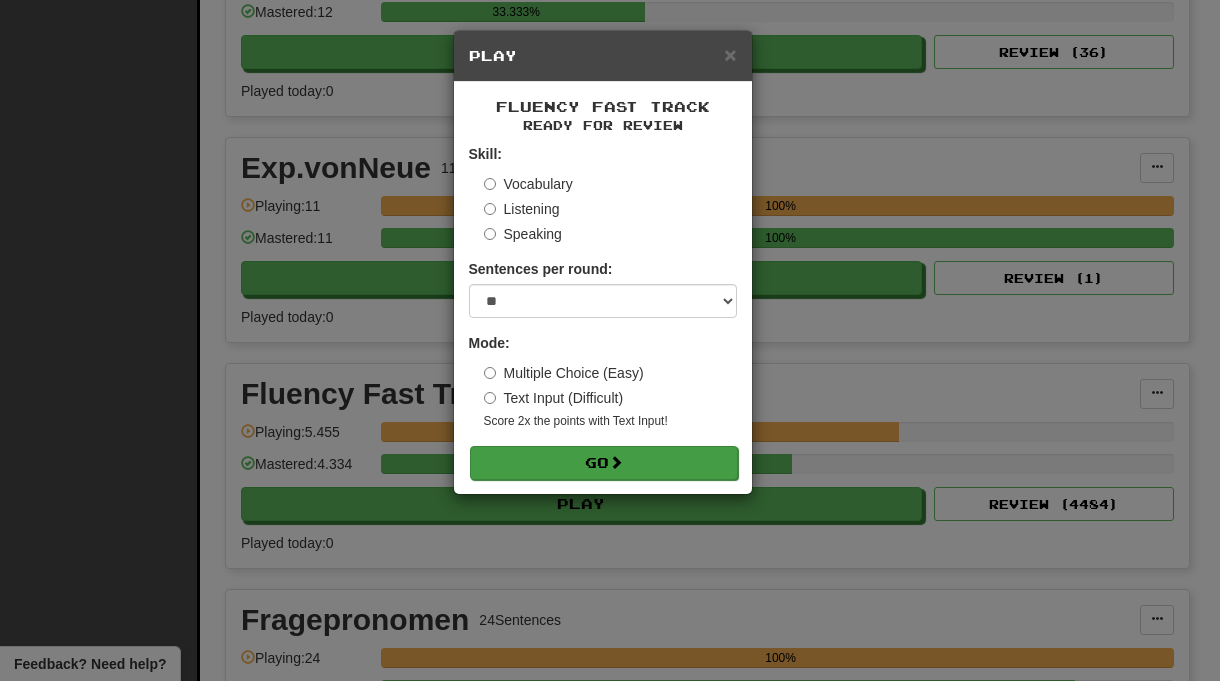 click on "Go" at bounding box center [604, 463] 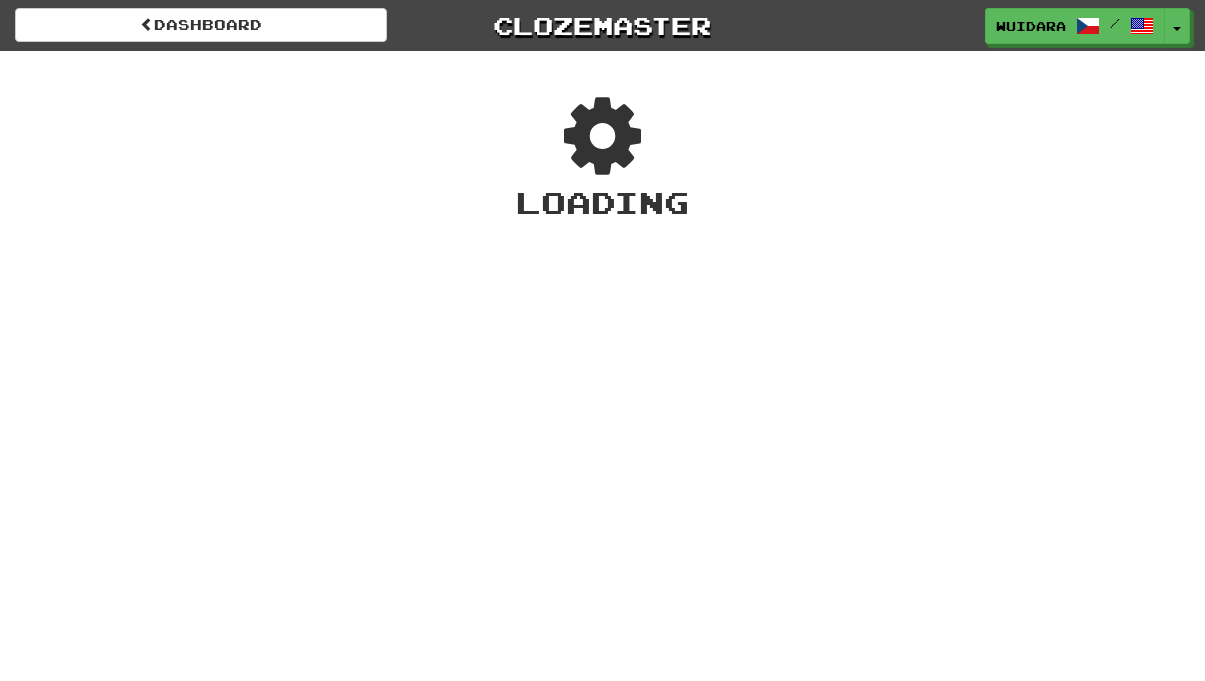 scroll, scrollTop: 0, scrollLeft: 0, axis: both 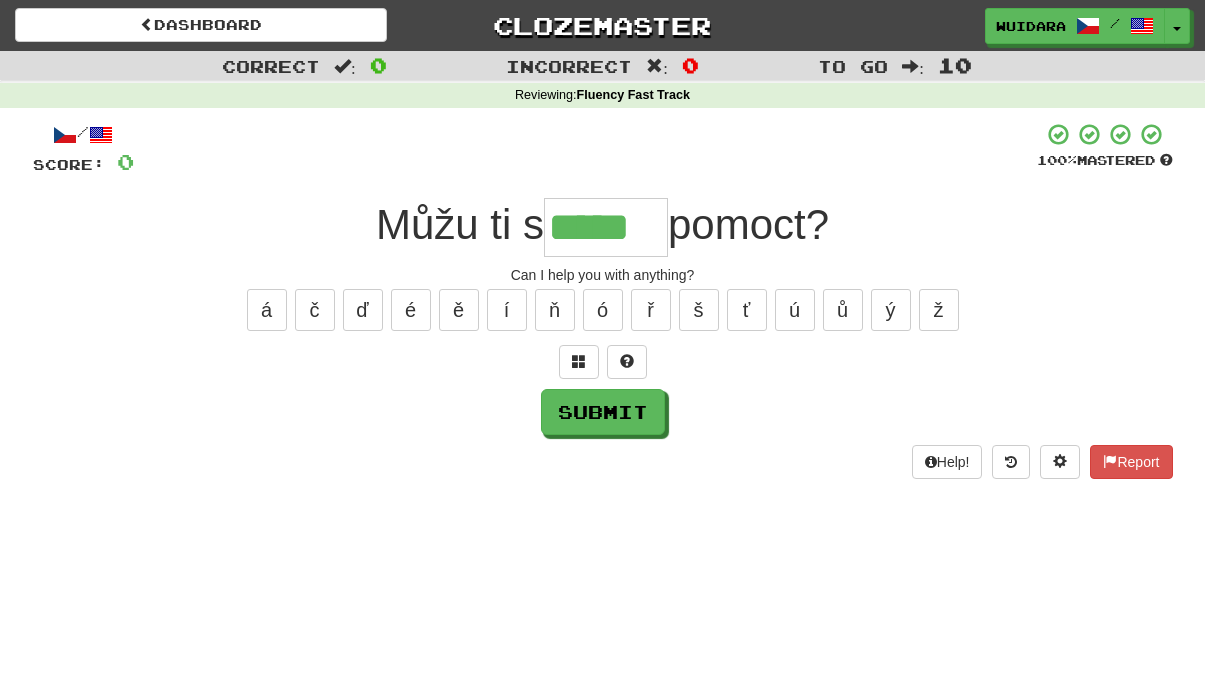 type on "*****" 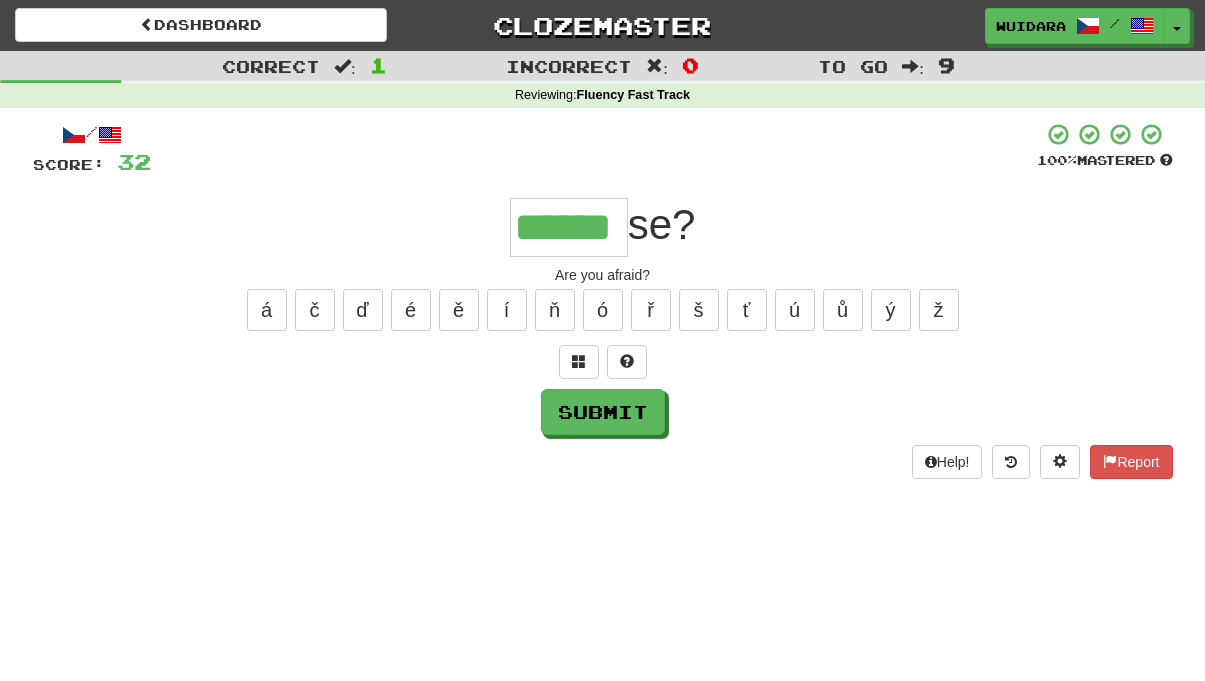 type on "******" 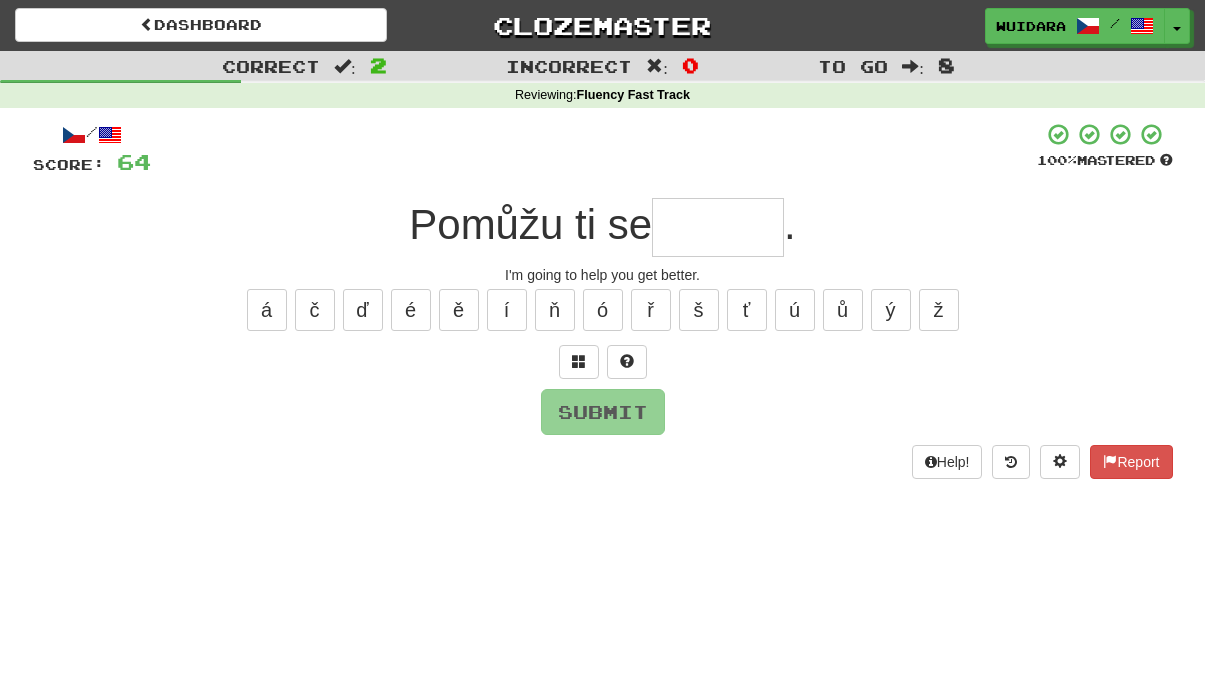 type on "*" 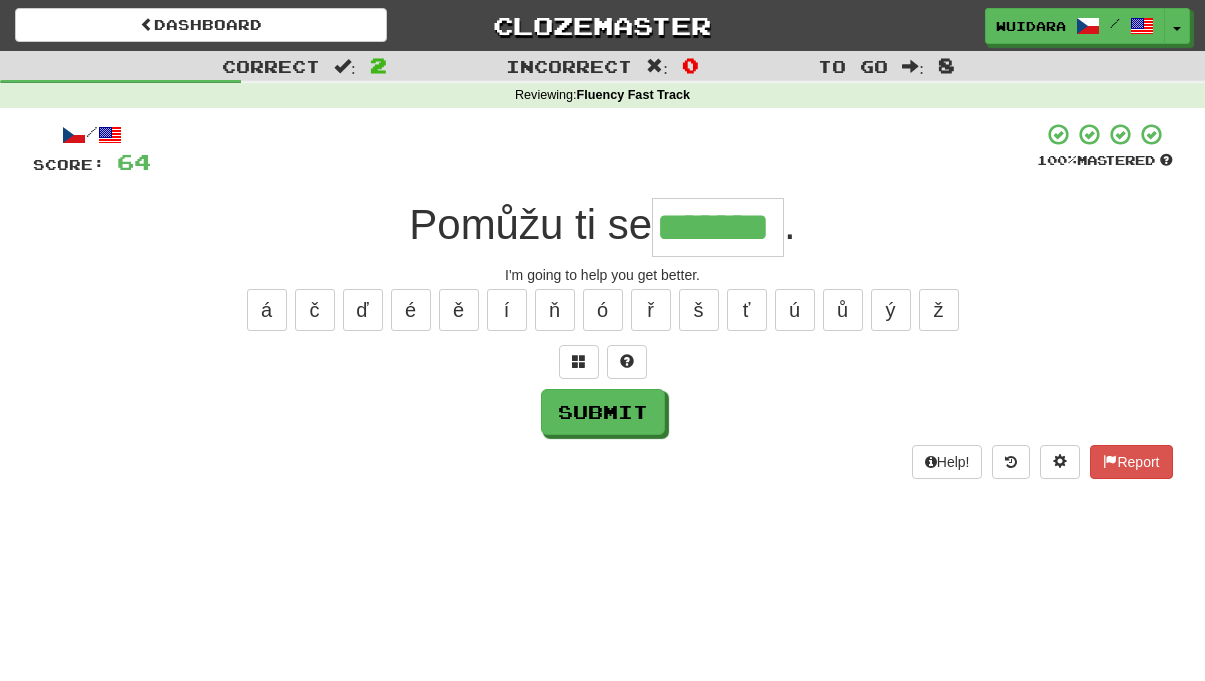 type on "*******" 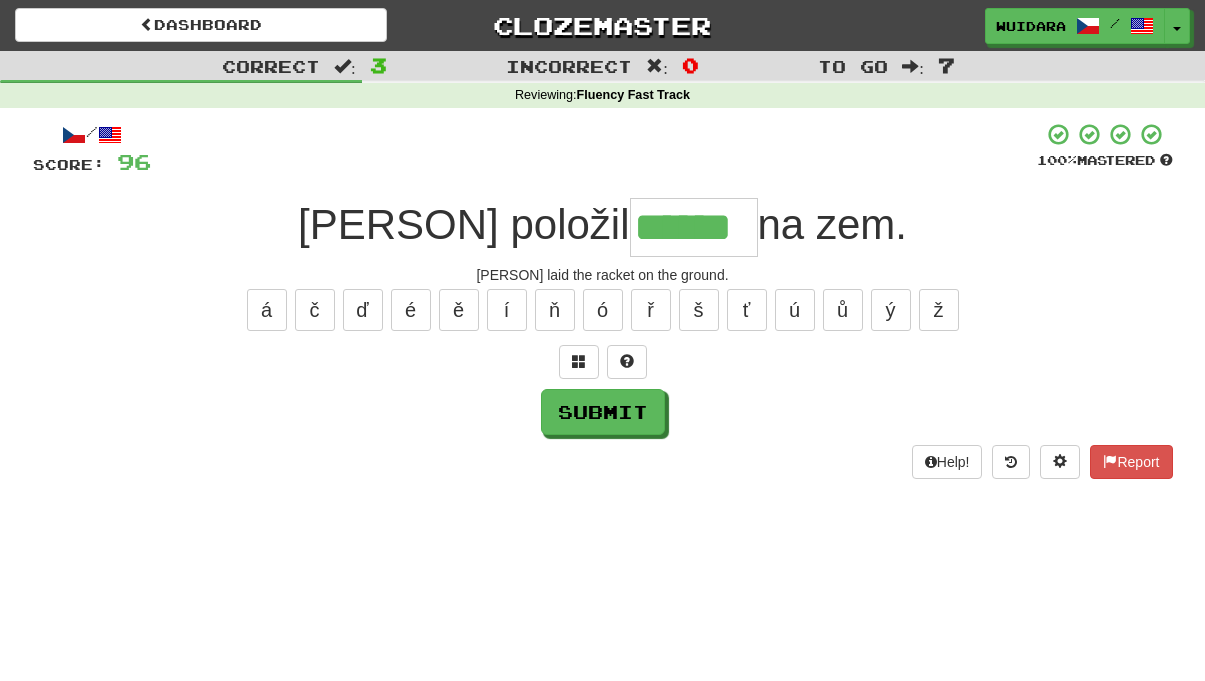 type on "******" 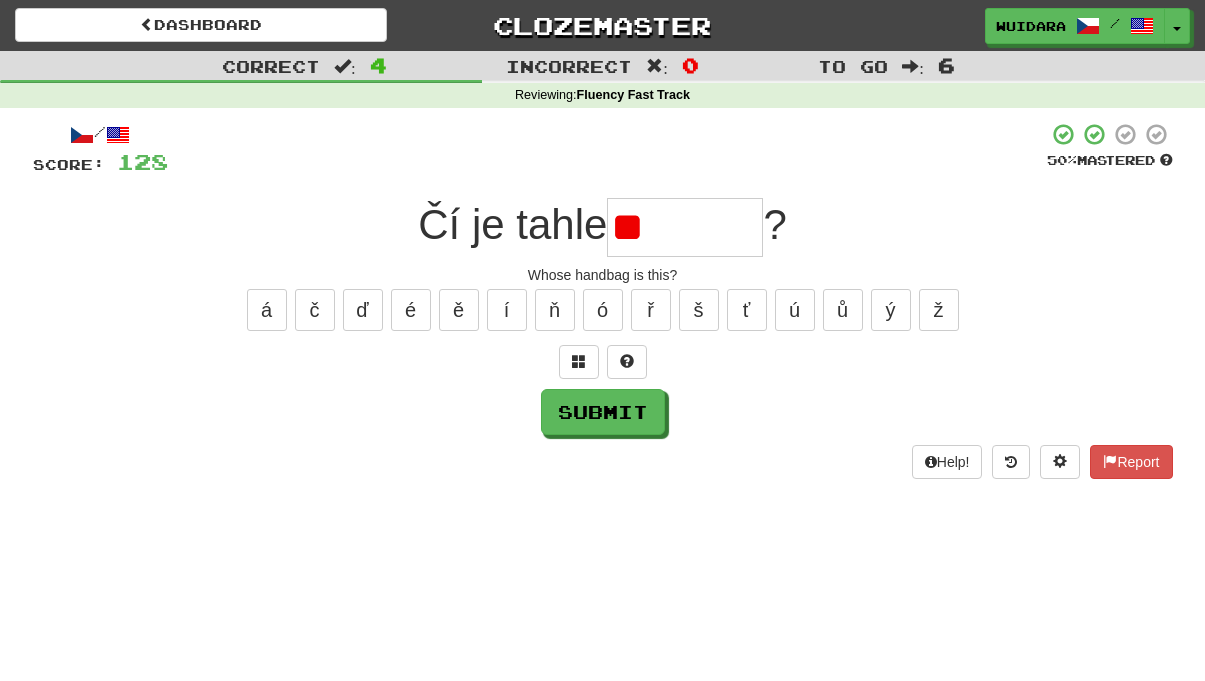 type on "*" 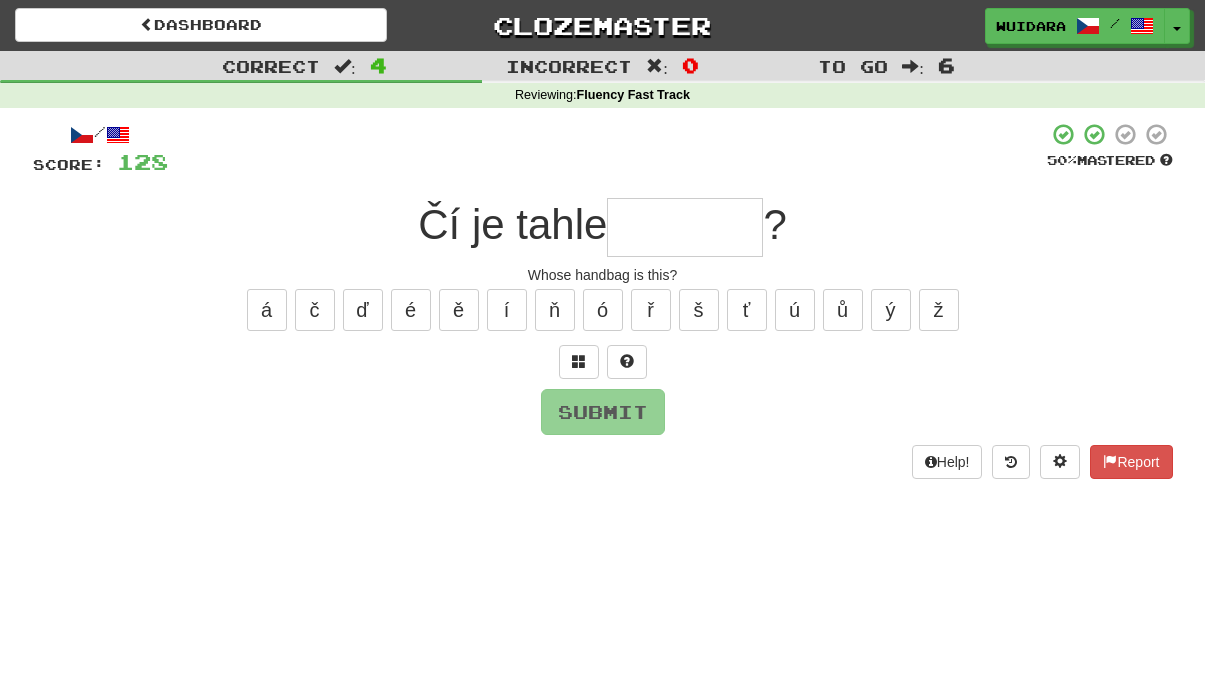 type on "*" 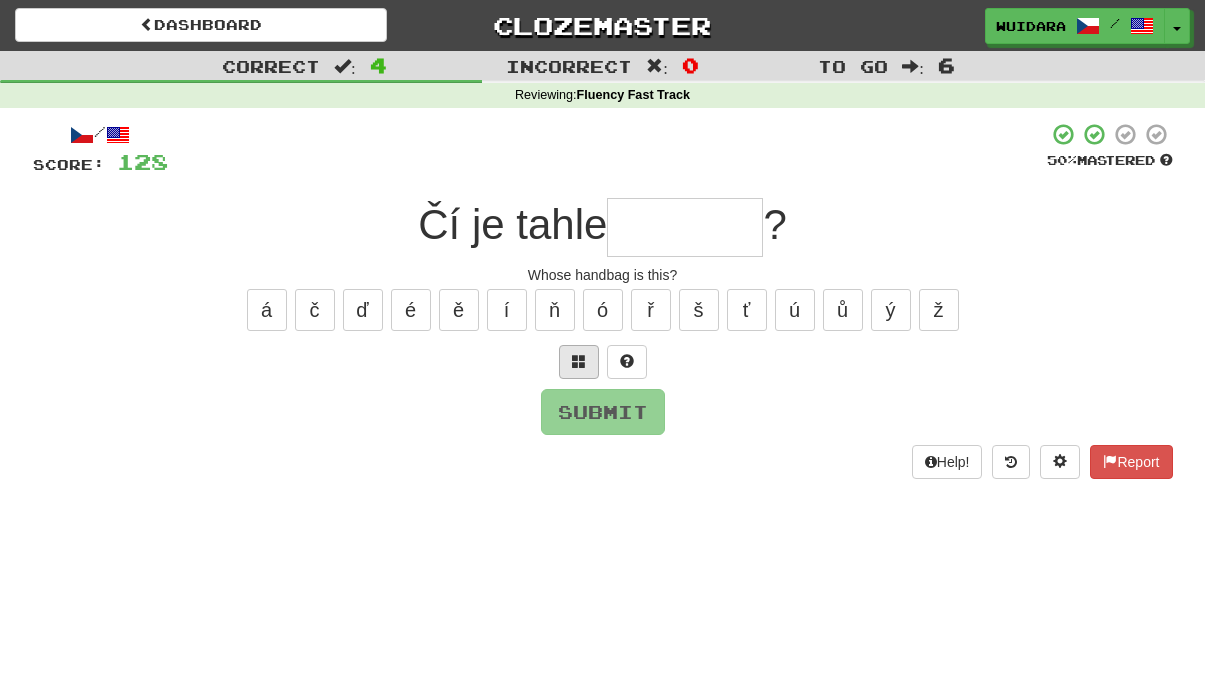 click at bounding box center [579, 362] 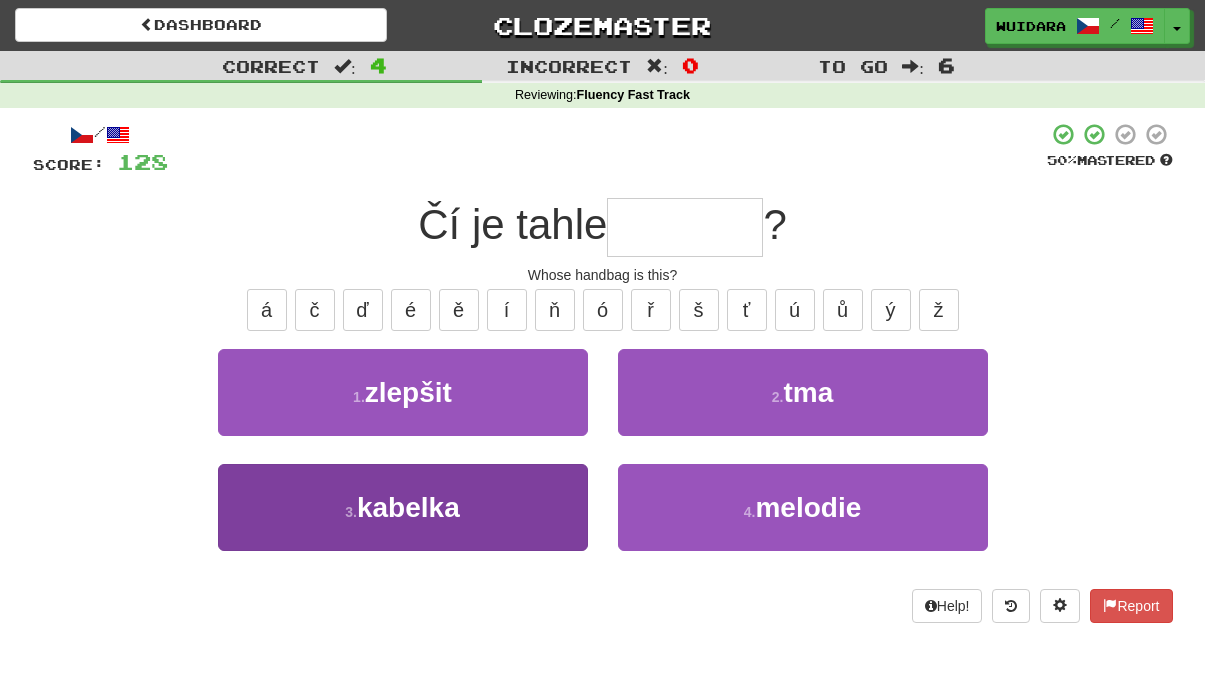 click on "3 .  kabelka" at bounding box center (403, 507) 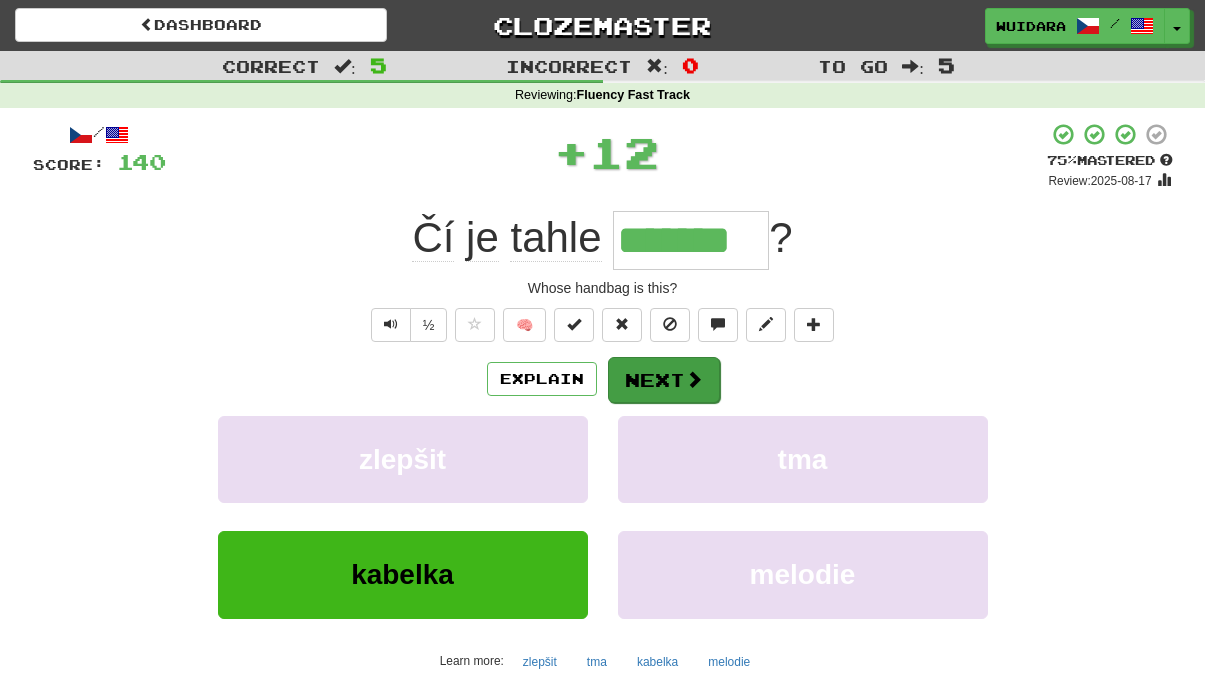click on "Next" at bounding box center [664, 380] 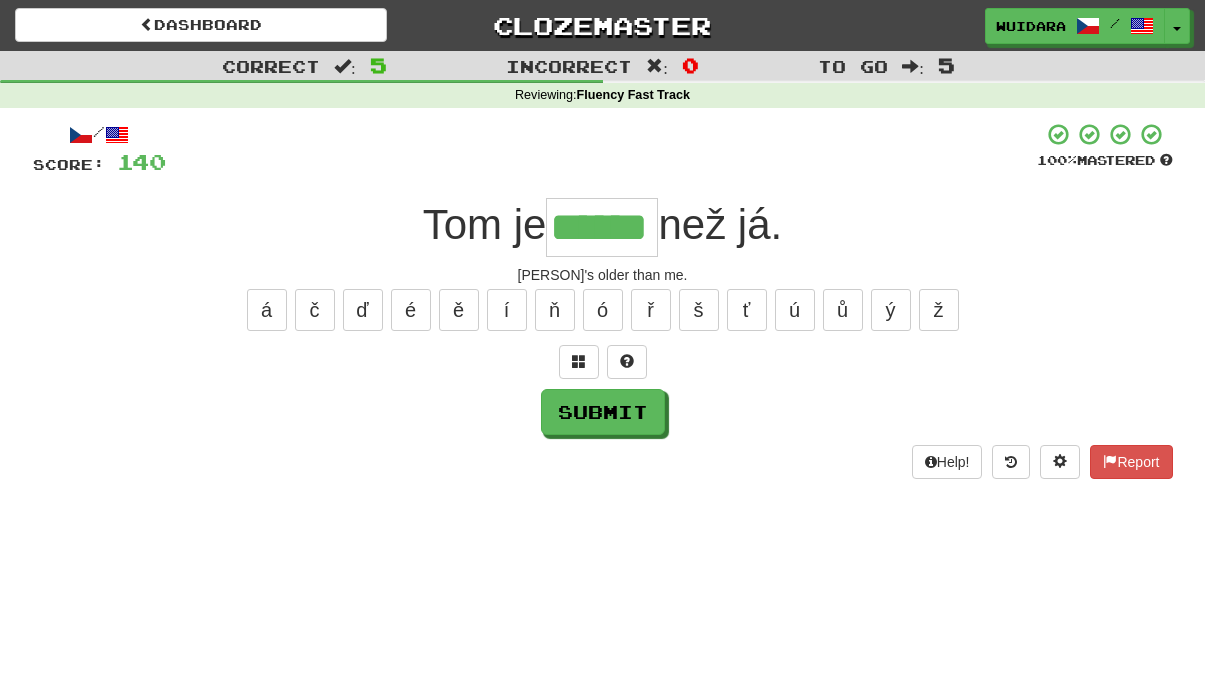 type on "******" 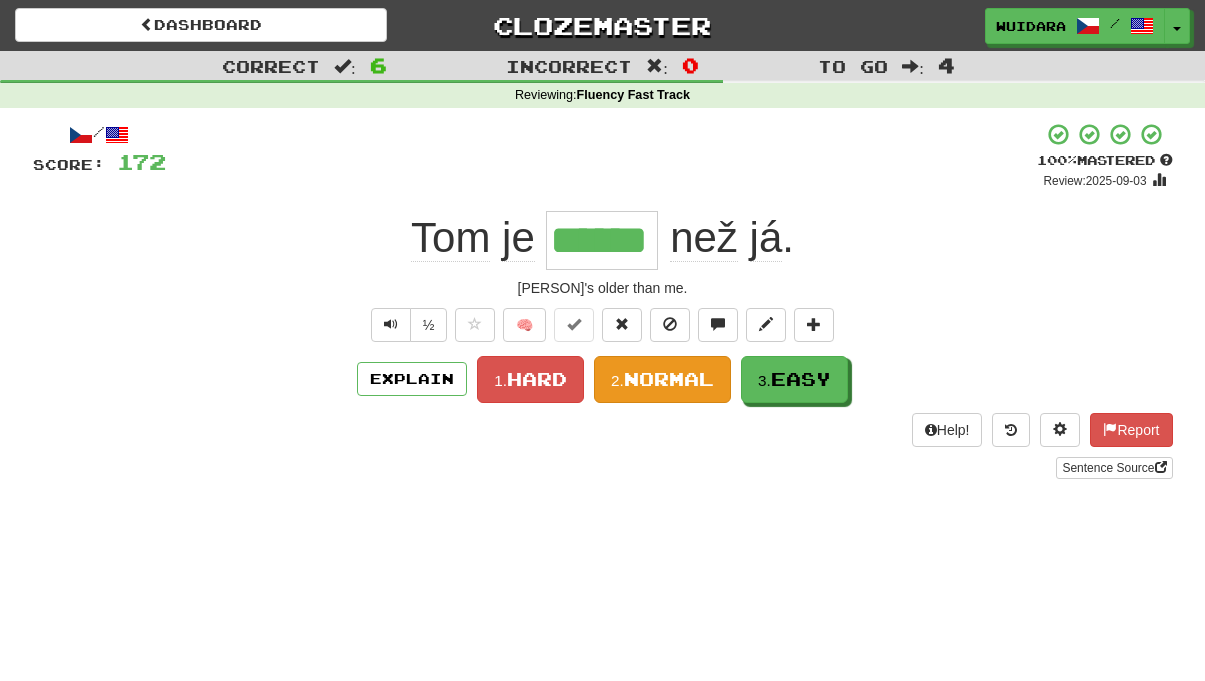 click on "Normal" at bounding box center (669, 379) 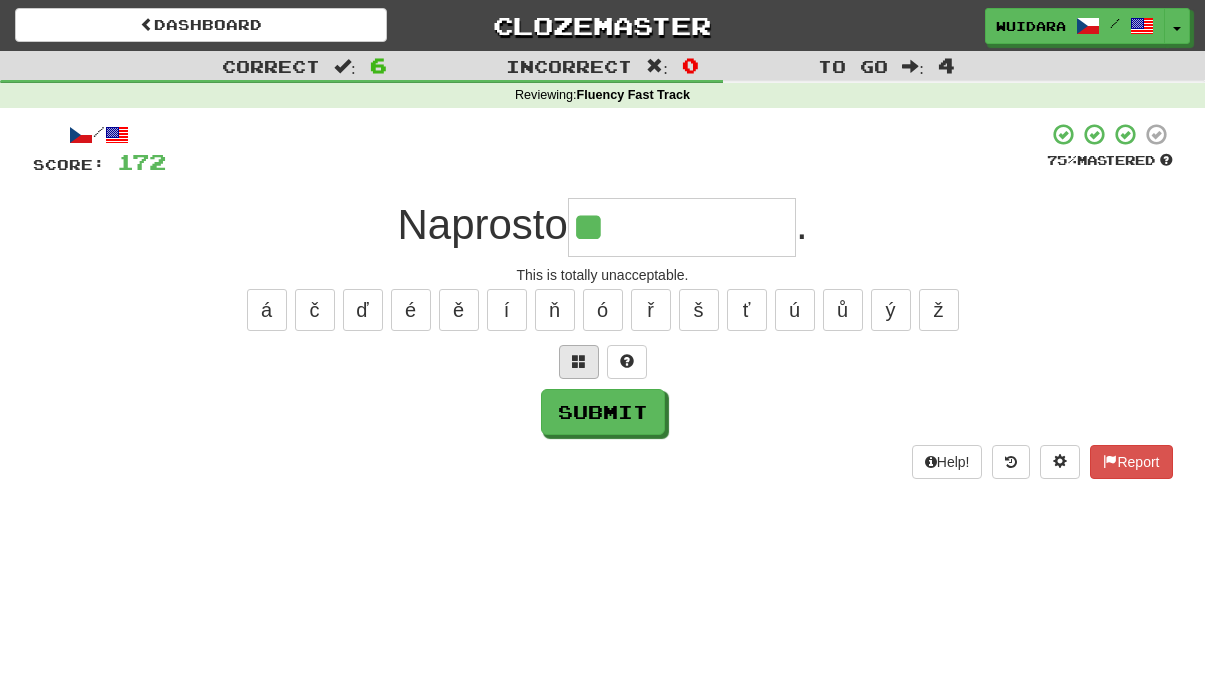 click at bounding box center (579, 362) 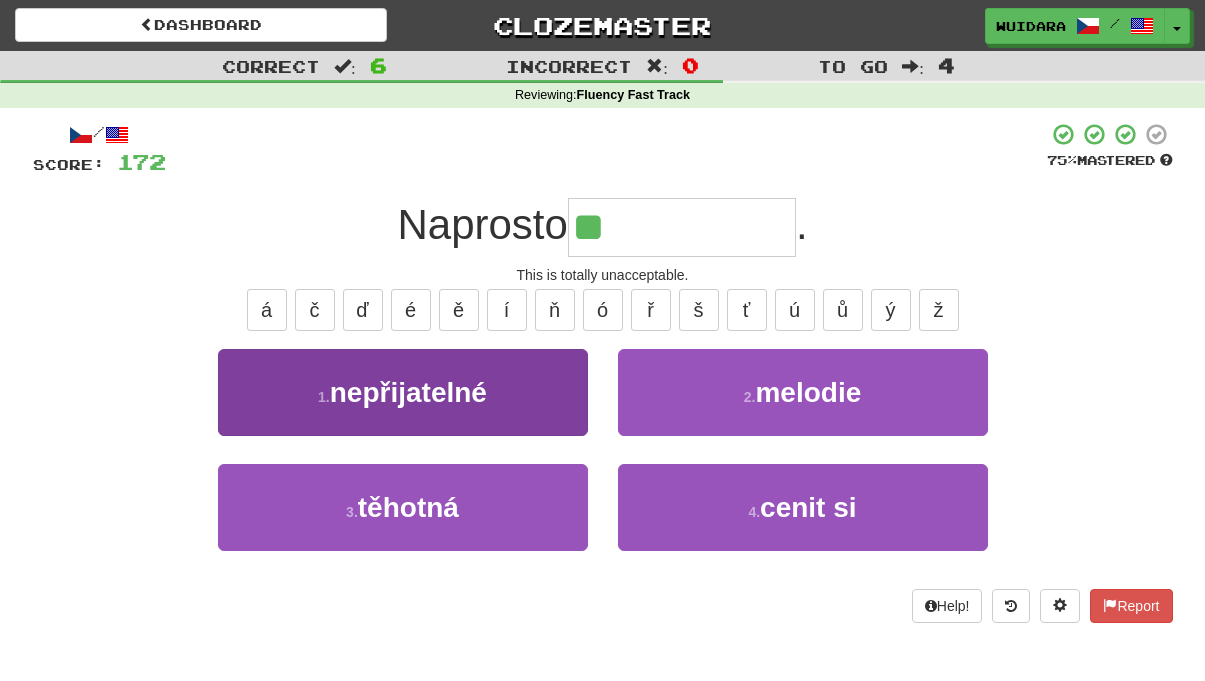 click on "1 .  nepřijatelné" at bounding box center (403, 392) 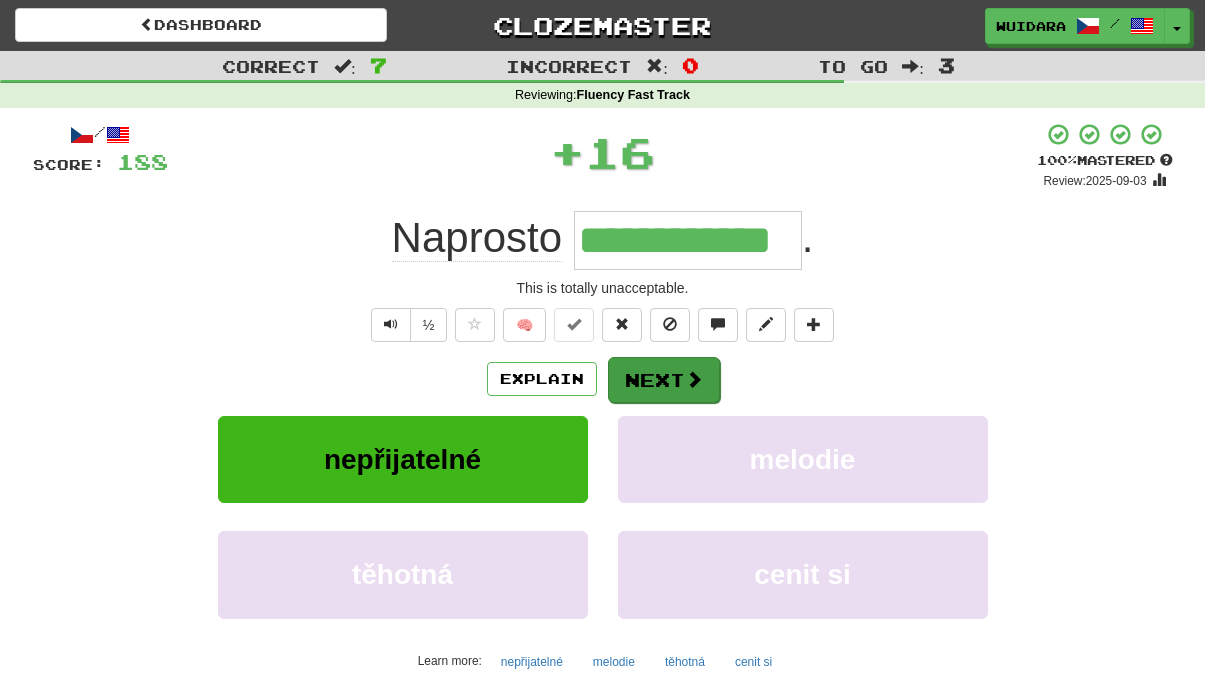 click on "Next" at bounding box center [664, 380] 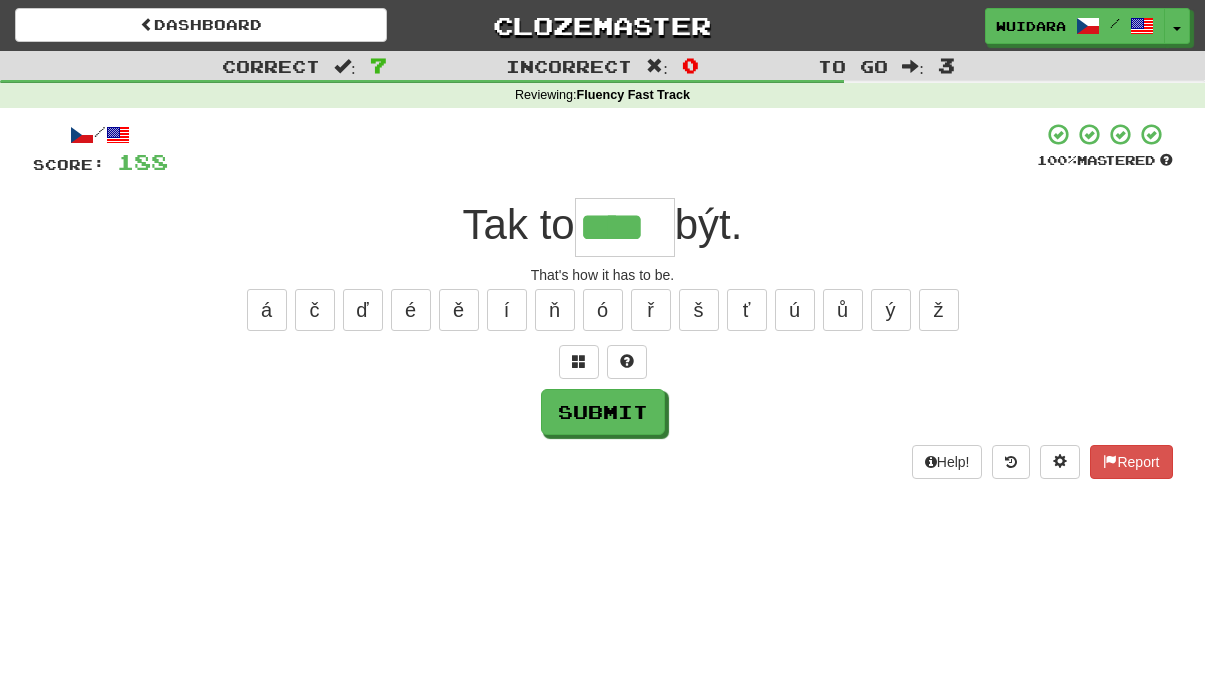type on "****" 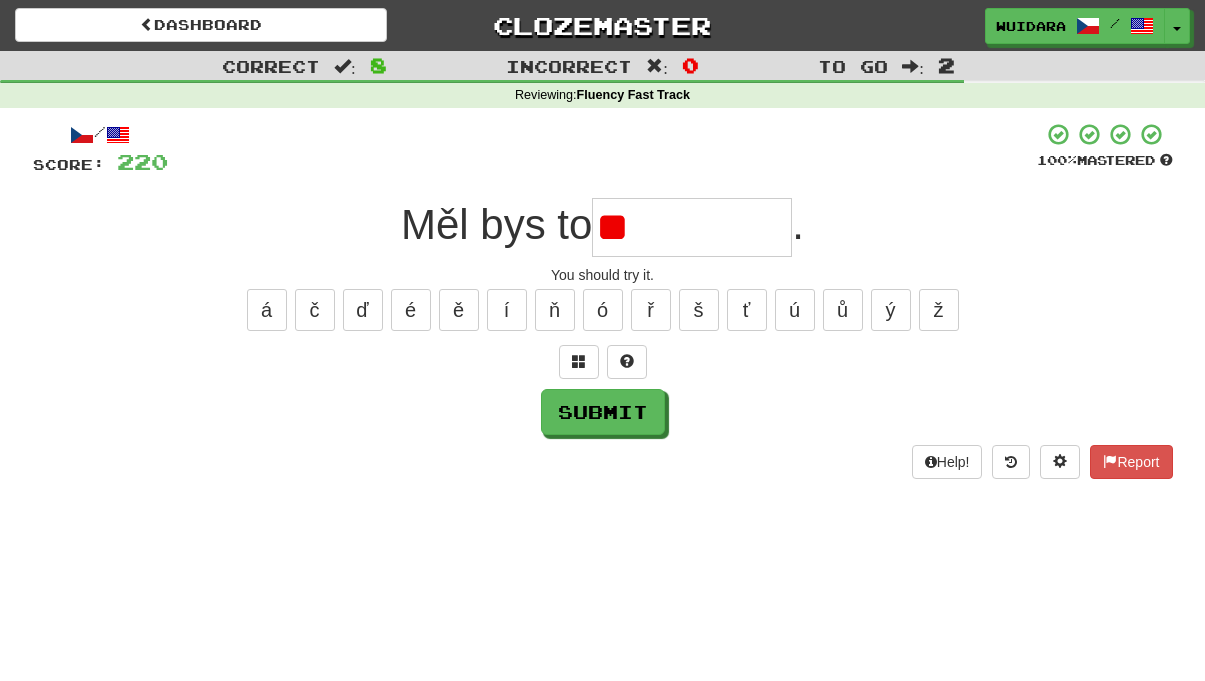 type on "*" 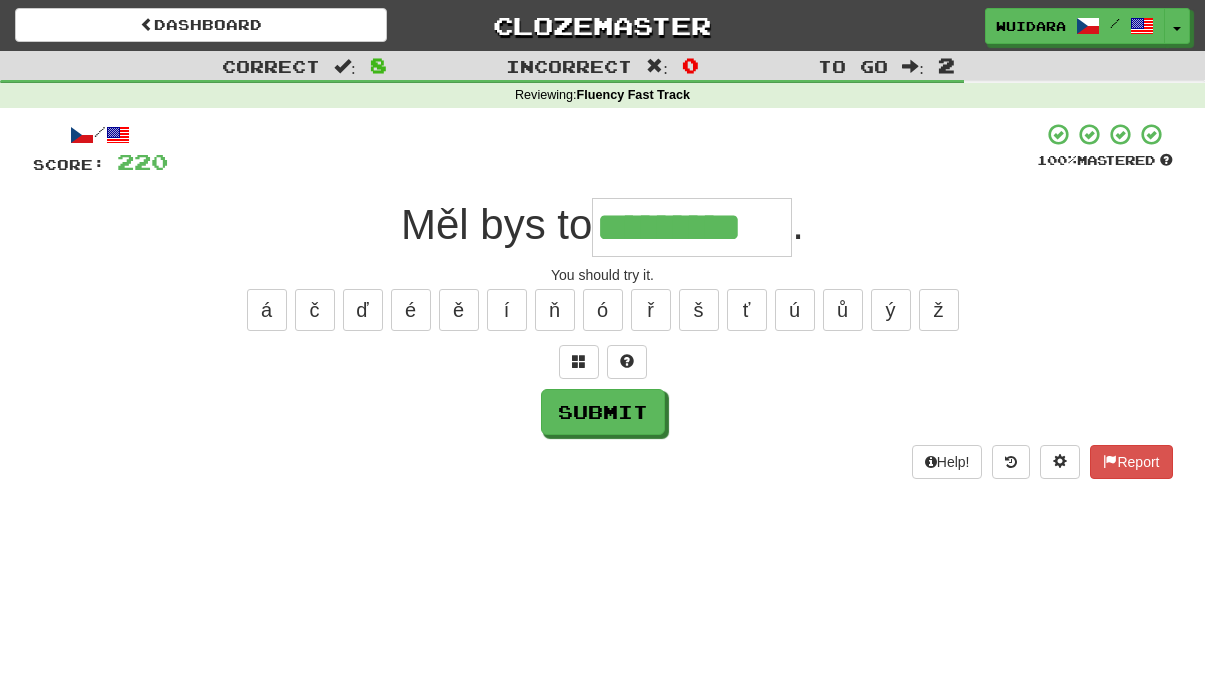 type on "*********" 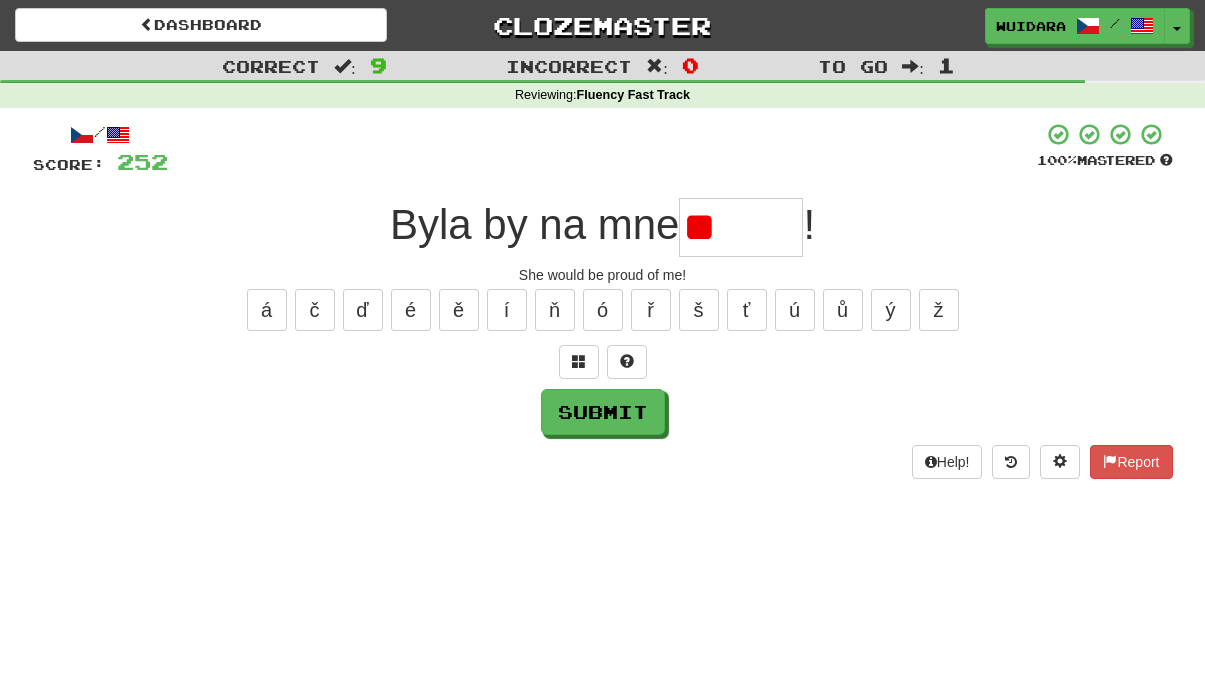 type on "*" 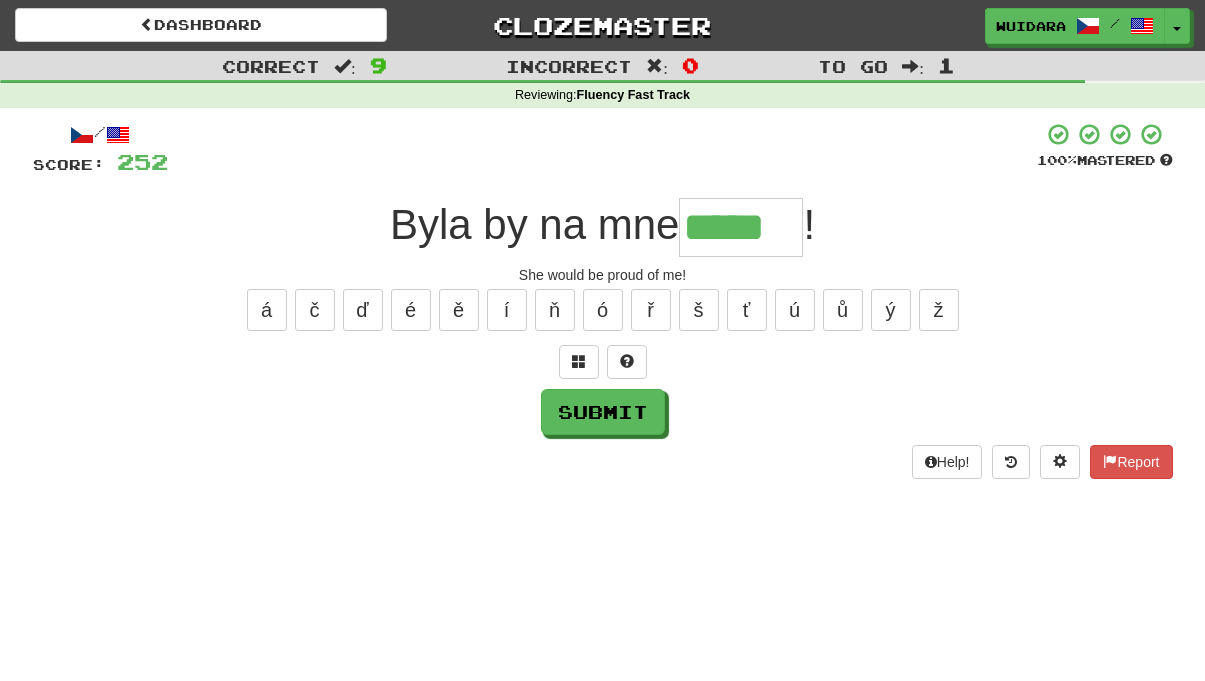 type on "*****" 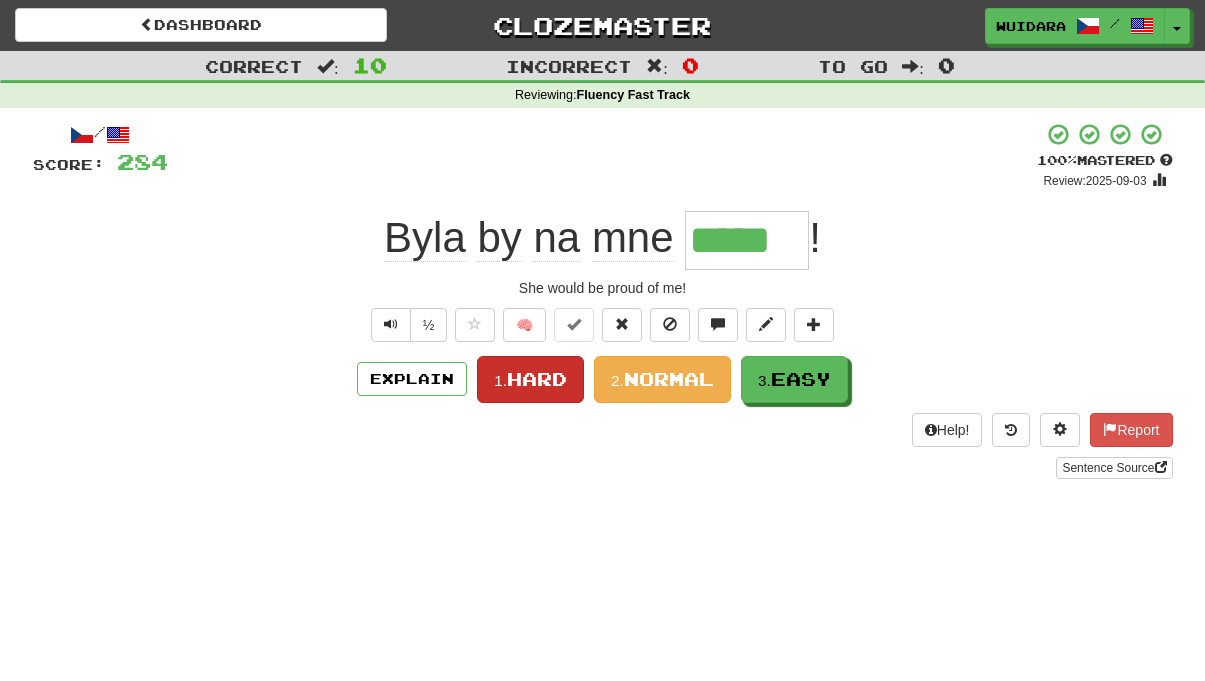 click on "Hard" at bounding box center [537, 379] 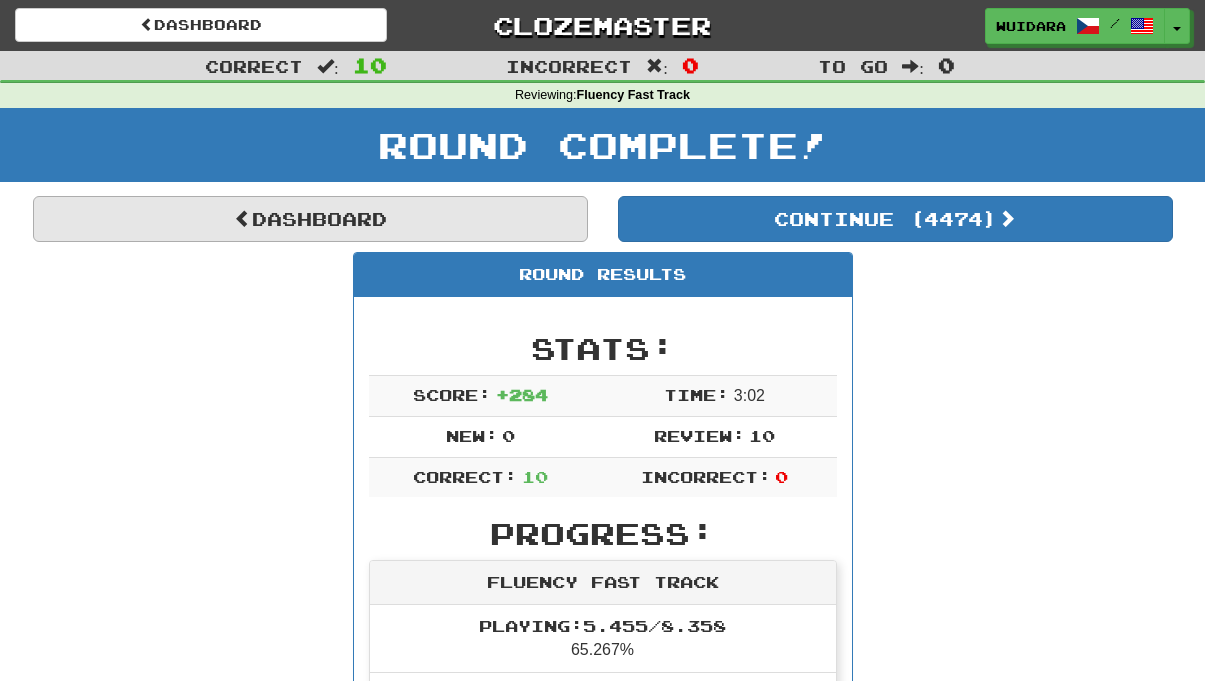 click on "Dashboard" at bounding box center [310, 219] 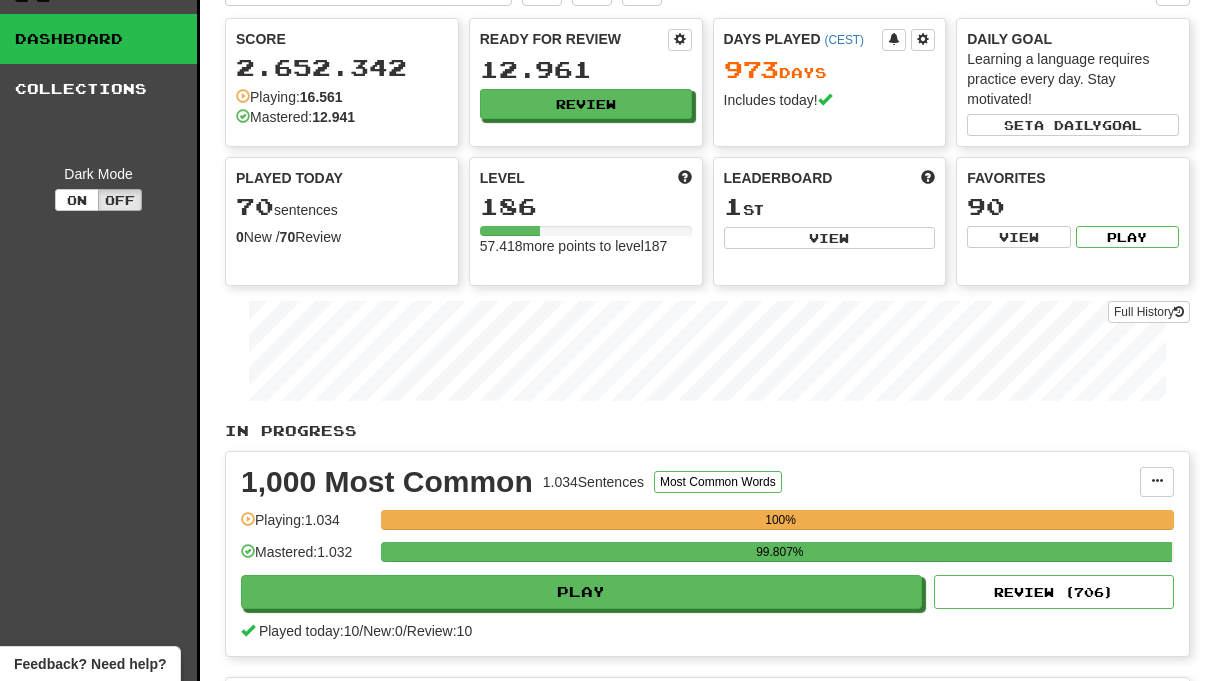 scroll, scrollTop: 49, scrollLeft: 0, axis: vertical 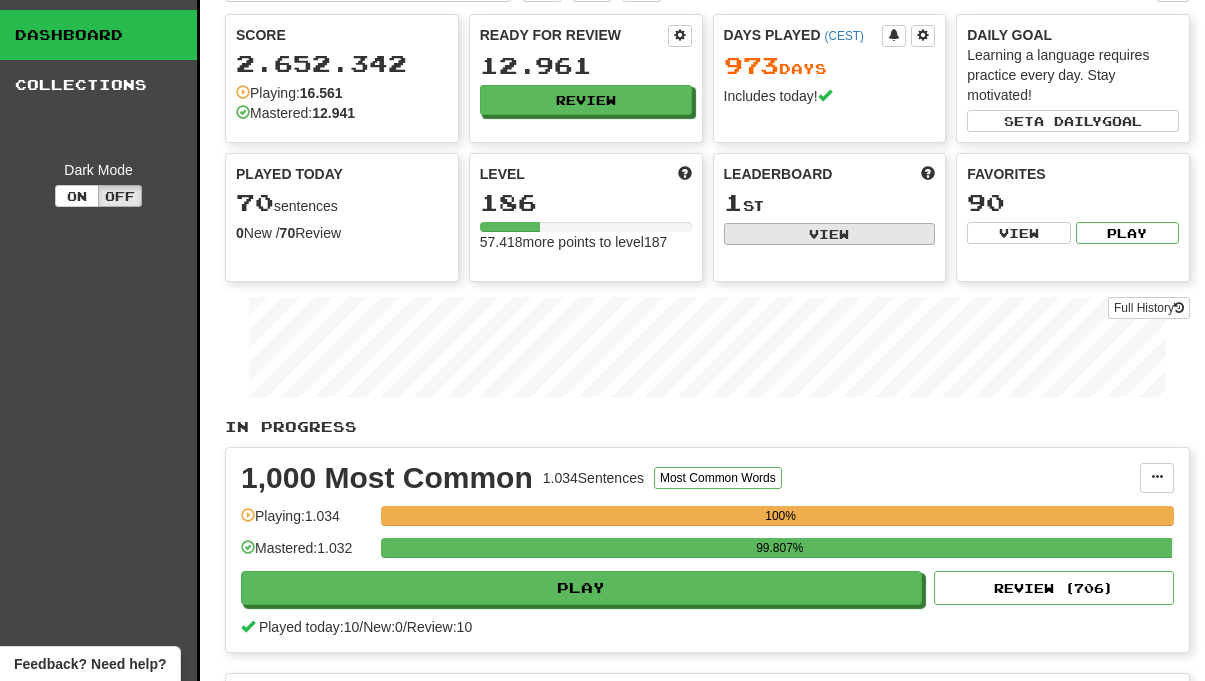 click on "View" at bounding box center [830, 234] 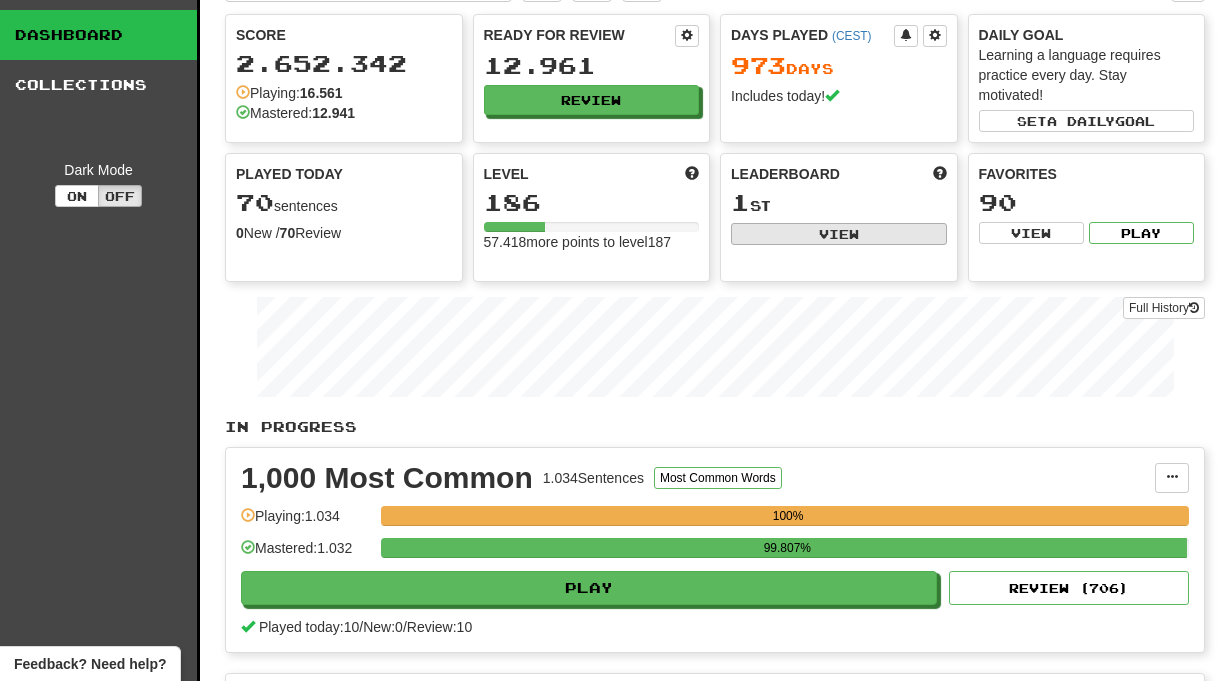 select on "**********" 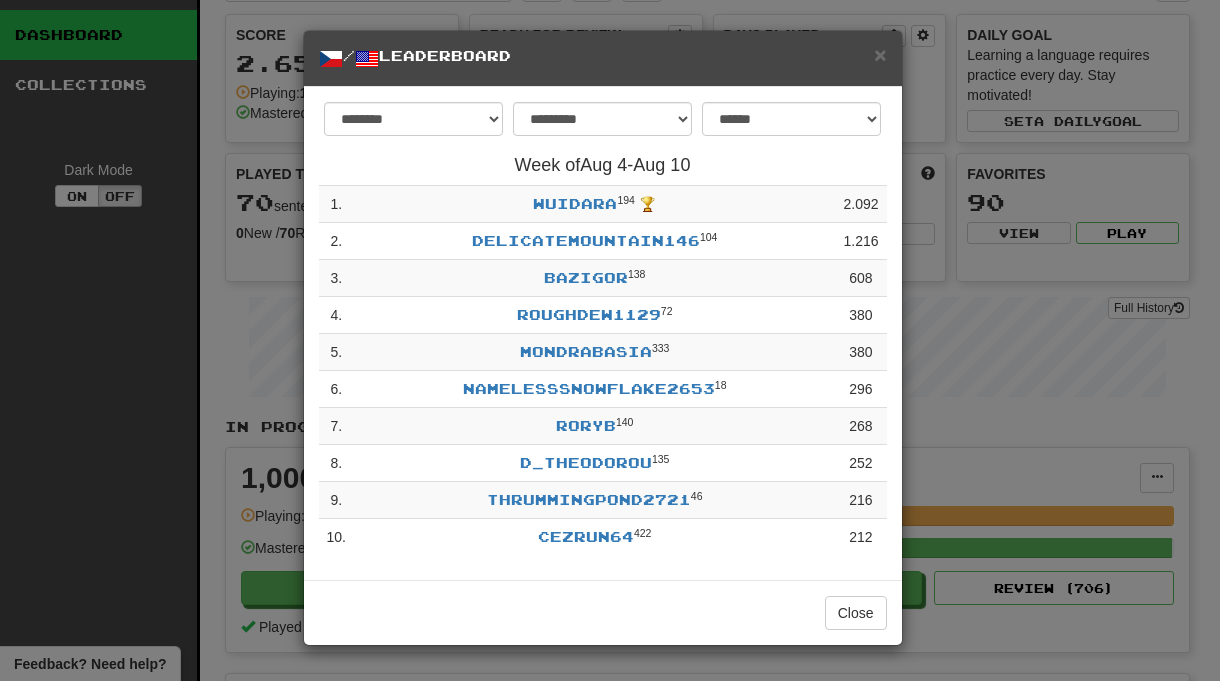 click on "/   Leaderboard" at bounding box center (603, 58) 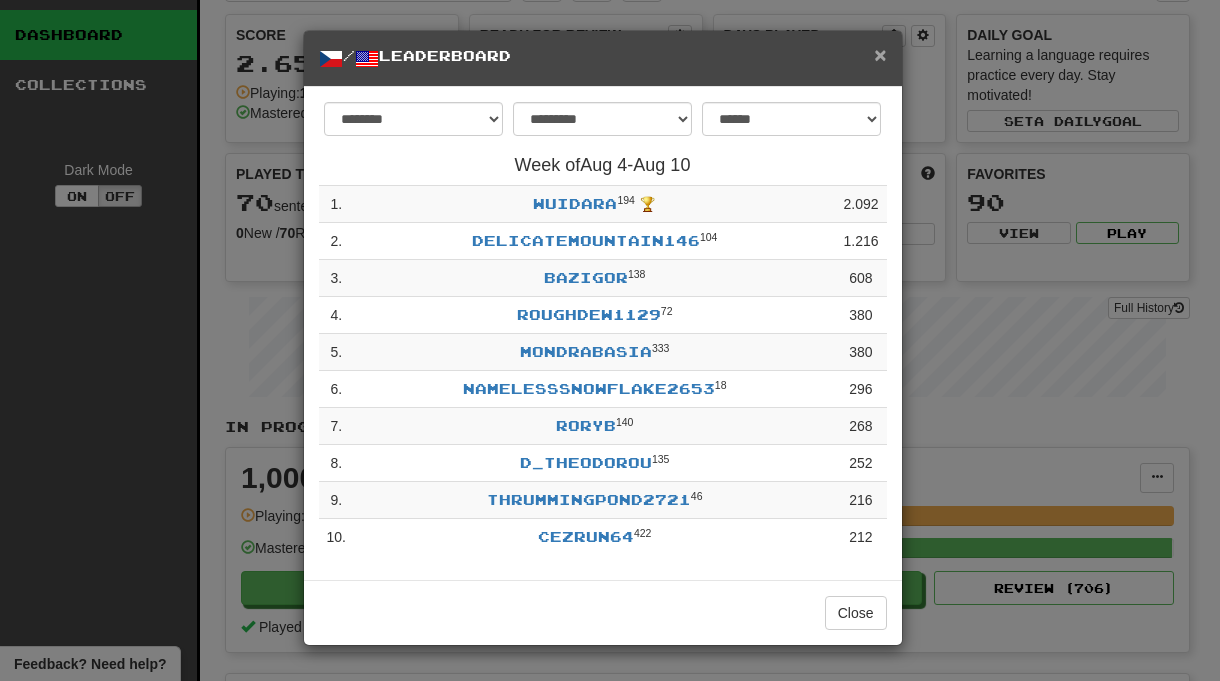 click on "×" at bounding box center (880, 54) 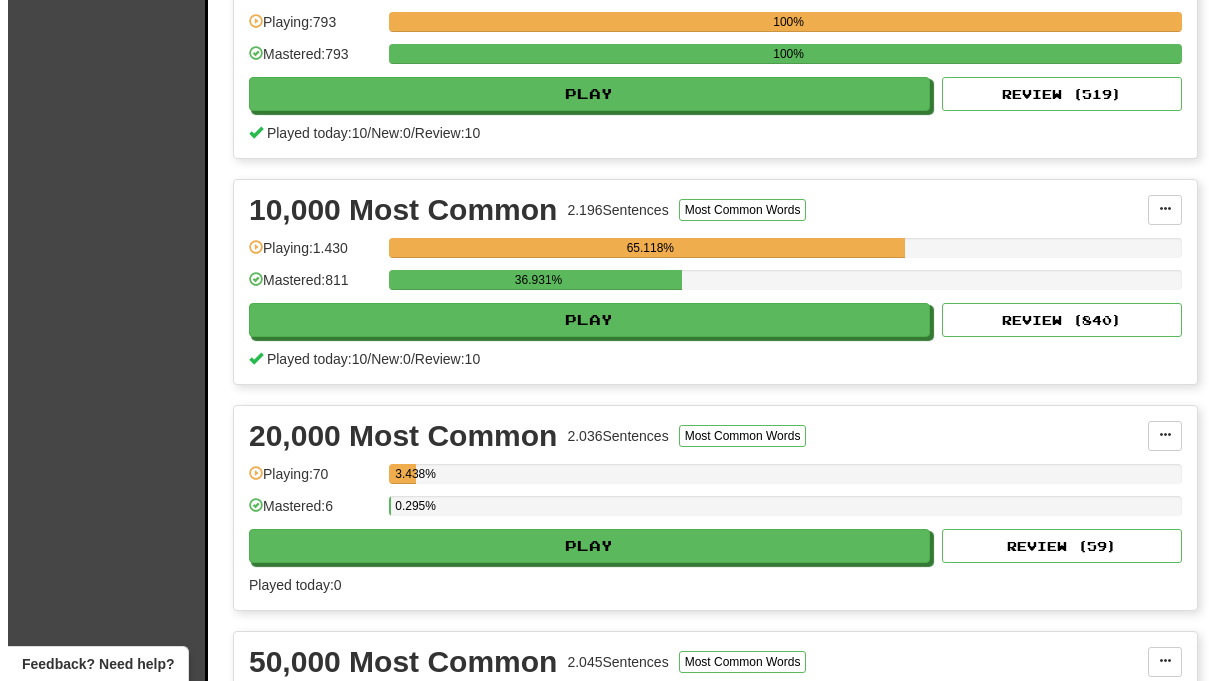 scroll, scrollTop: 1451, scrollLeft: 0, axis: vertical 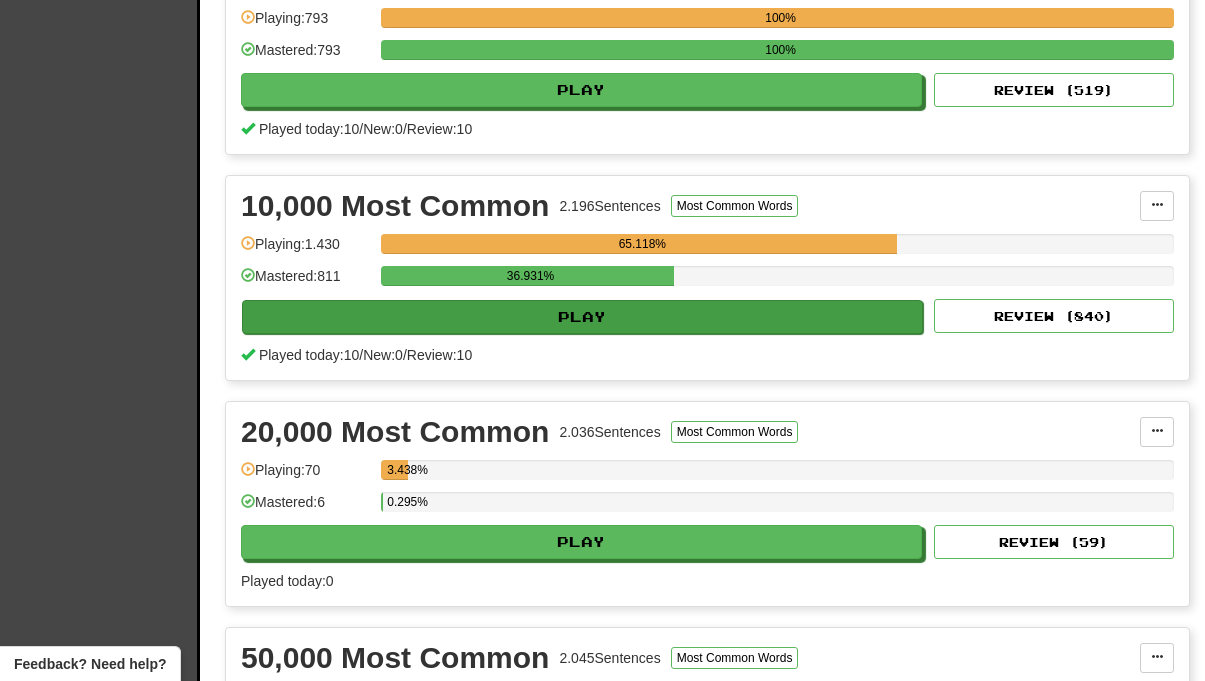 click on "Play" at bounding box center [582, 317] 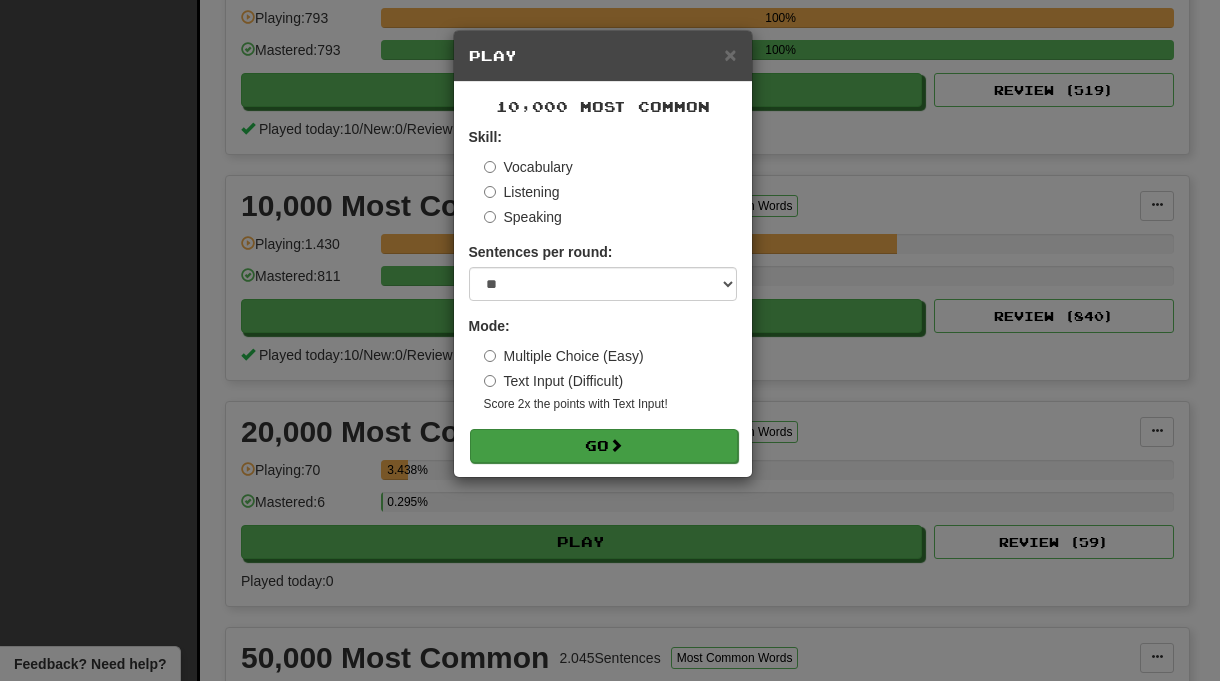 click on "Go" at bounding box center [604, 446] 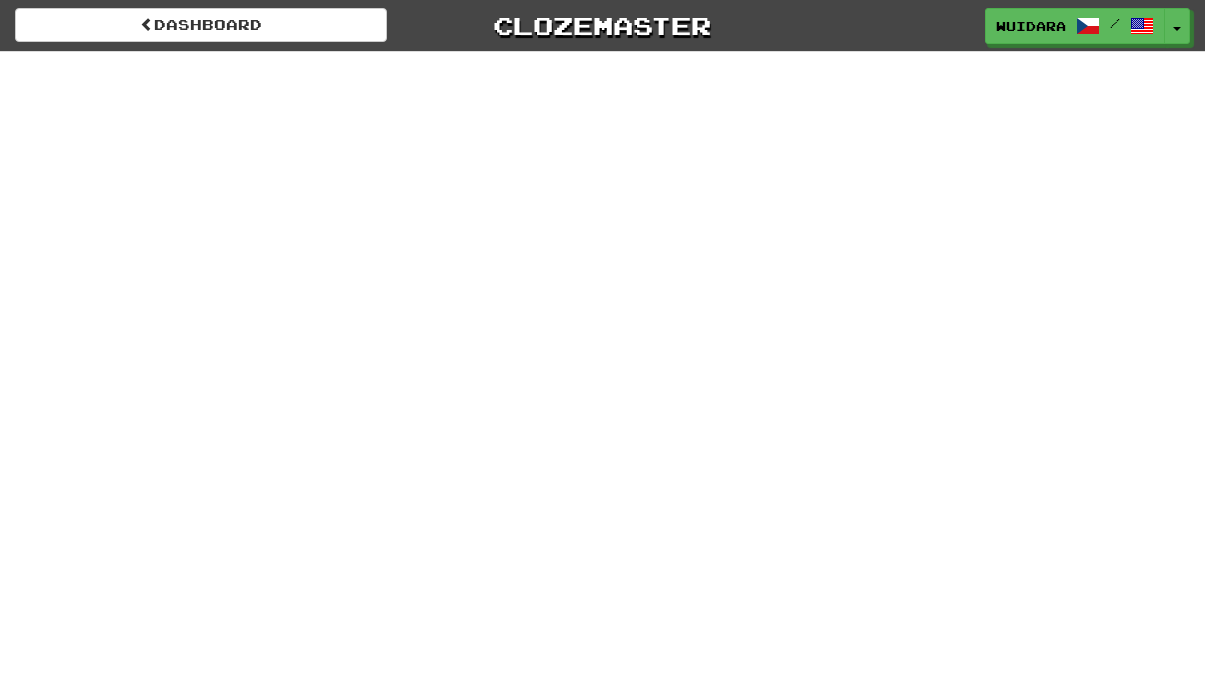 scroll, scrollTop: 0, scrollLeft: 0, axis: both 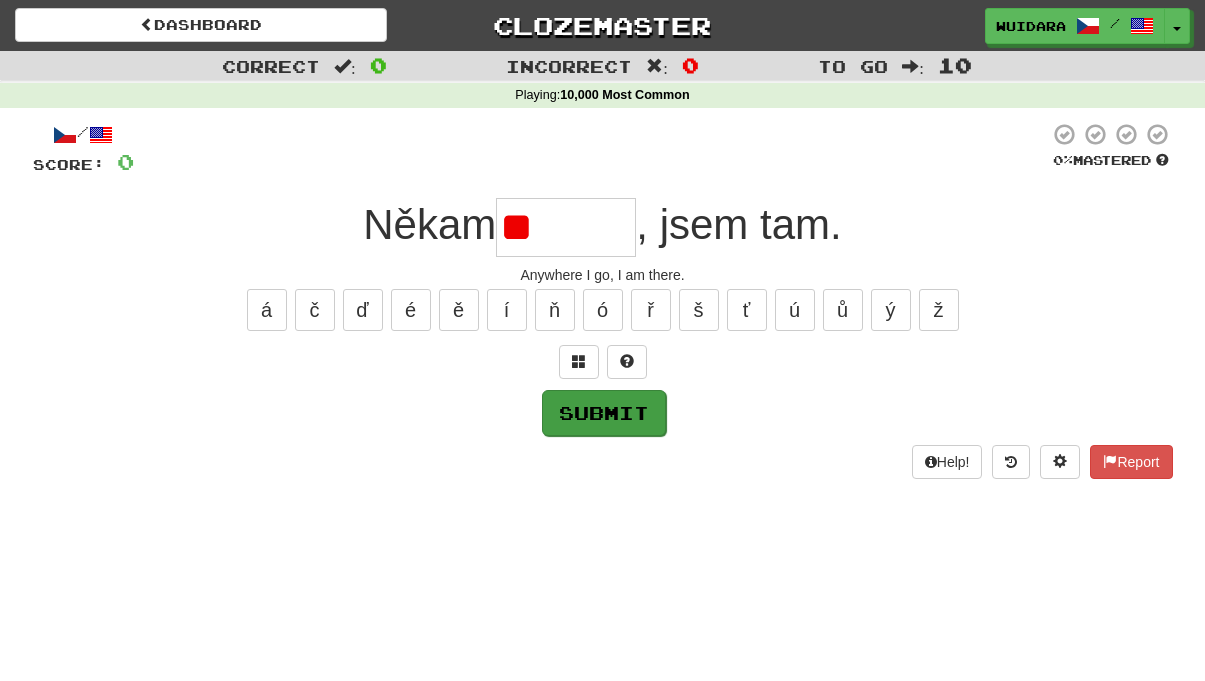 type on "*" 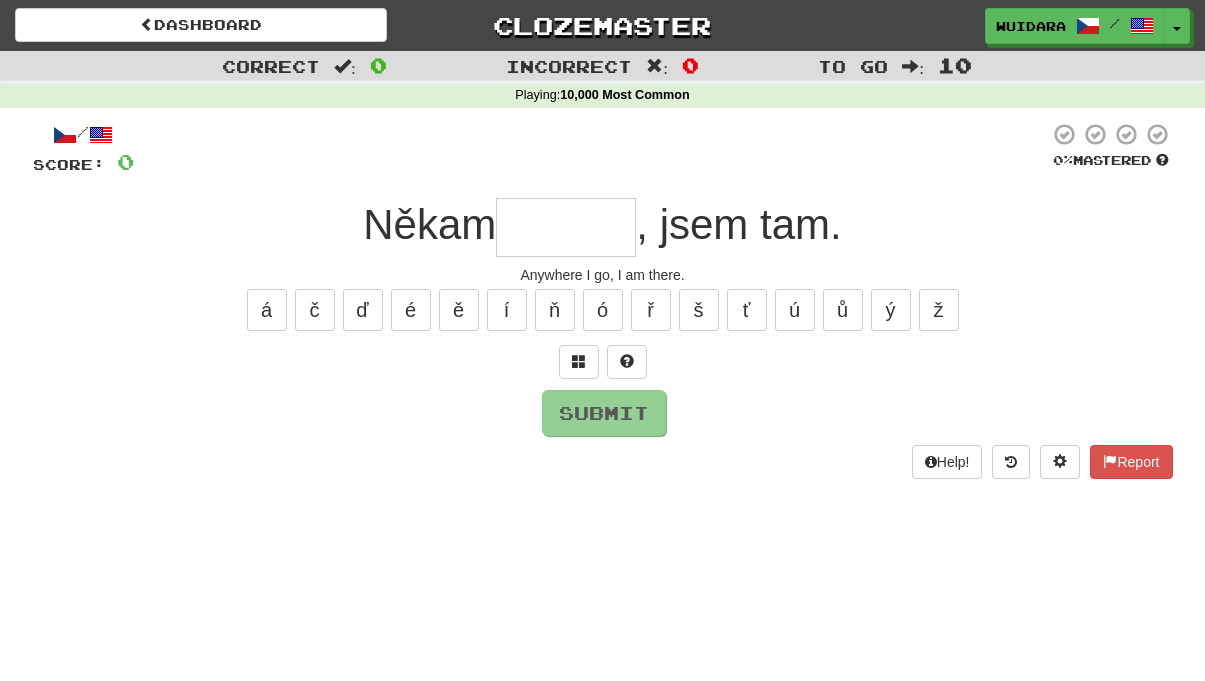 type on "*" 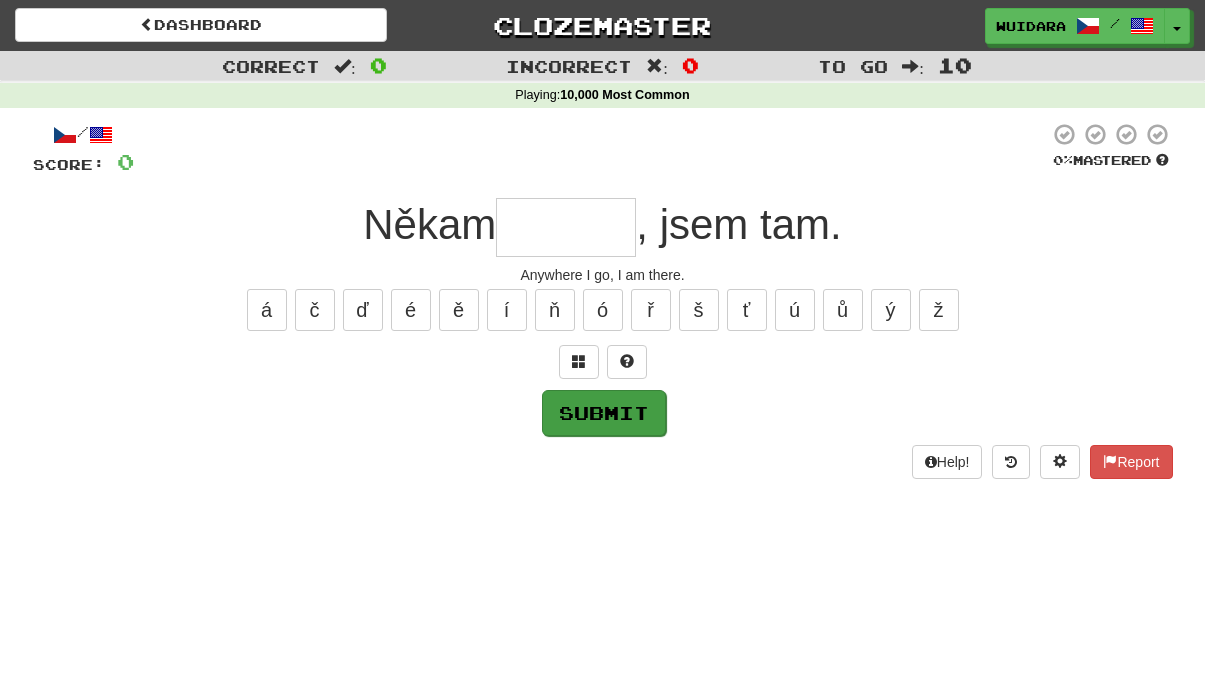 type on "*" 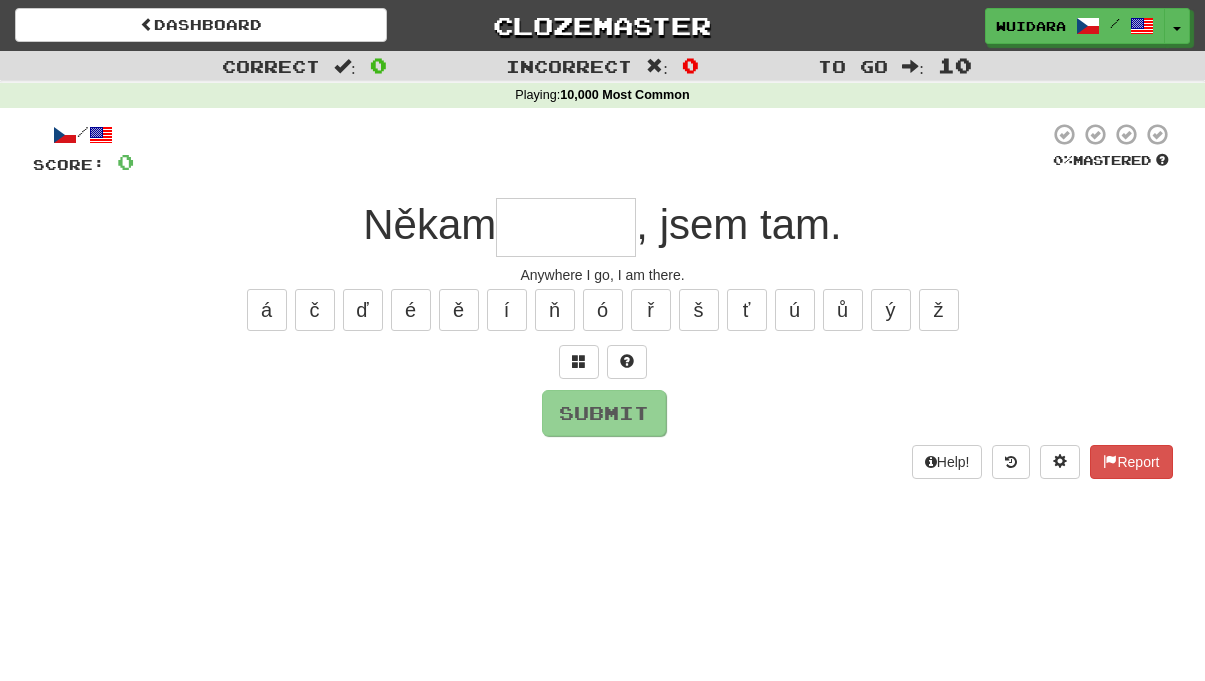 type on "*" 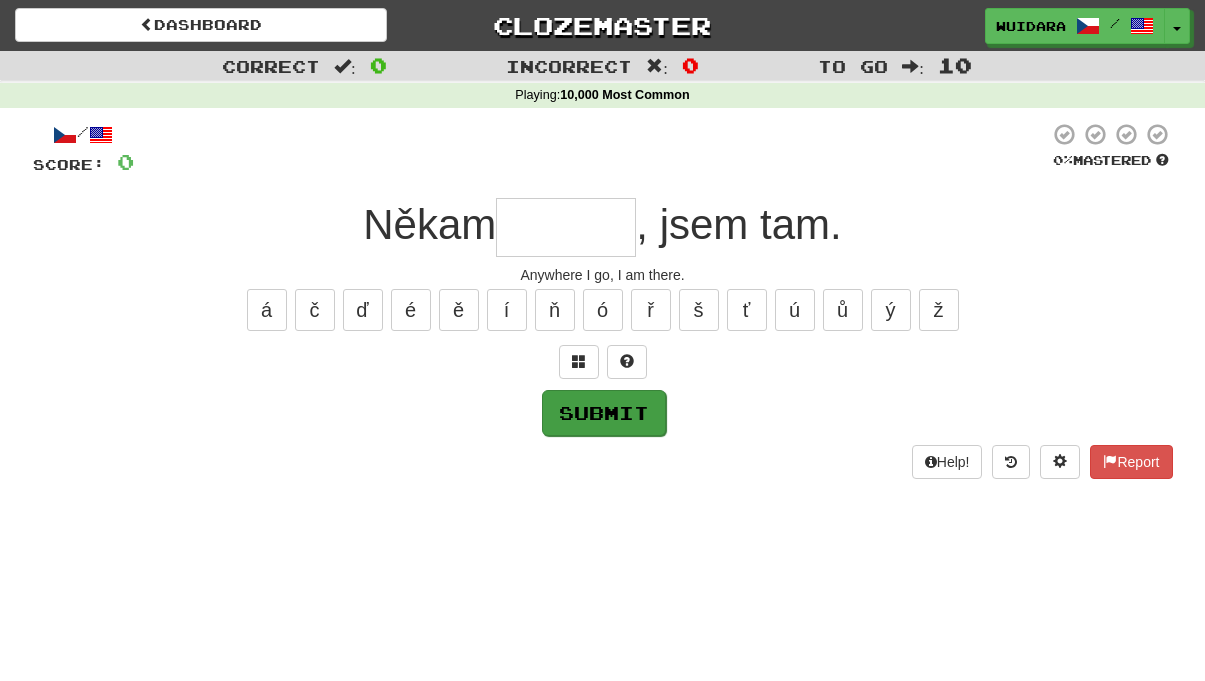 type on "*" 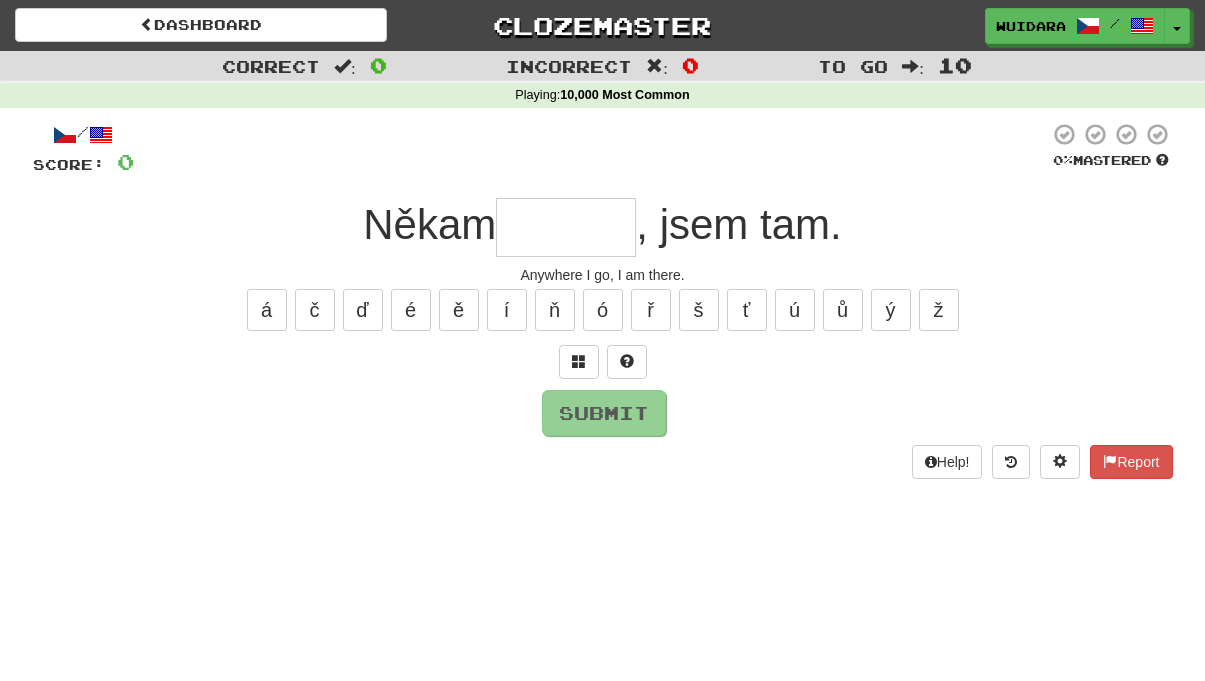 type on "*" 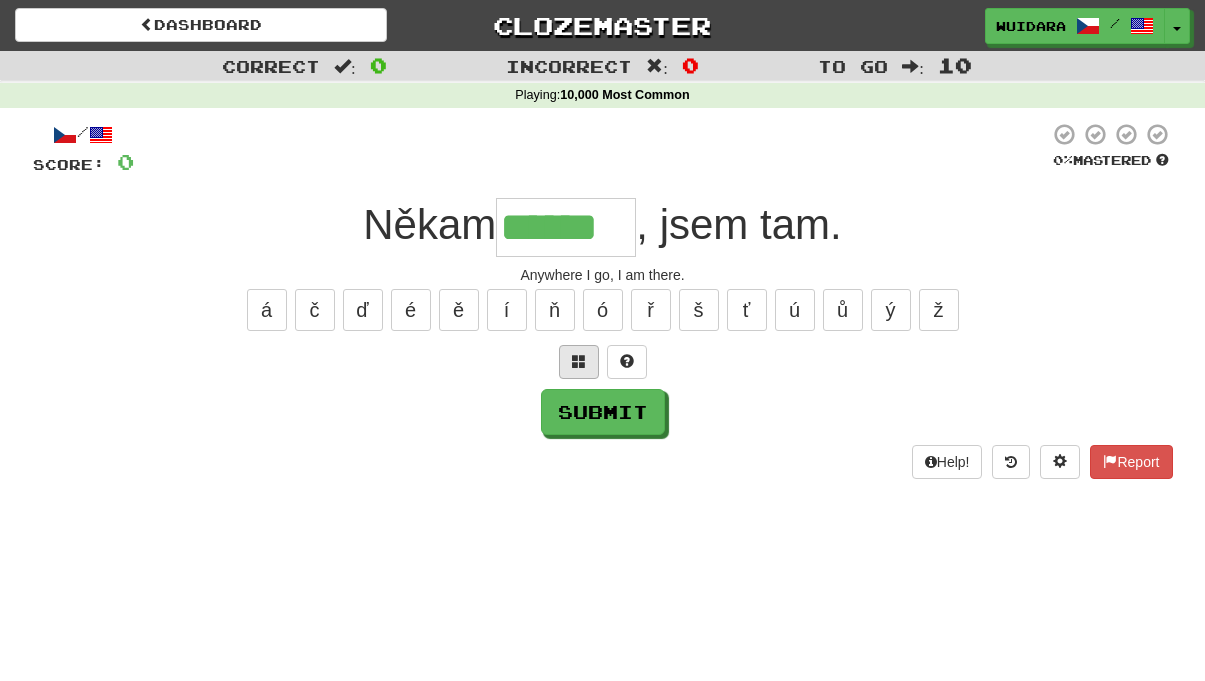 type on "******" 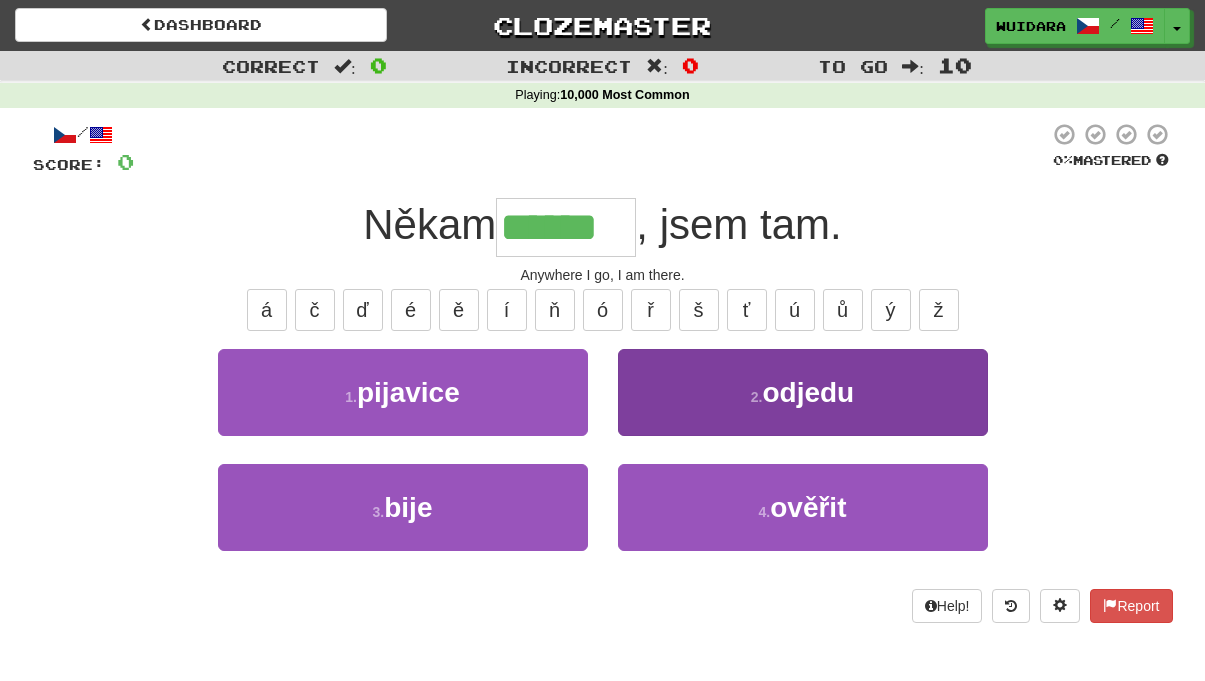click on "2 .  odjedu" at bounding box center [803, 392] 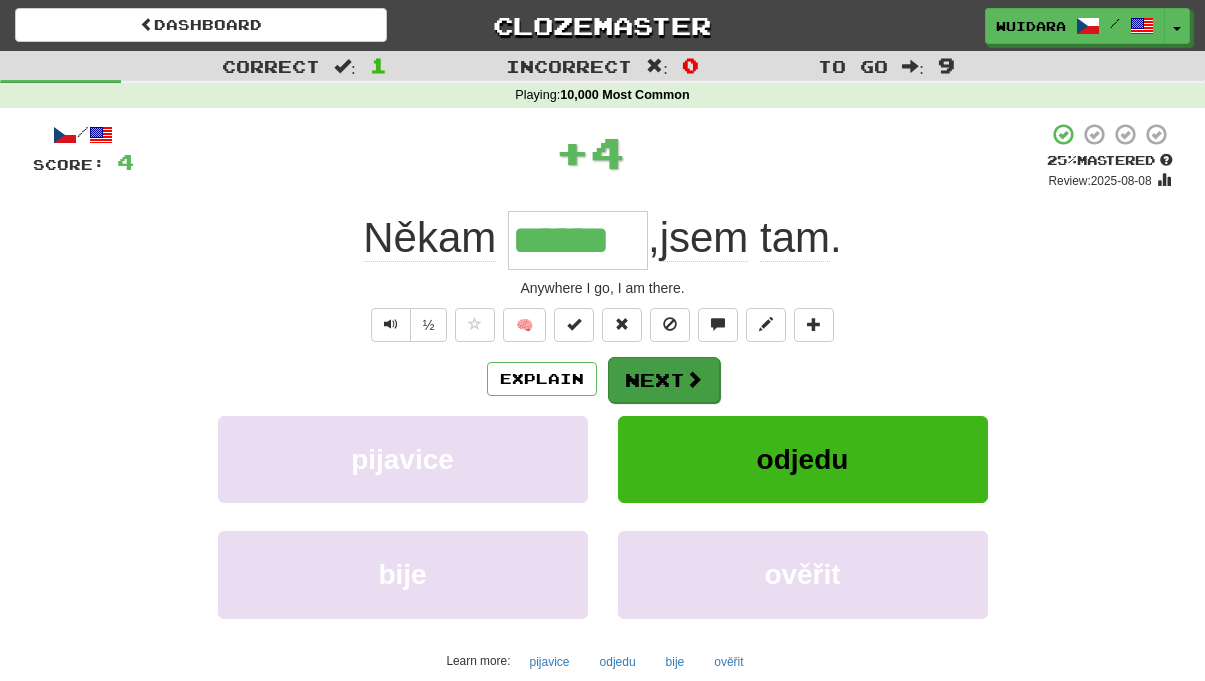 click at bounding box center [694, 379] 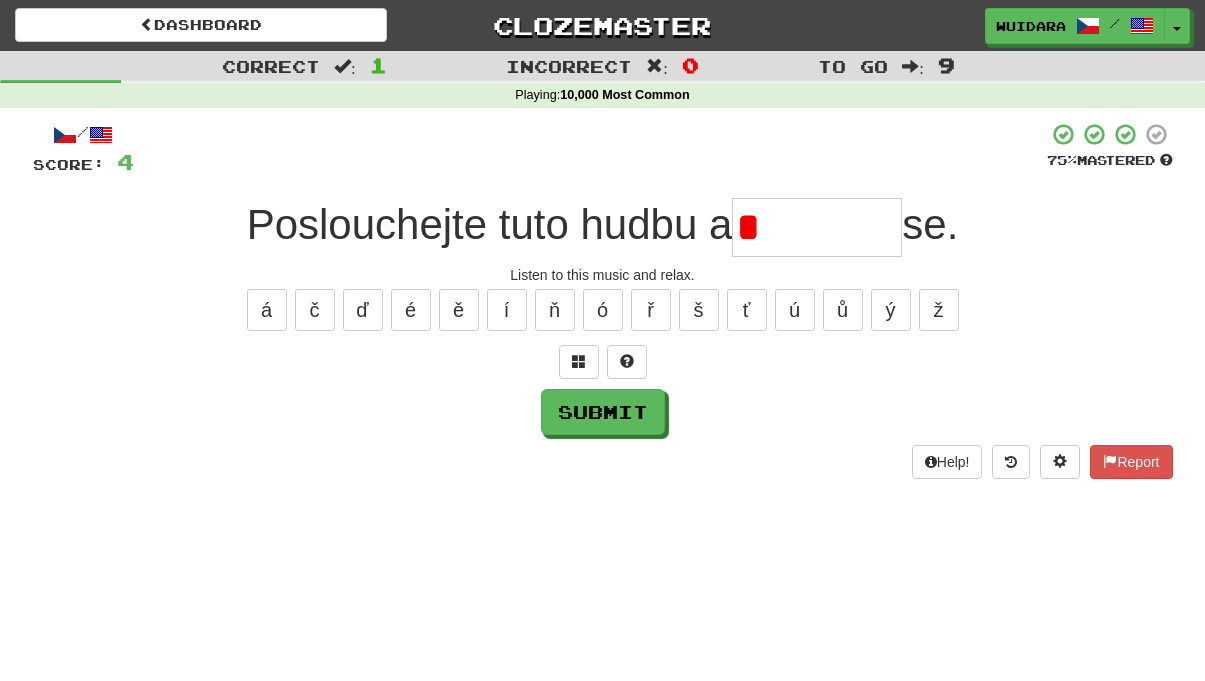 type on "**" 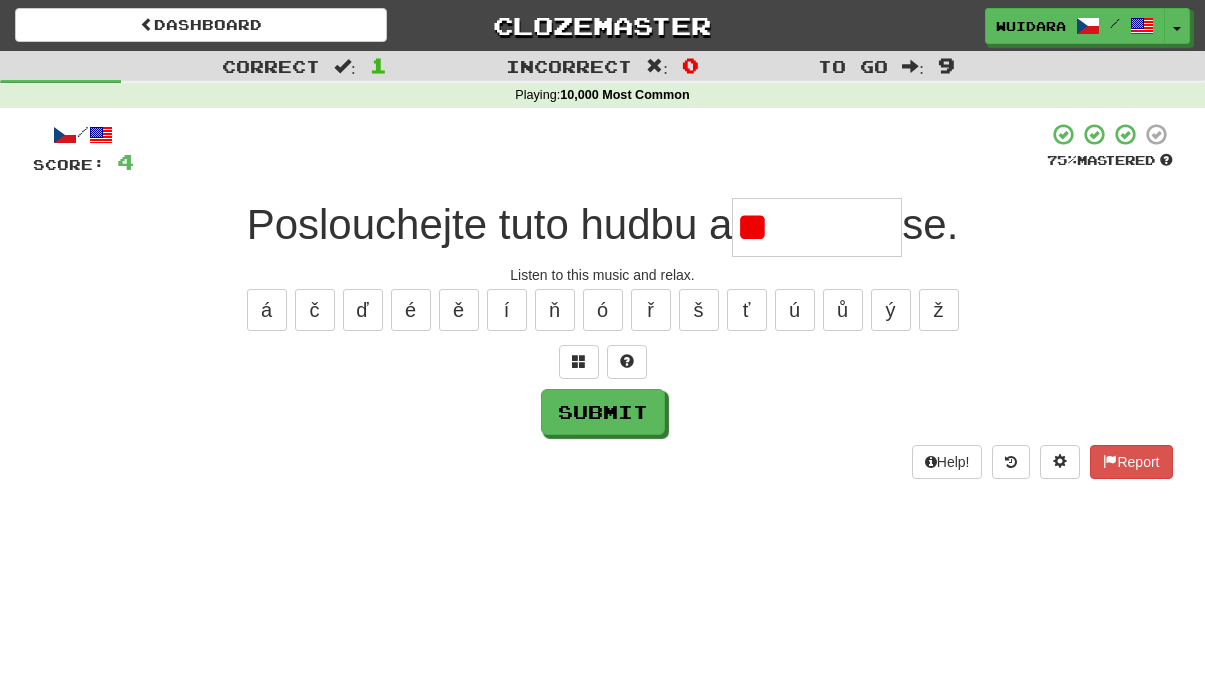 drag, startPoint x: 816, startPoint y: 233, endPoint x: 747, endPoint y: 211, distance: 72.42237 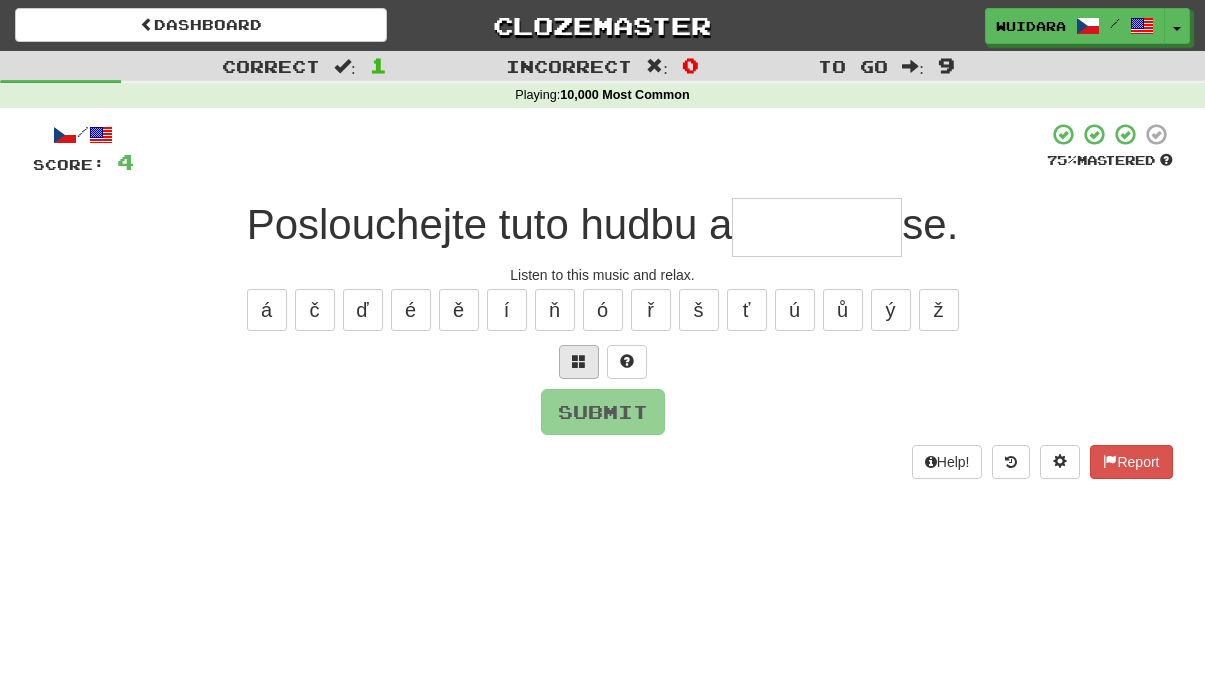 click at bounding box center [579, 361] 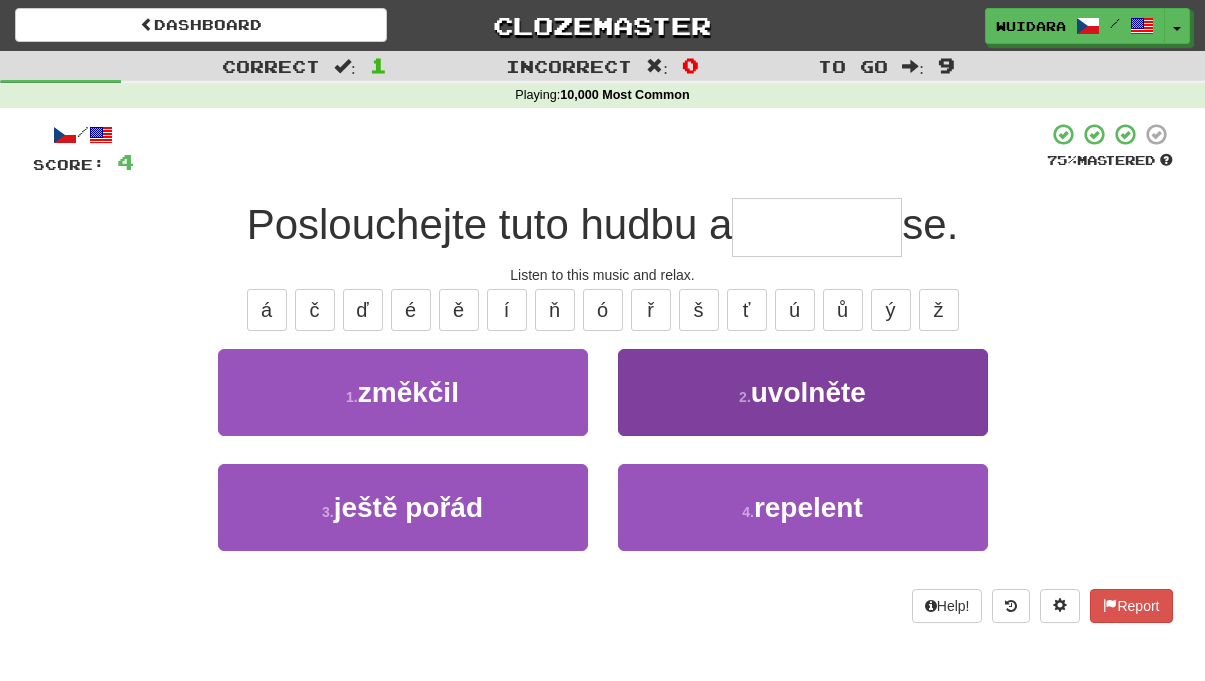 click on "2 .  uvolněte" at bounding box center (803, 392) 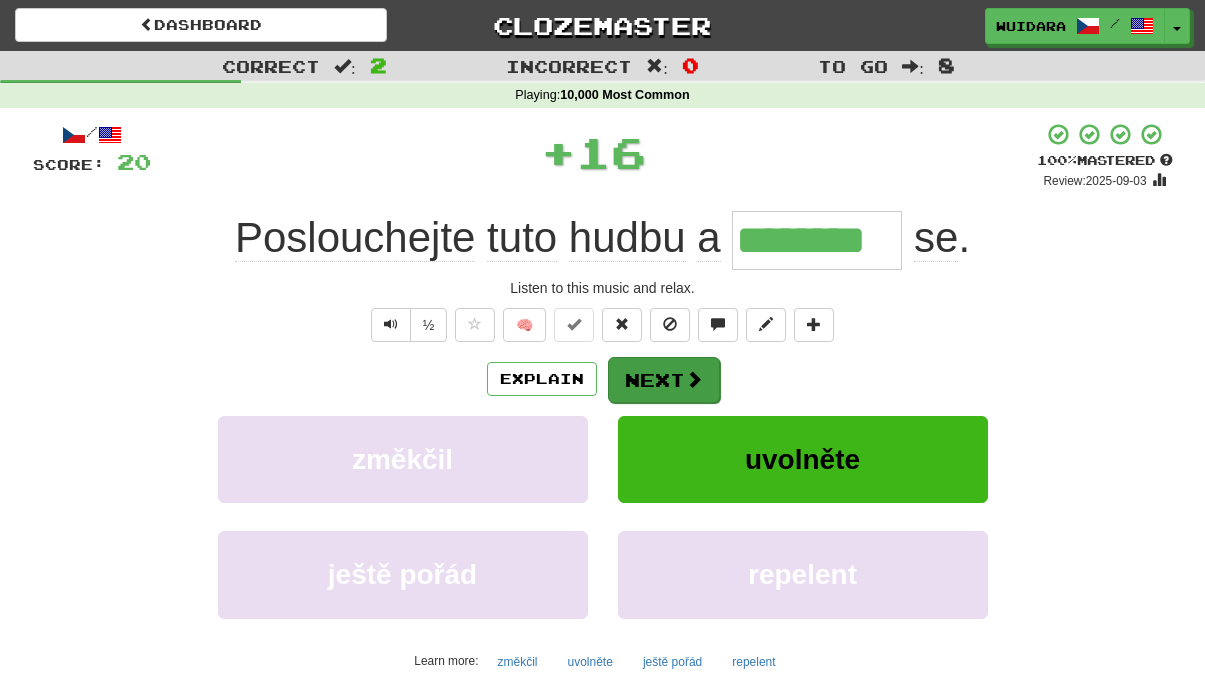 click on "Next" at bounding box center [664, 380] 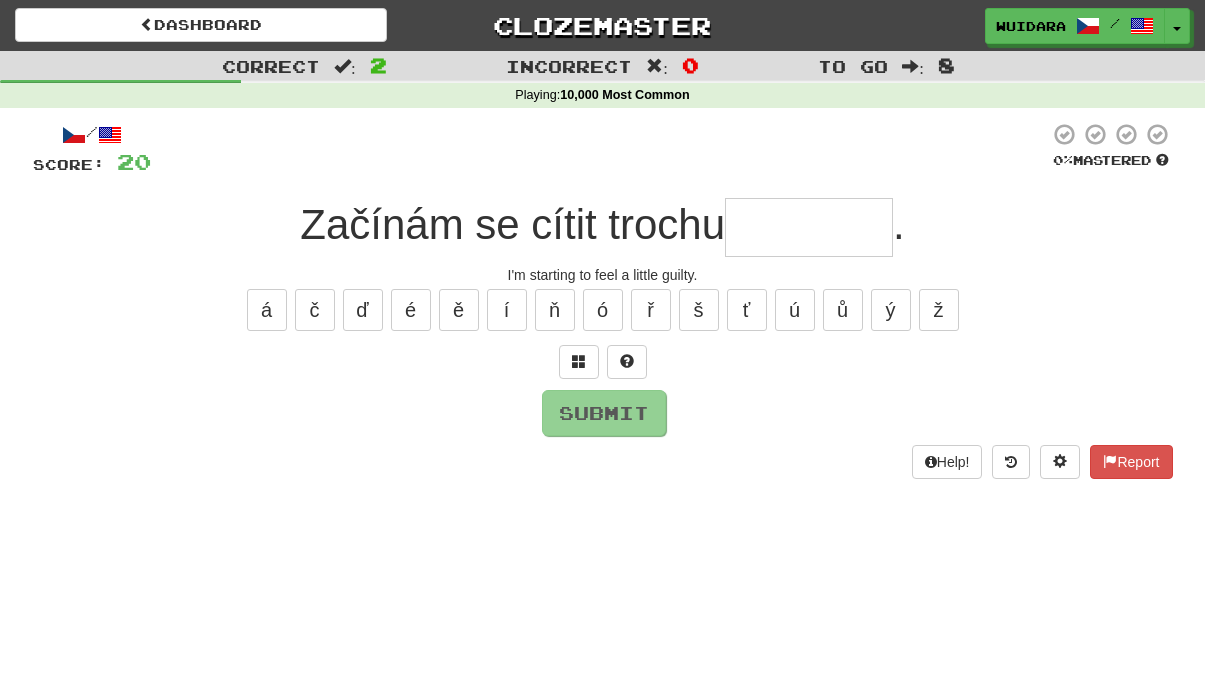 type on "*" 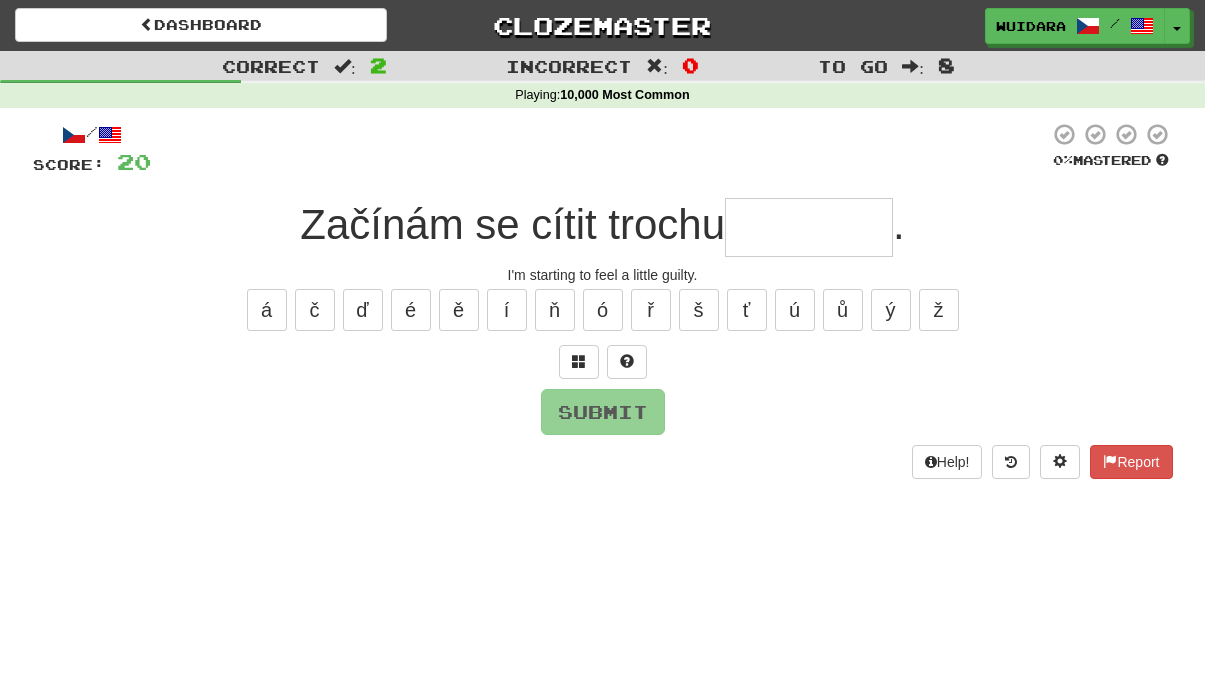 type on "*" 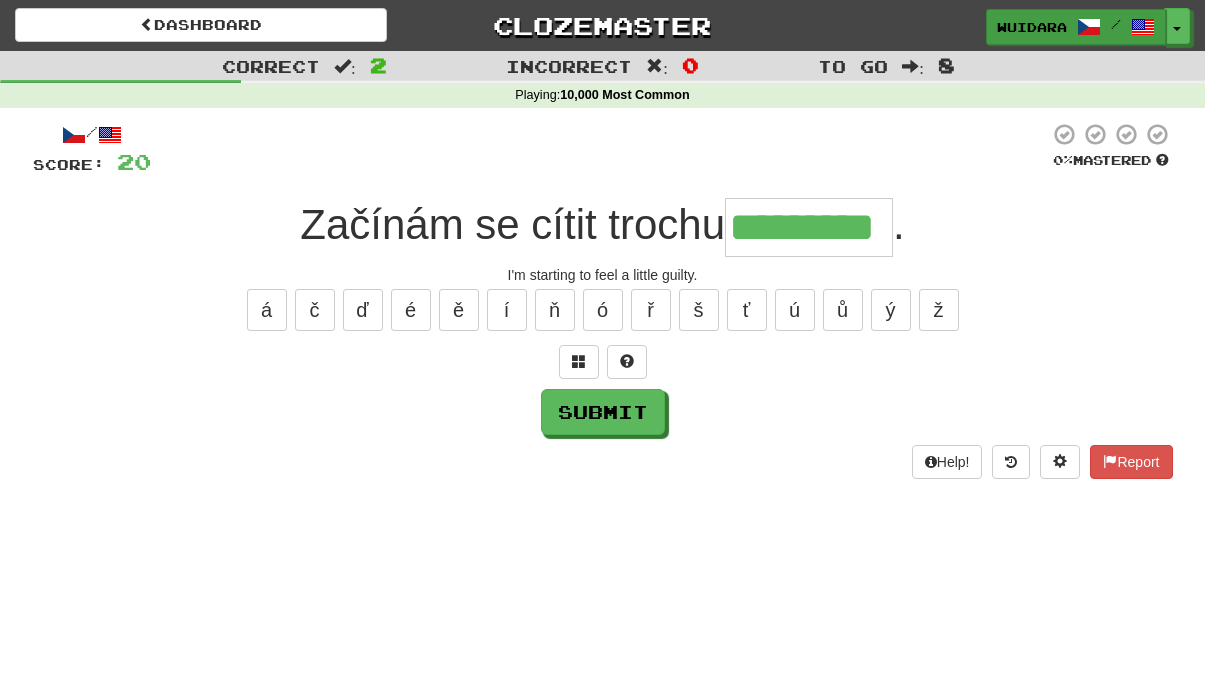 type on "*********" 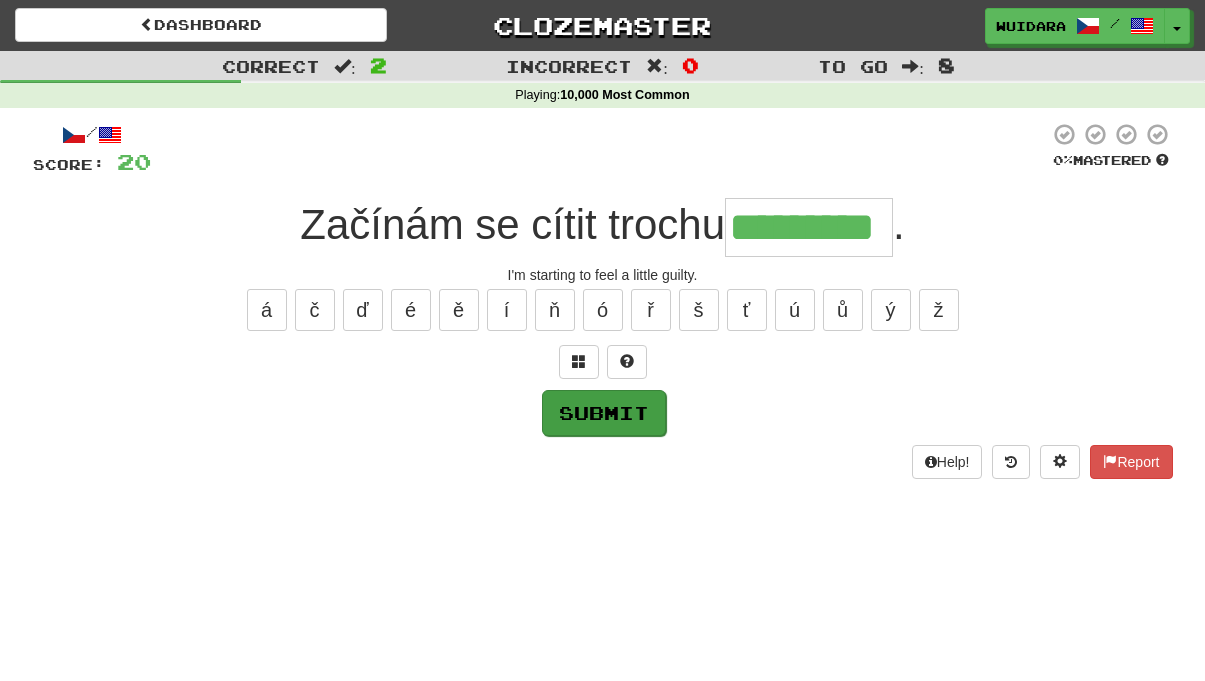 click on "Submit" at bounding box center [604, 413] 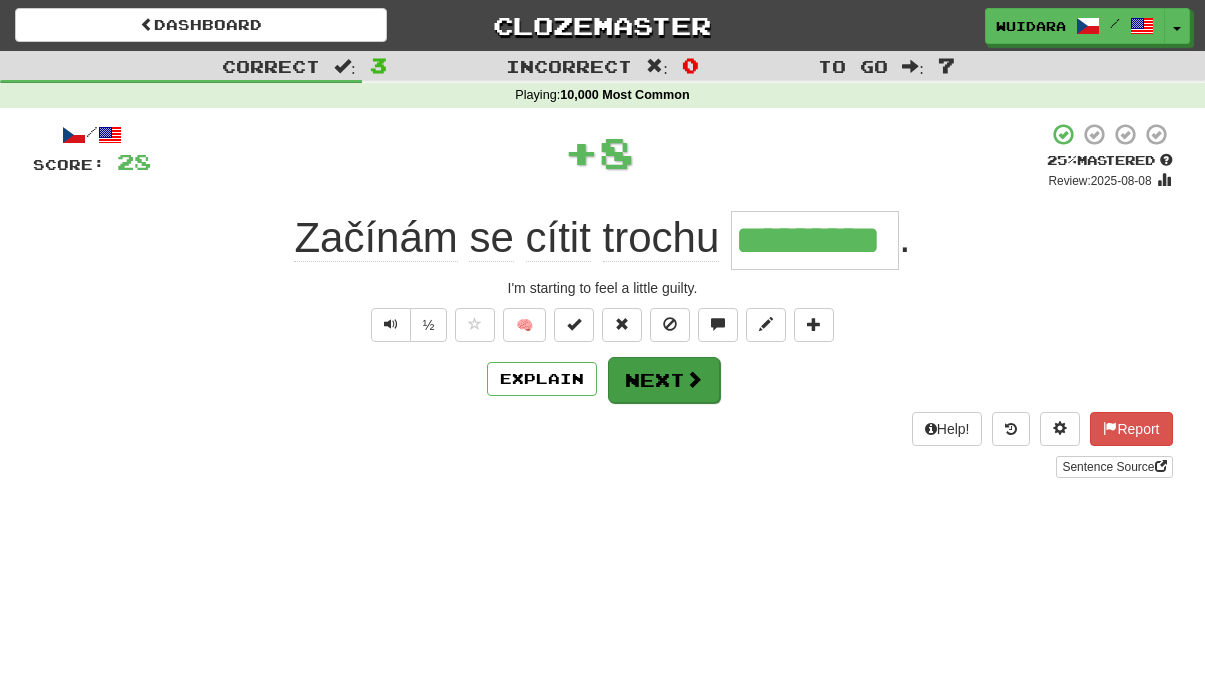 click on "Next" at bounding box center [664, 380] 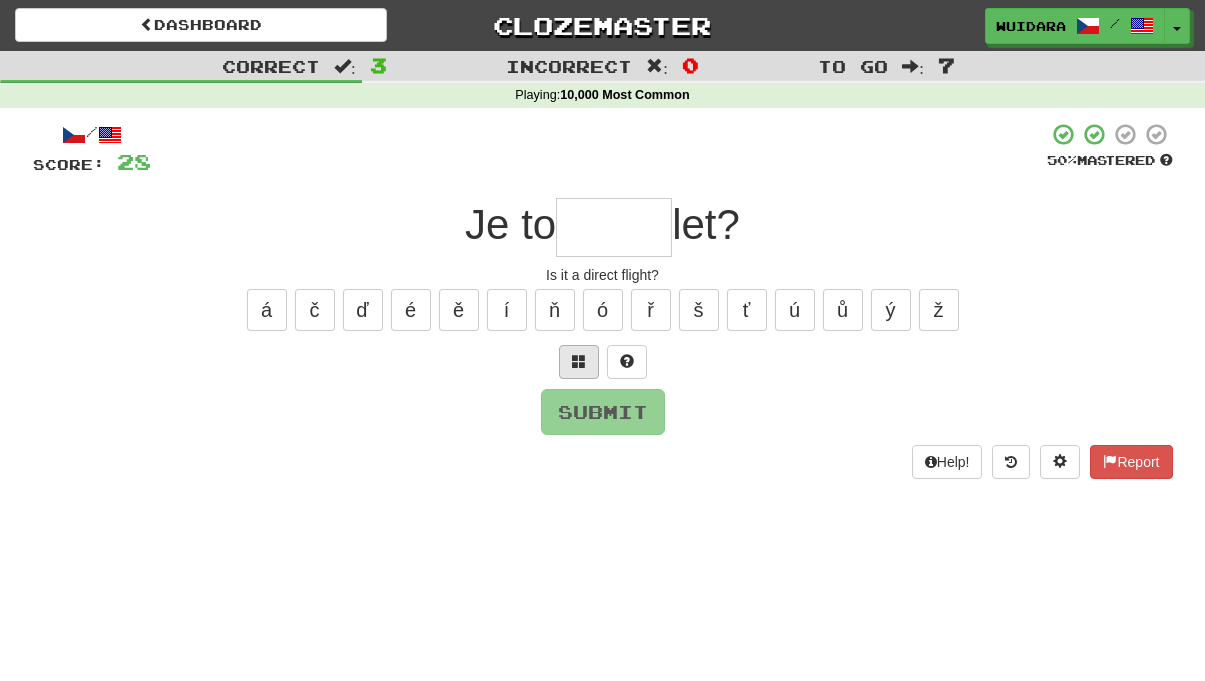 click at bounding box center [579, 361] 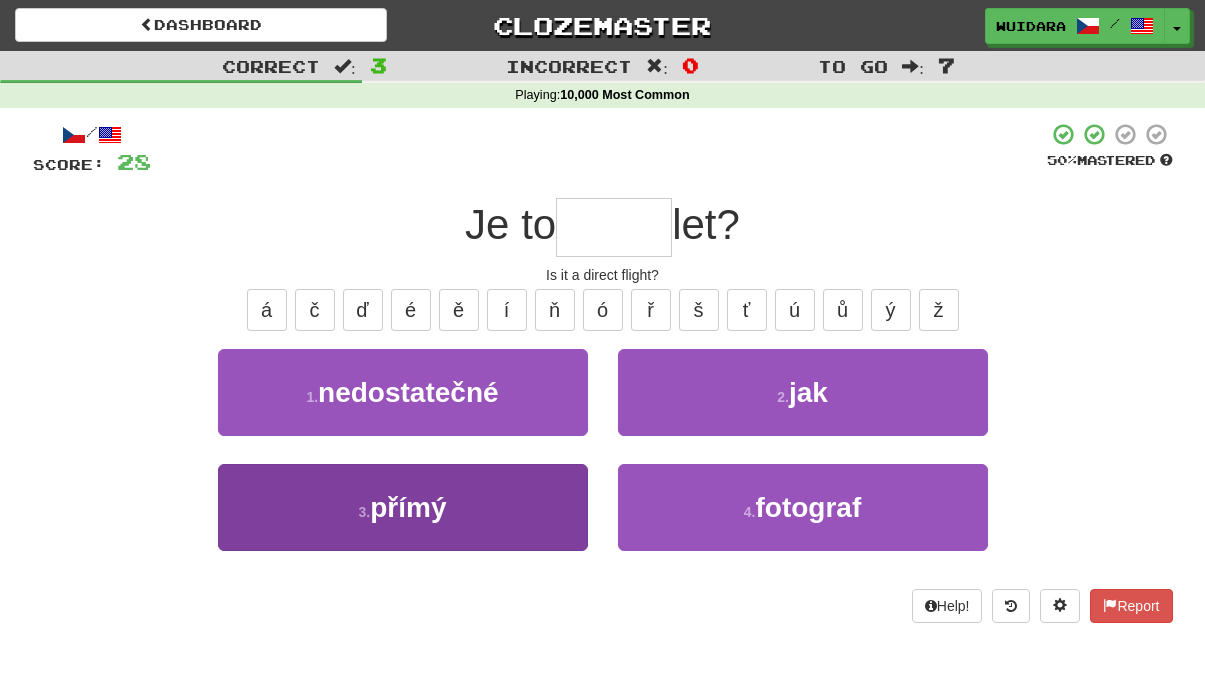 click on "3 .  přímý" at bounding box center [403, 507] 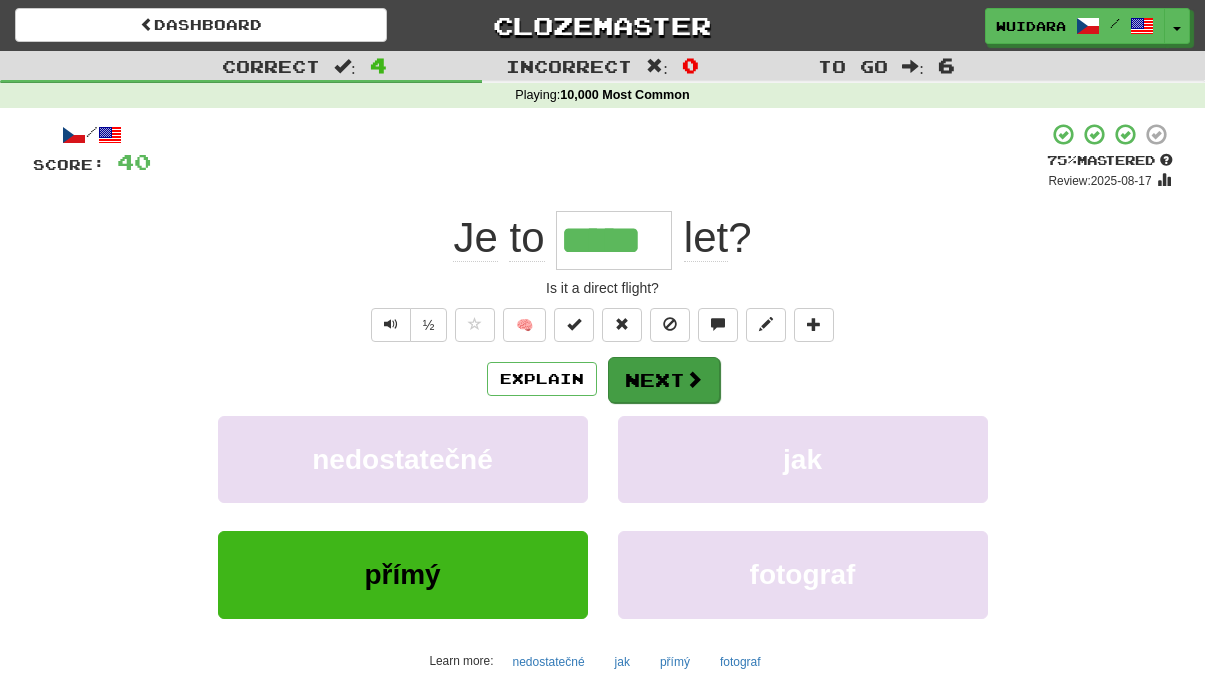 click on "Next" at bounding box center [664, 380] 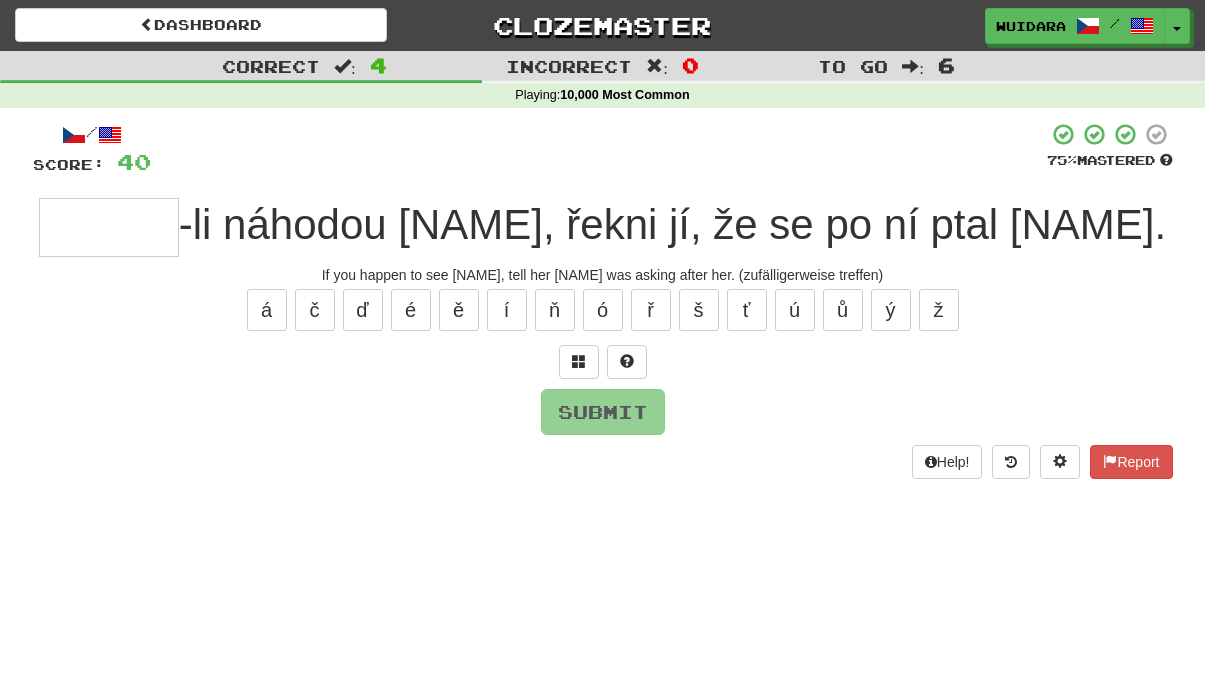 type on "*" 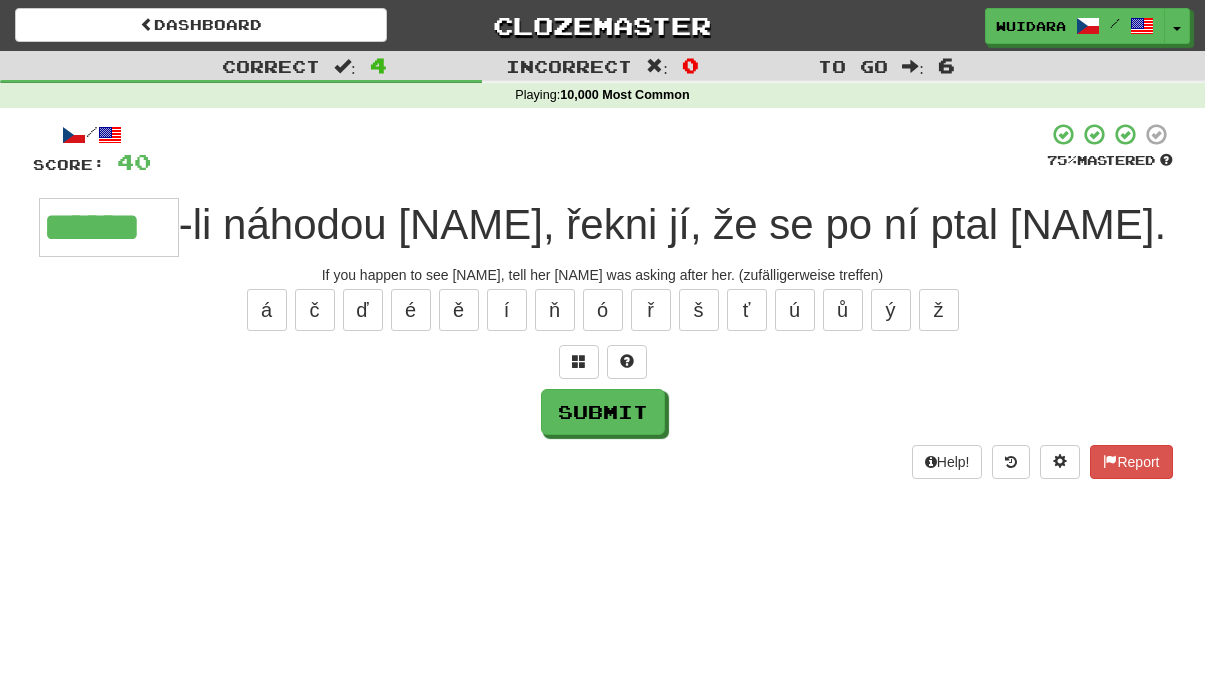 type on "******" 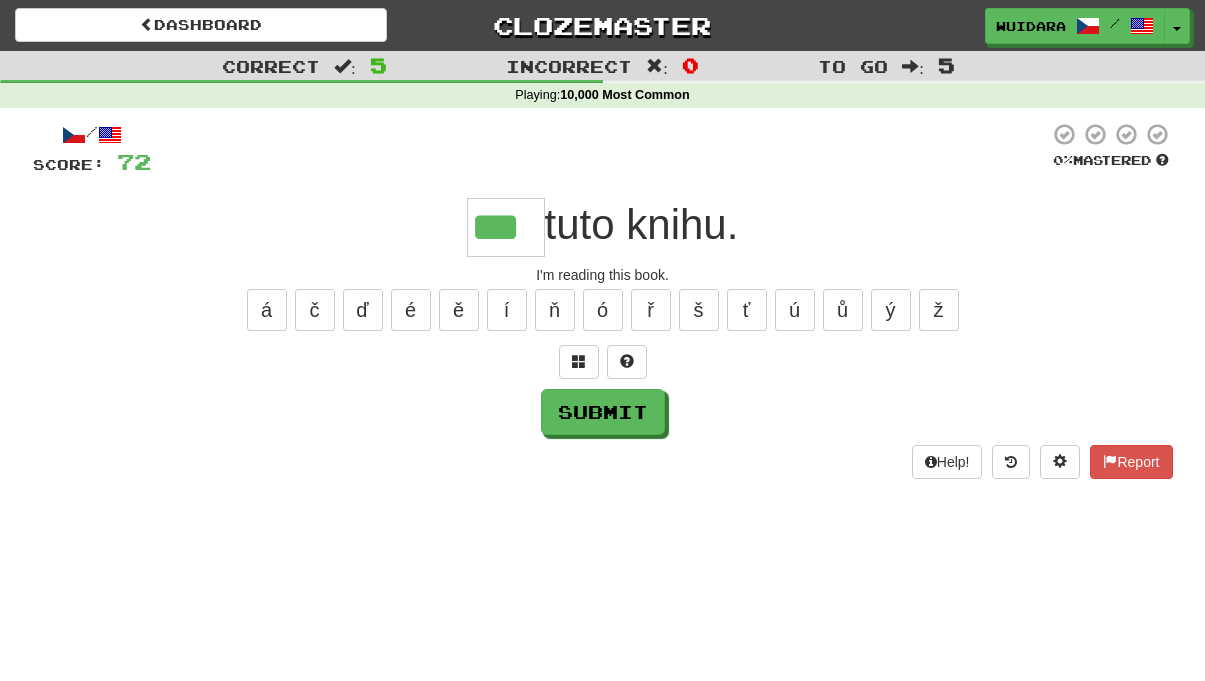 type on "***" 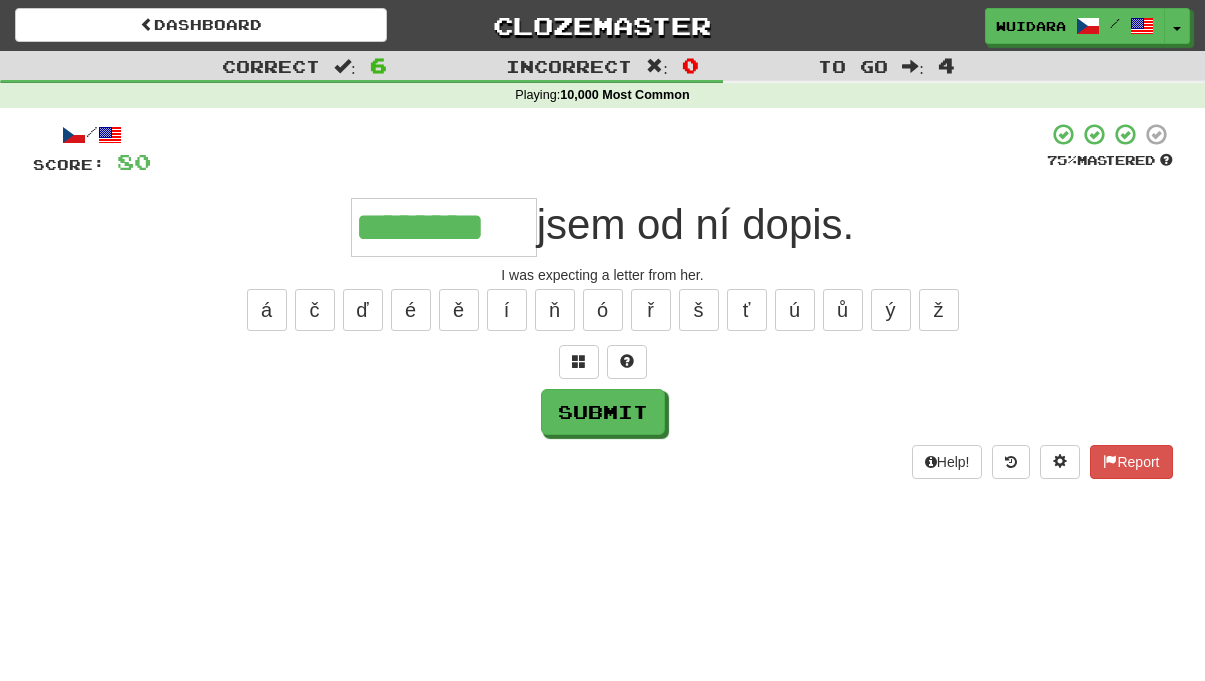 type on "********" 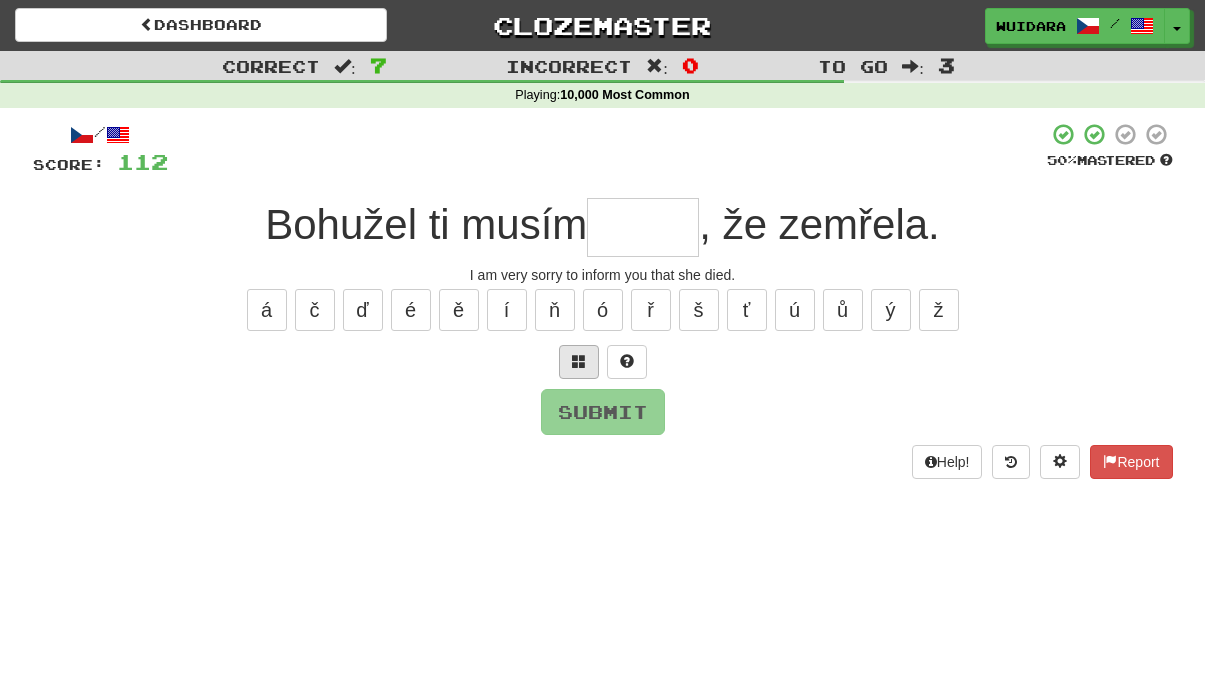 click at bounding box center [579, 362] 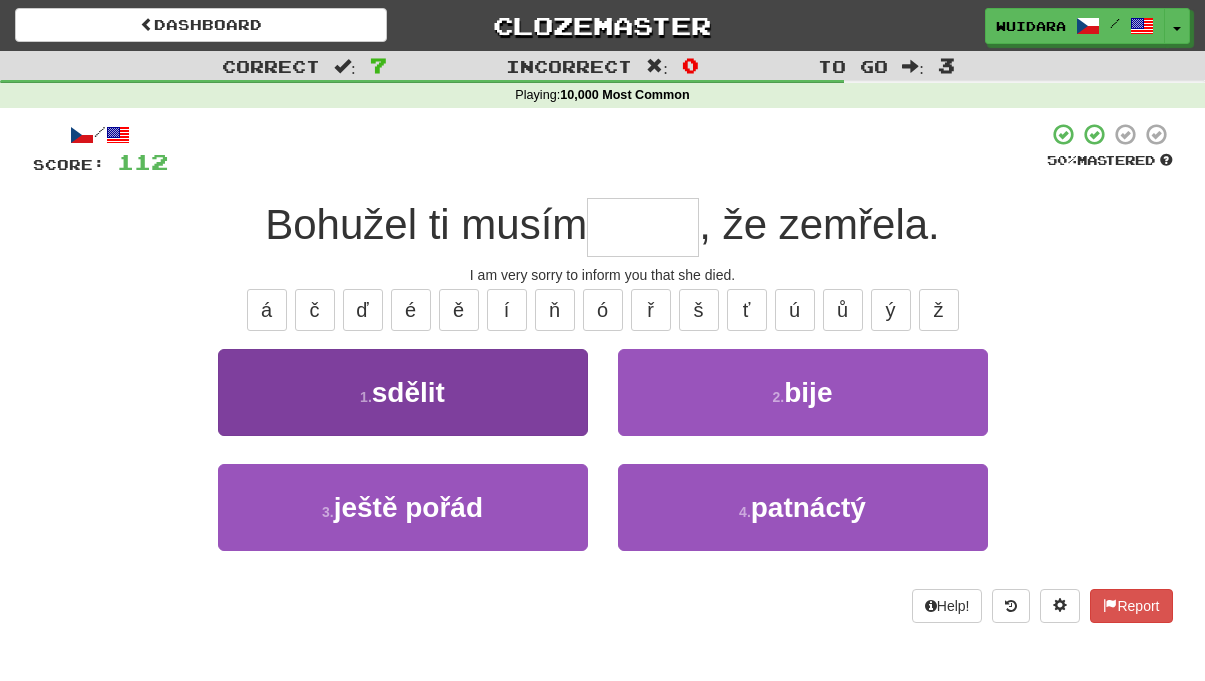 click on "1 .  sdělit" at bounding box center [403, 392] 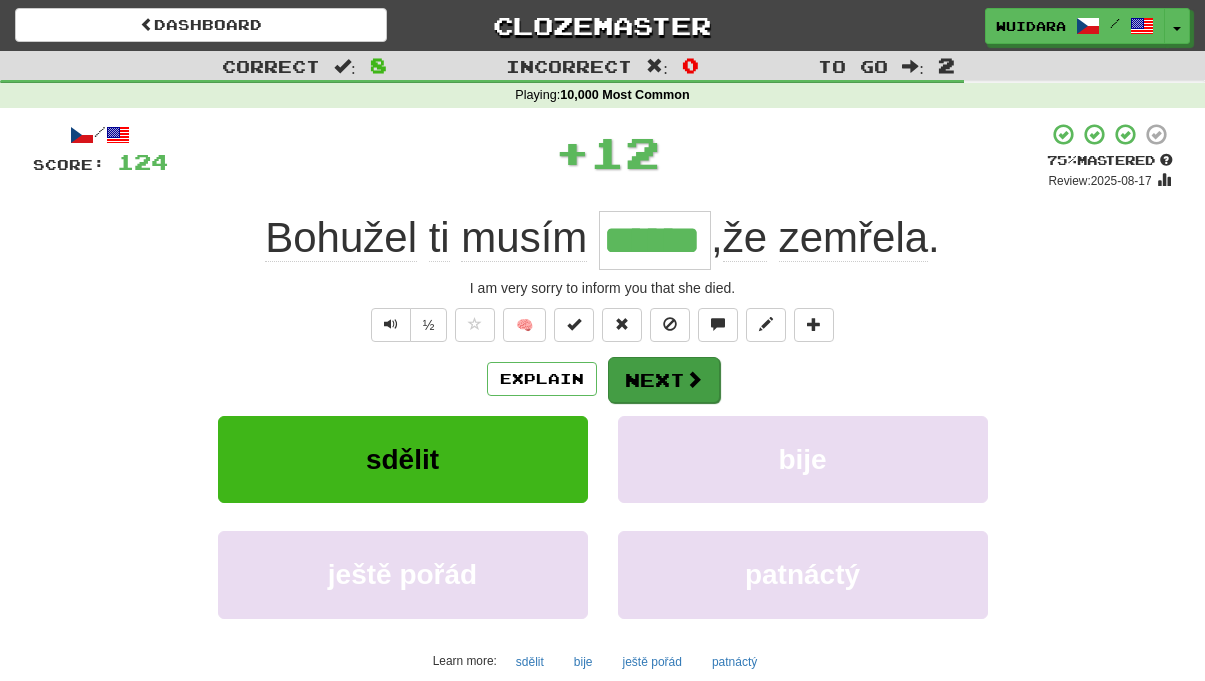 click on "Next" at bounding box center [664, 380] 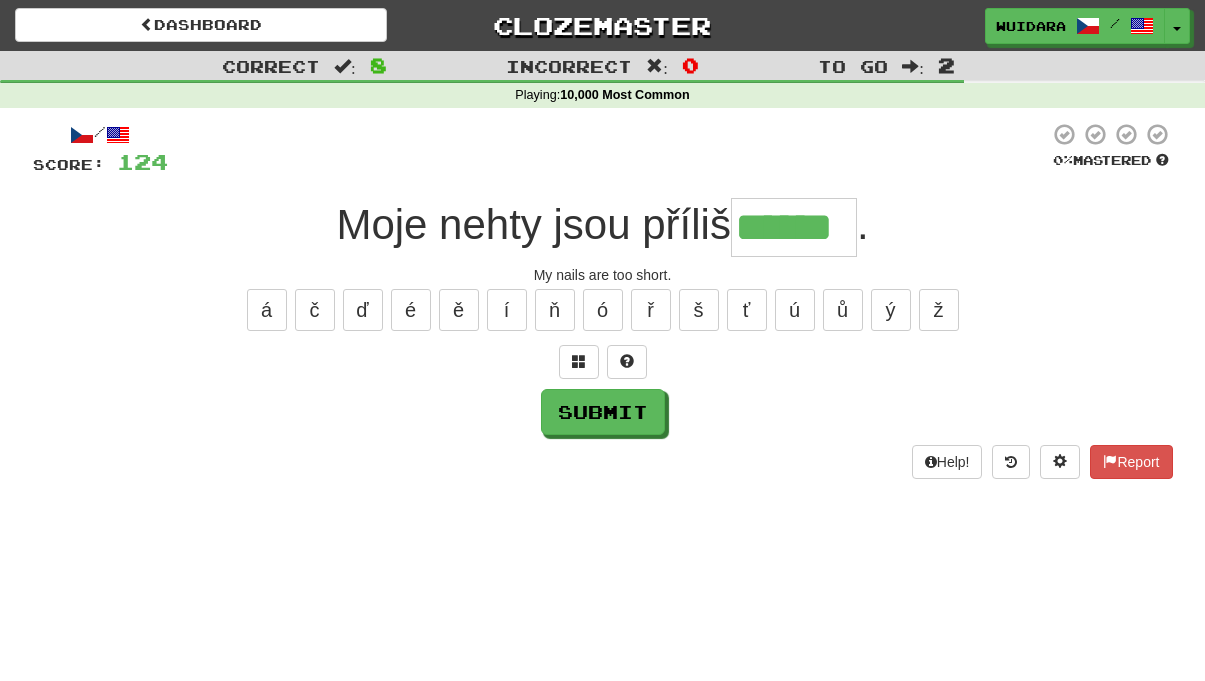 type on "******" 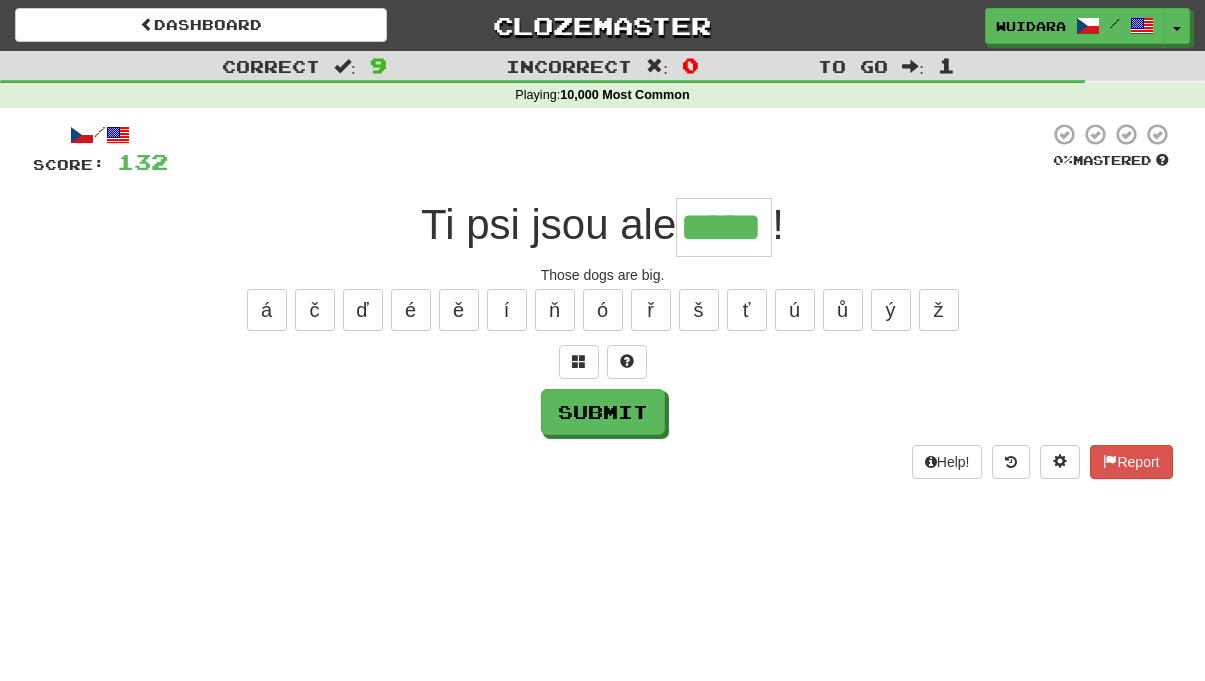 type on "*****" 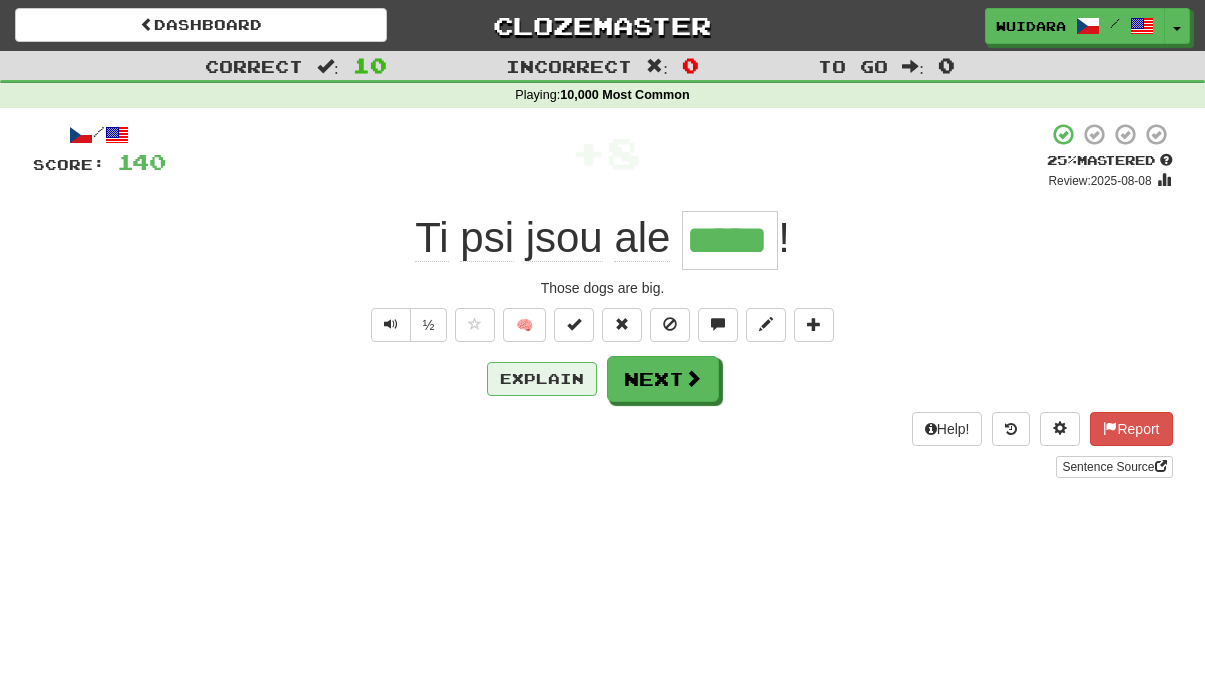 click on "Explain" at bounding box center (542, 379) 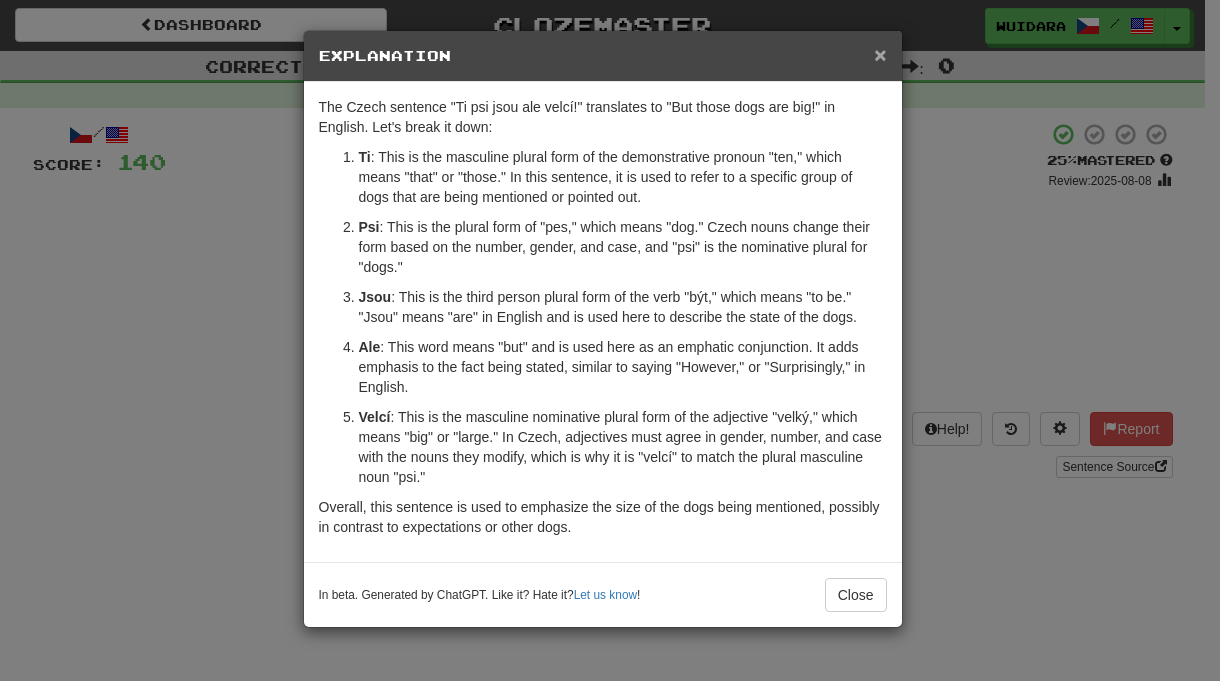 click on "×" at bounding box center [880, 54] 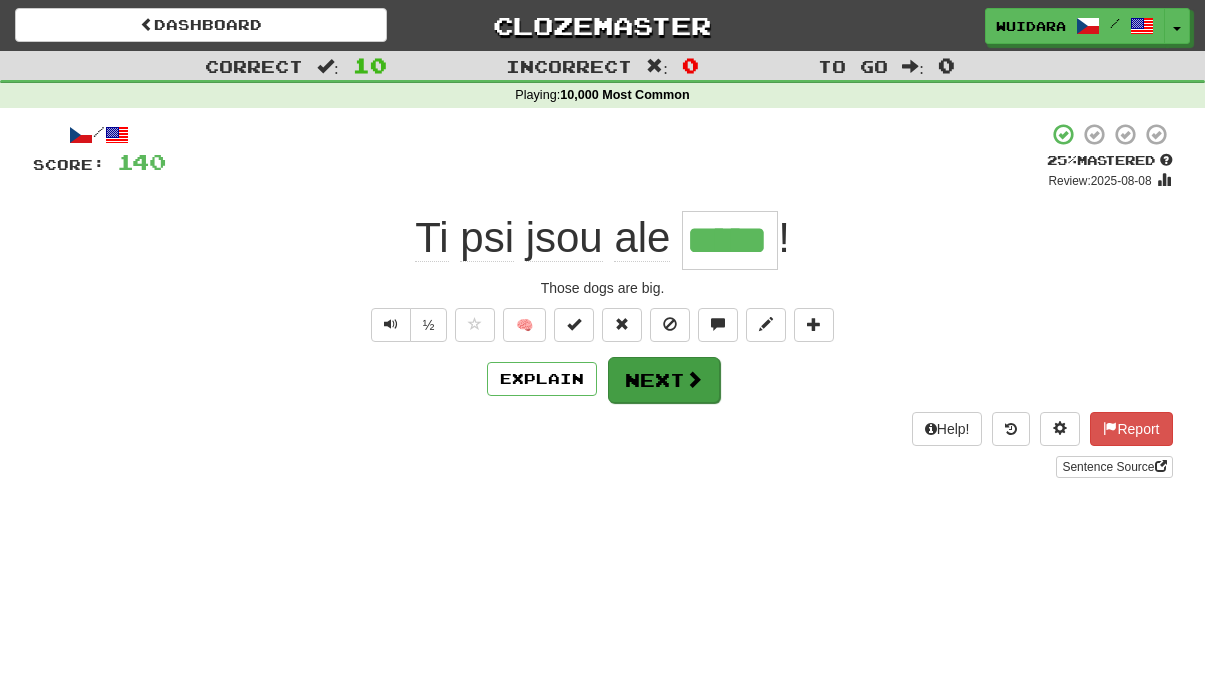click on "Next" at bounding box center (664, 380) 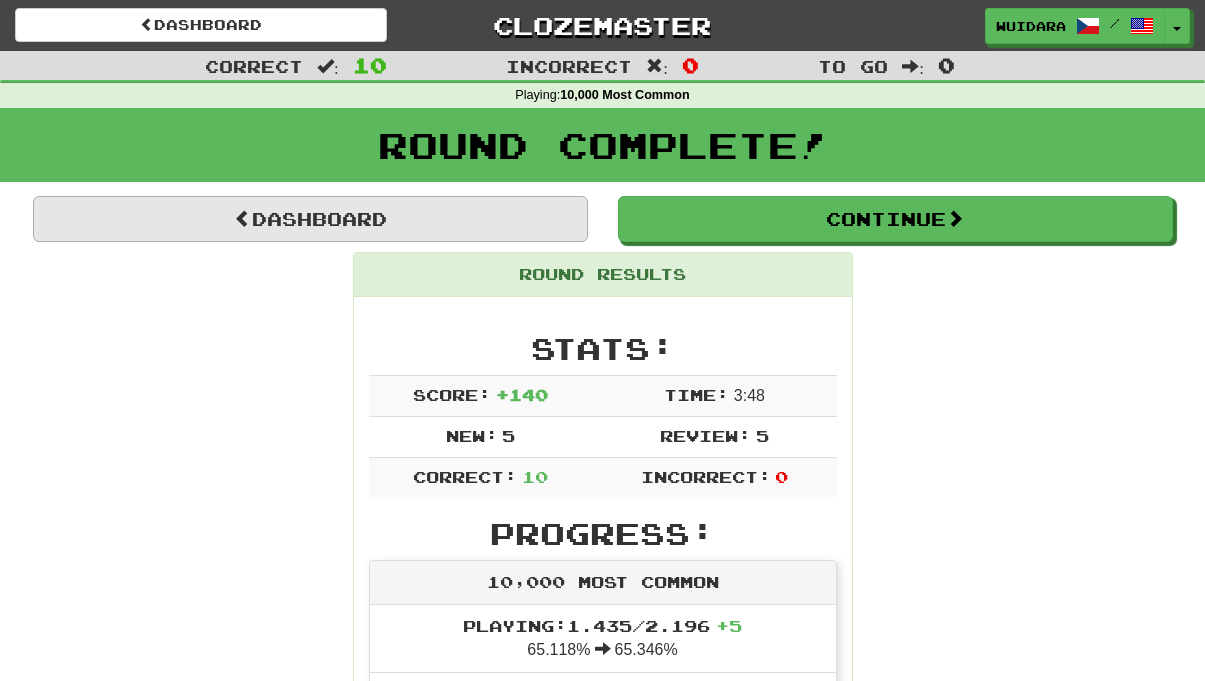 click on "Dashboard" at bounding box center (310, 219) 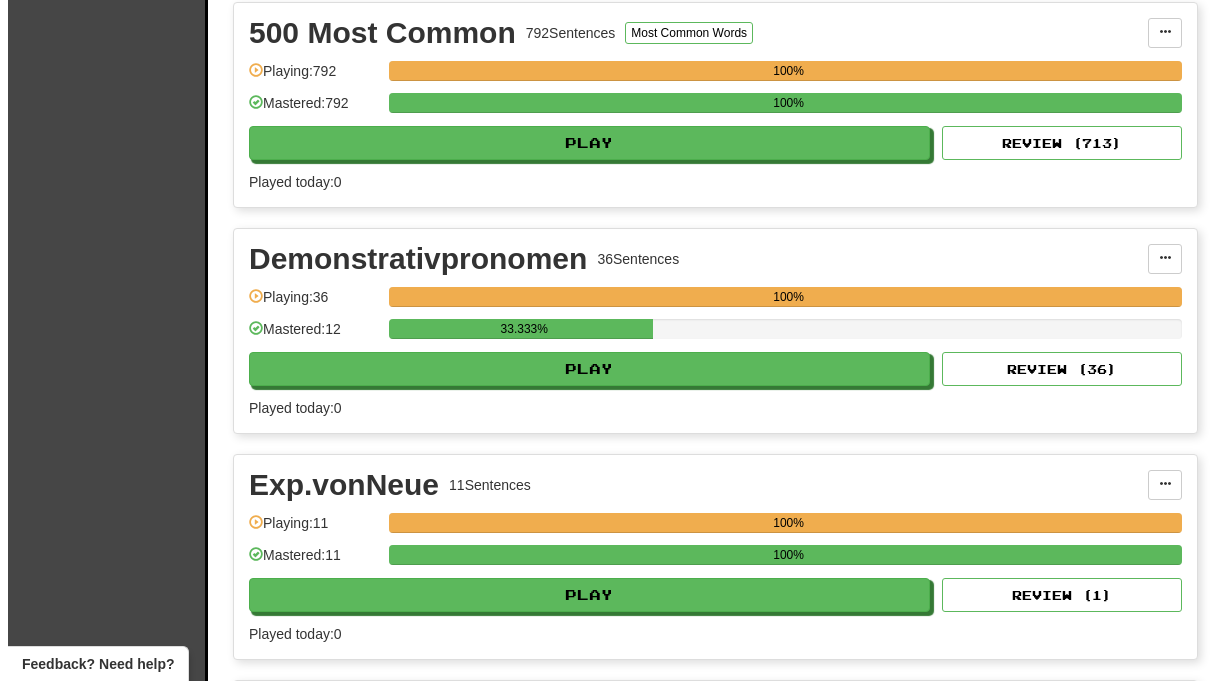 scroll, scrollTop: 2855, scrollLeft: 0, axis: vertical 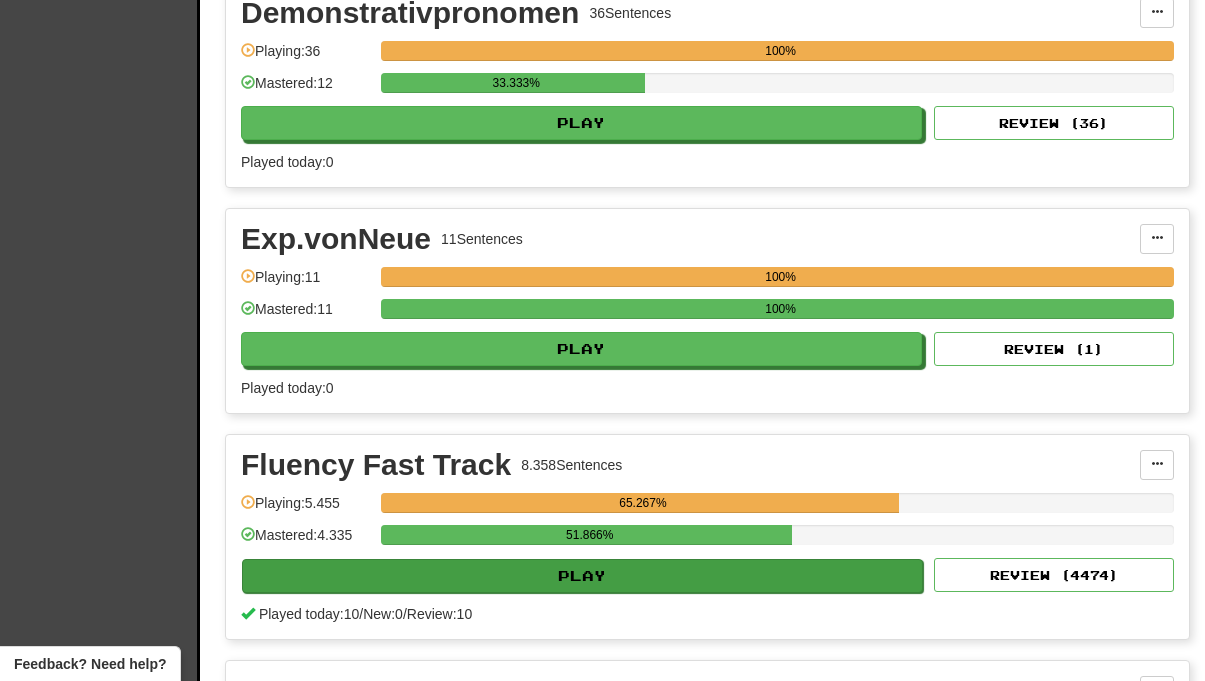 click on "Play" at bounding box center [582, 576] 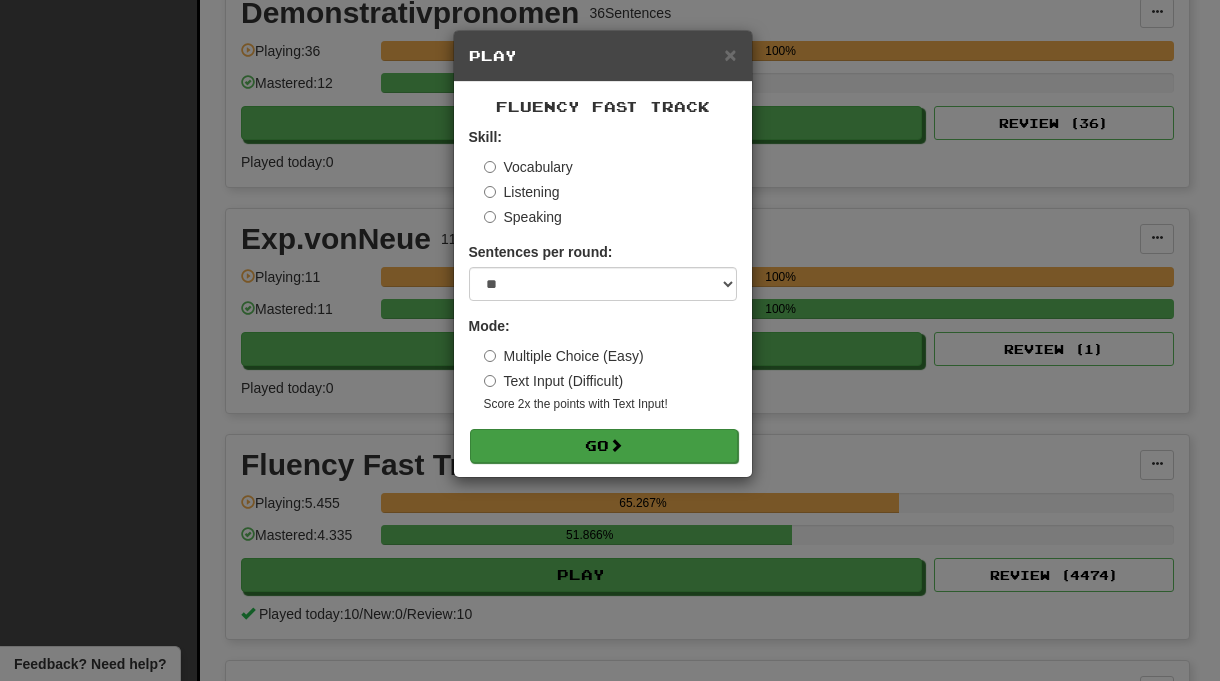click on "Go" at bounding box center [604, 446] 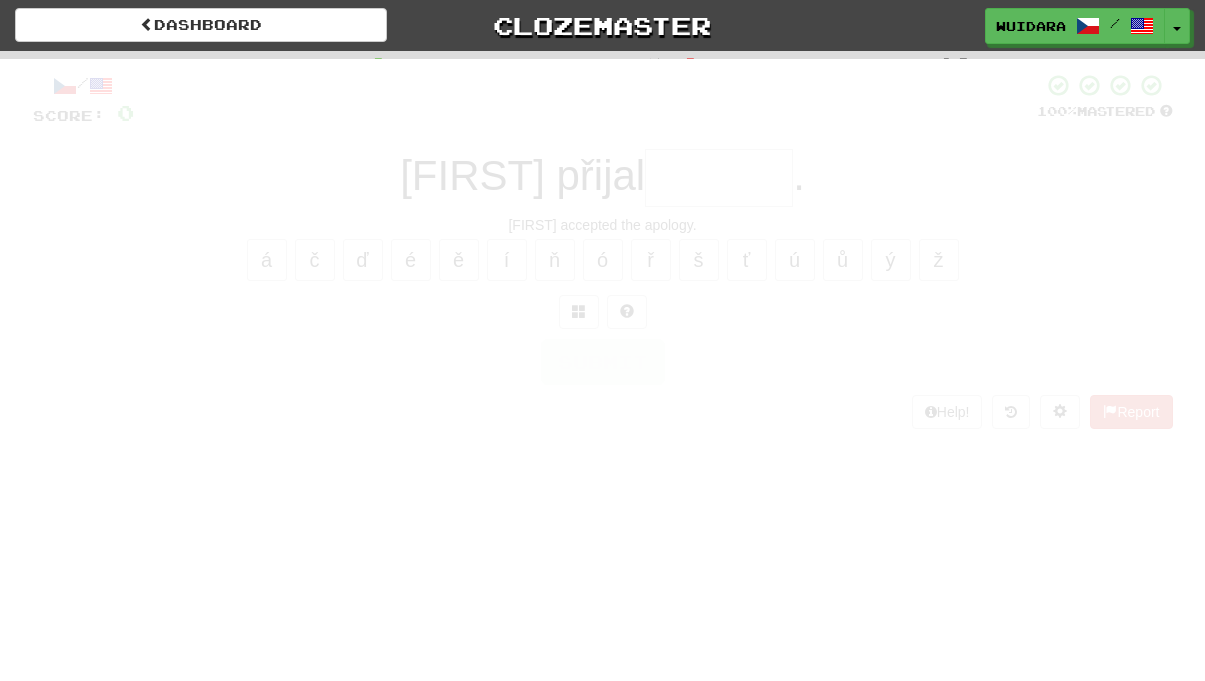 scroll, scrollTop: 0, scrollLeft: 0, axis: both 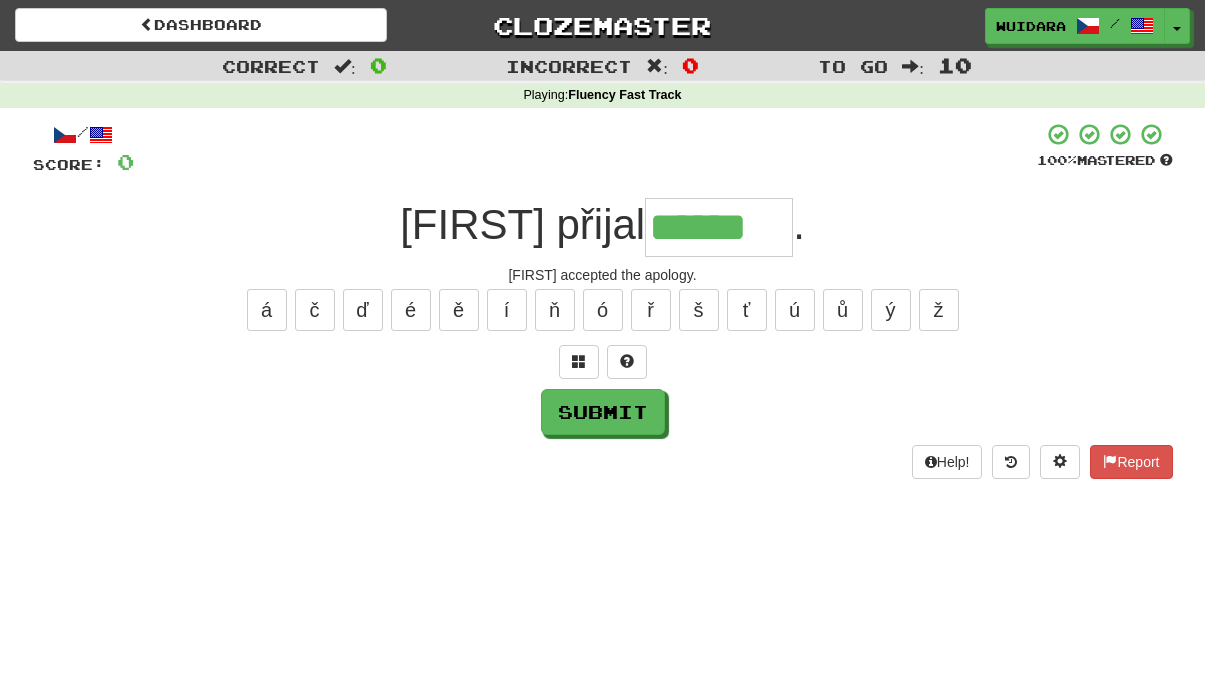 type on "******" 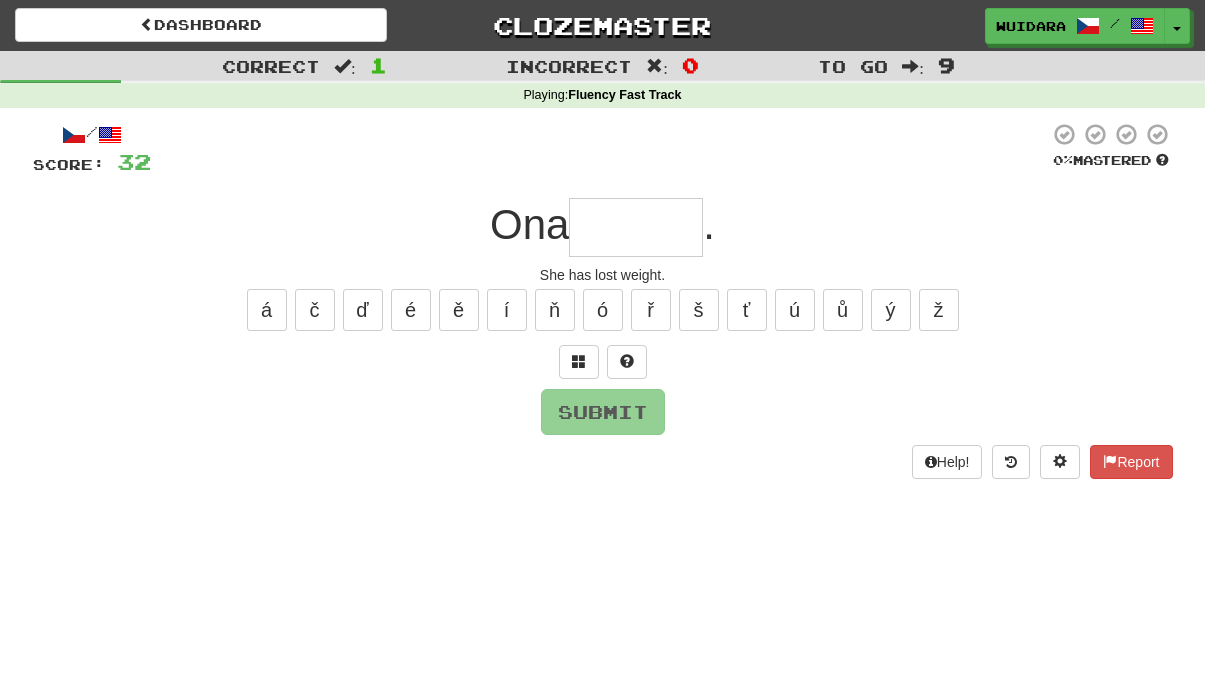 type on "*" 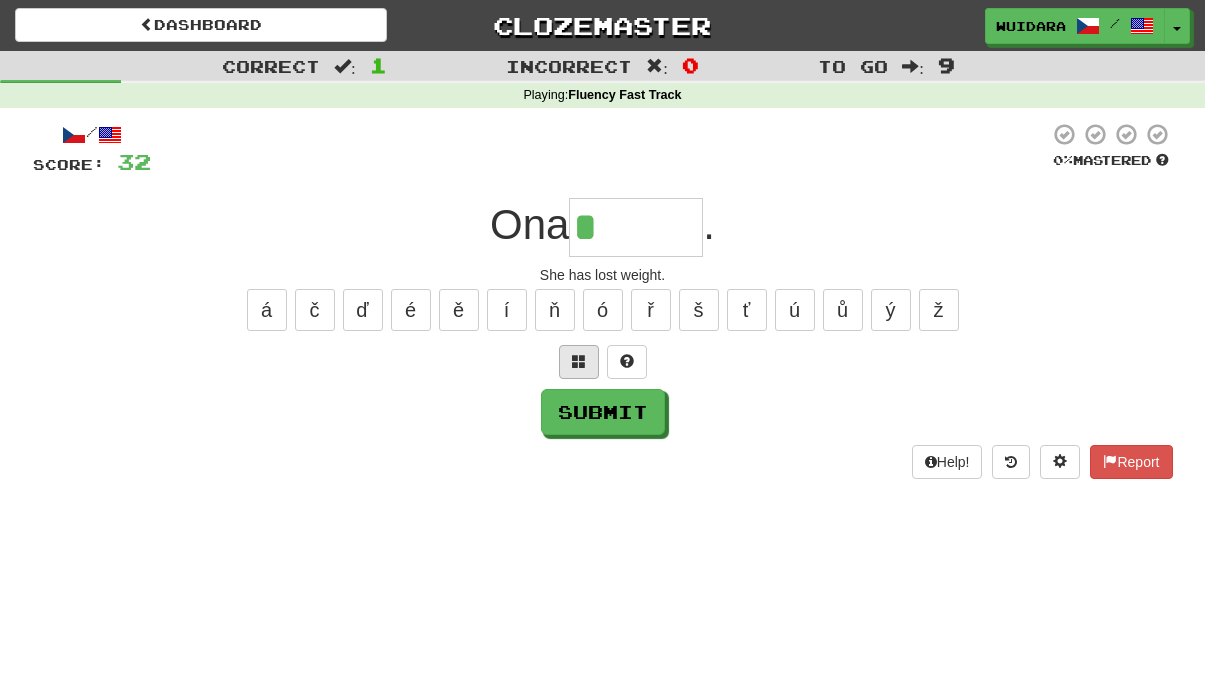 click at bounding box center (579, 361) 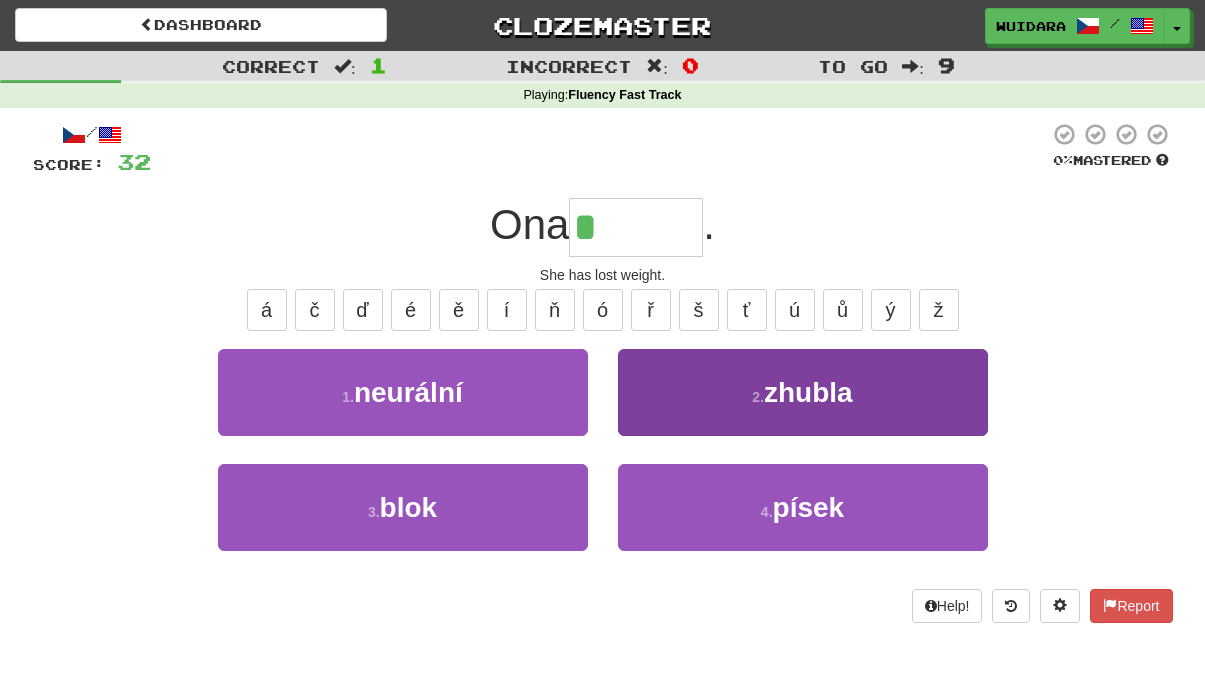 click on "2 .  zhubla" at bounding box center (803, 392) 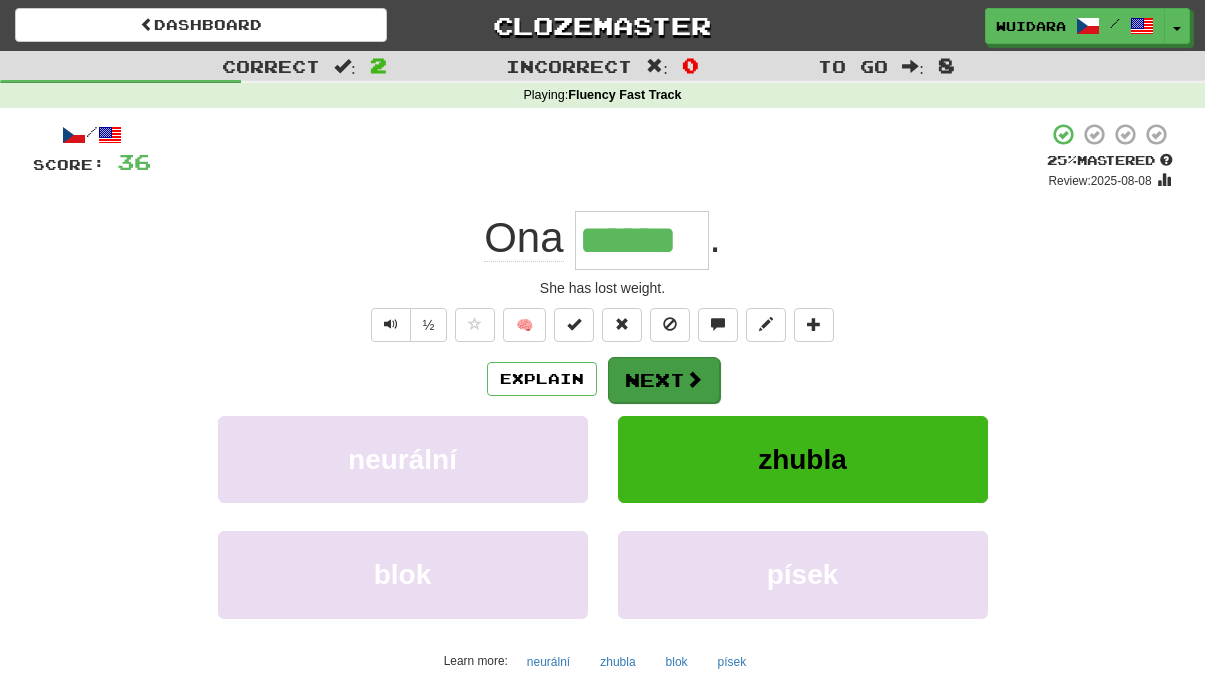 click on "Next" at bounding box center [664, 380] 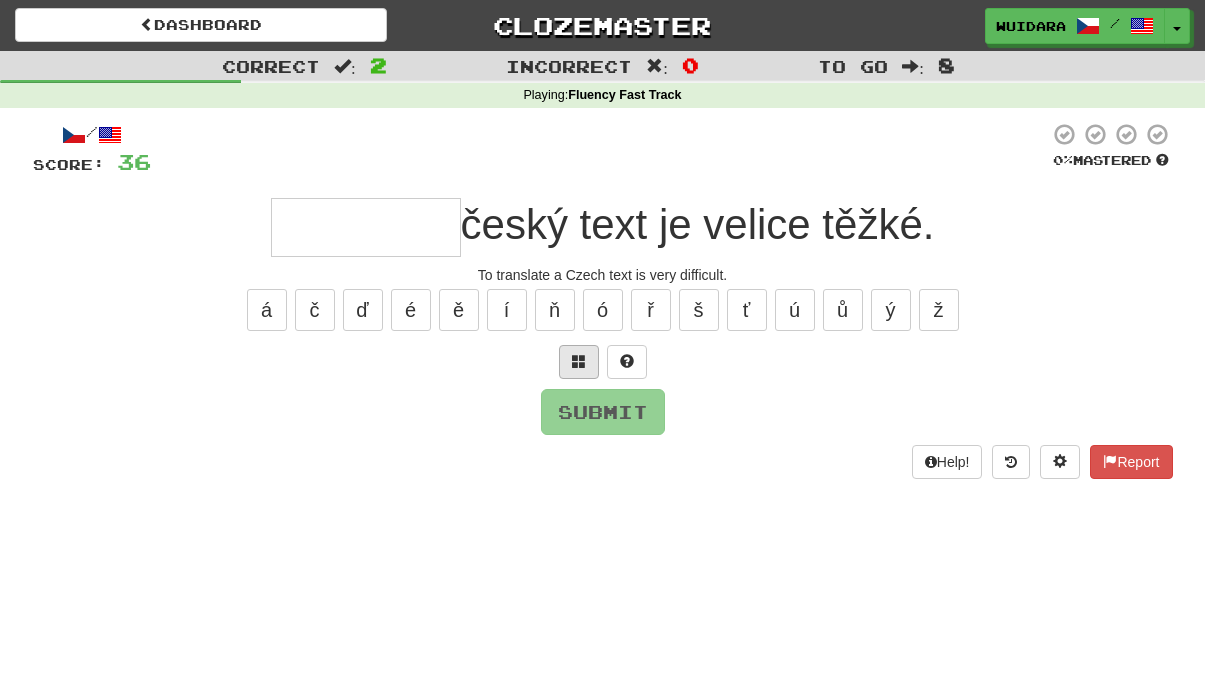 click at bounding box center [579, 361] 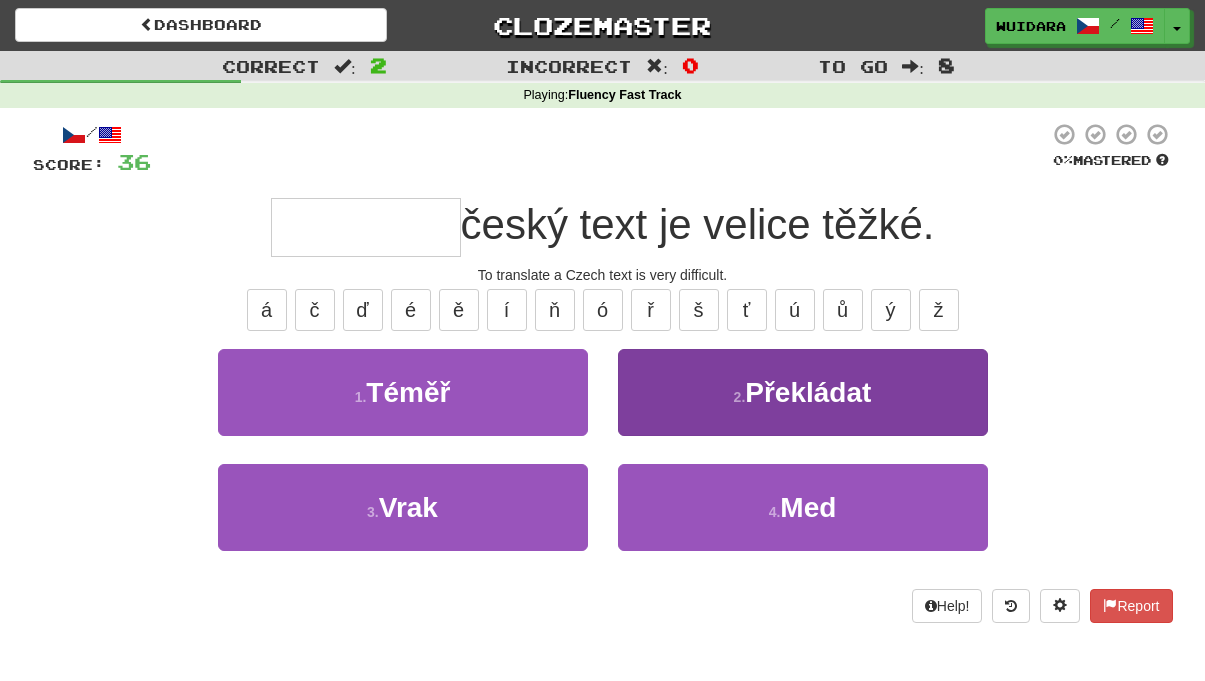 click on "2 .  Překládat" at bounding box center [803, 392] 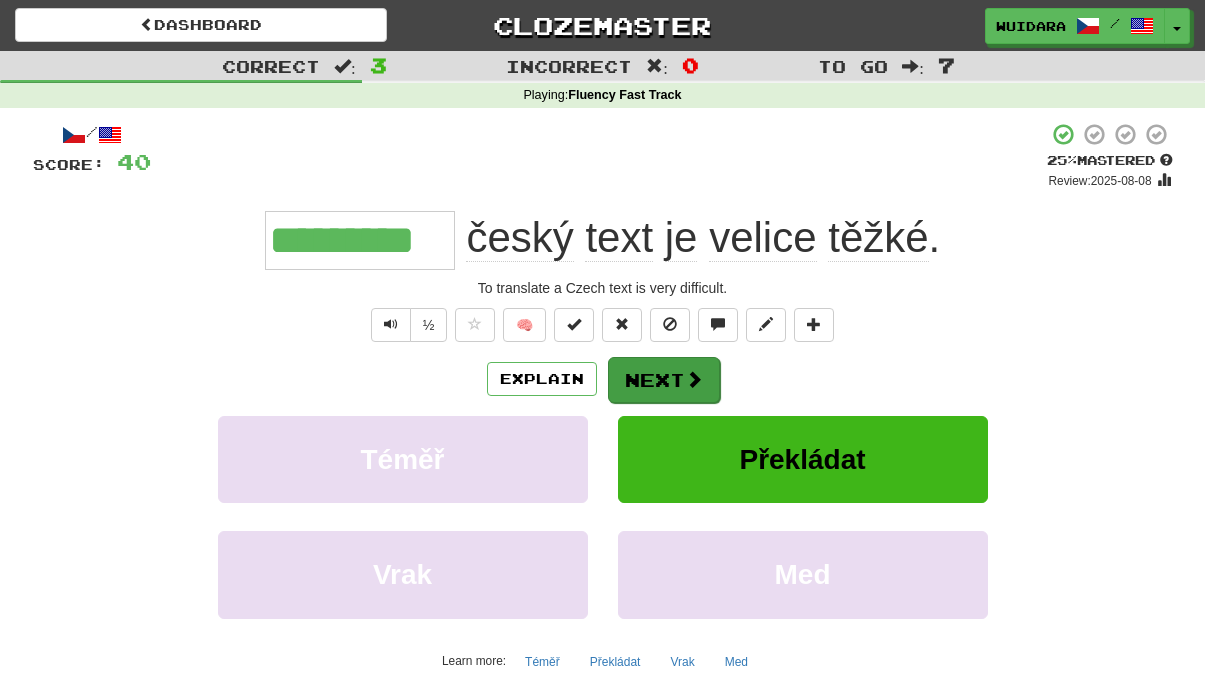 click on "Next" at bounding box center [664, 380] 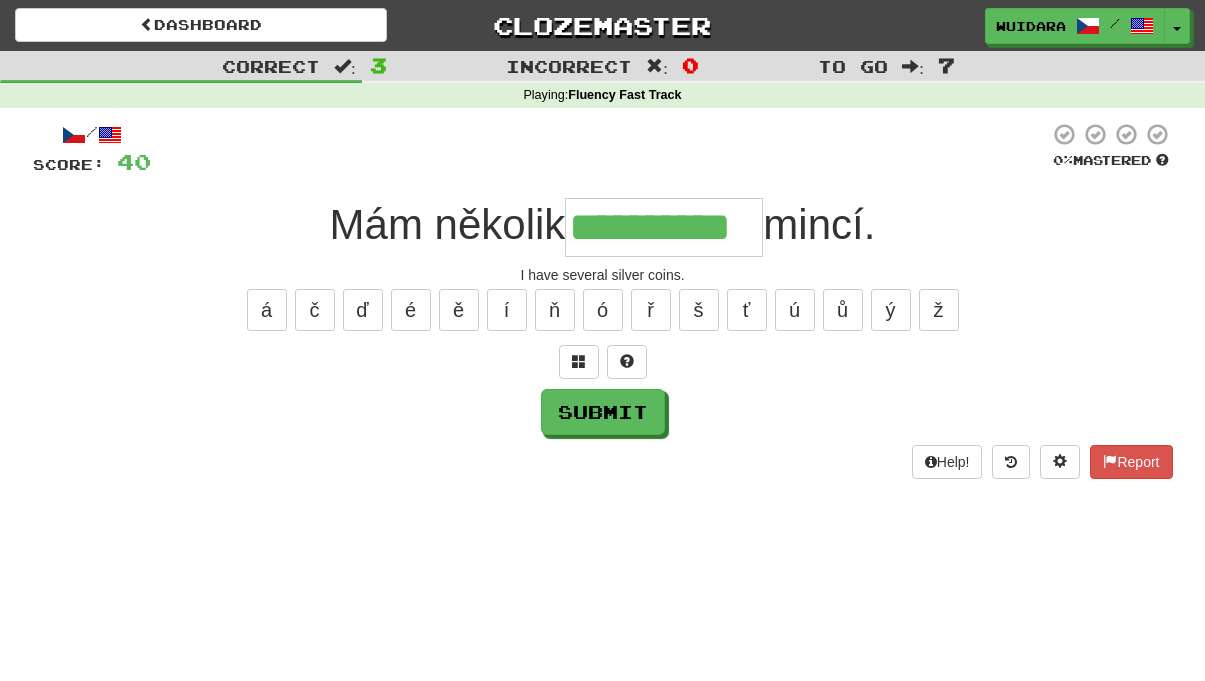 type on "**********" 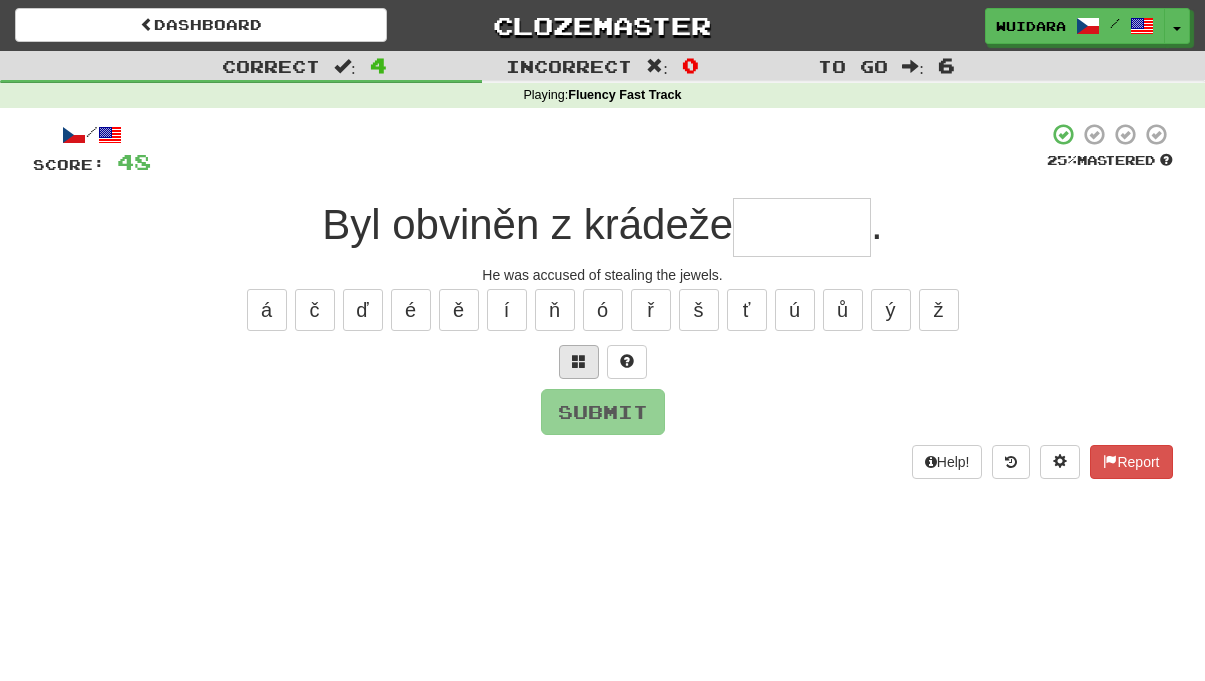 click at bounding box center [579, 361] 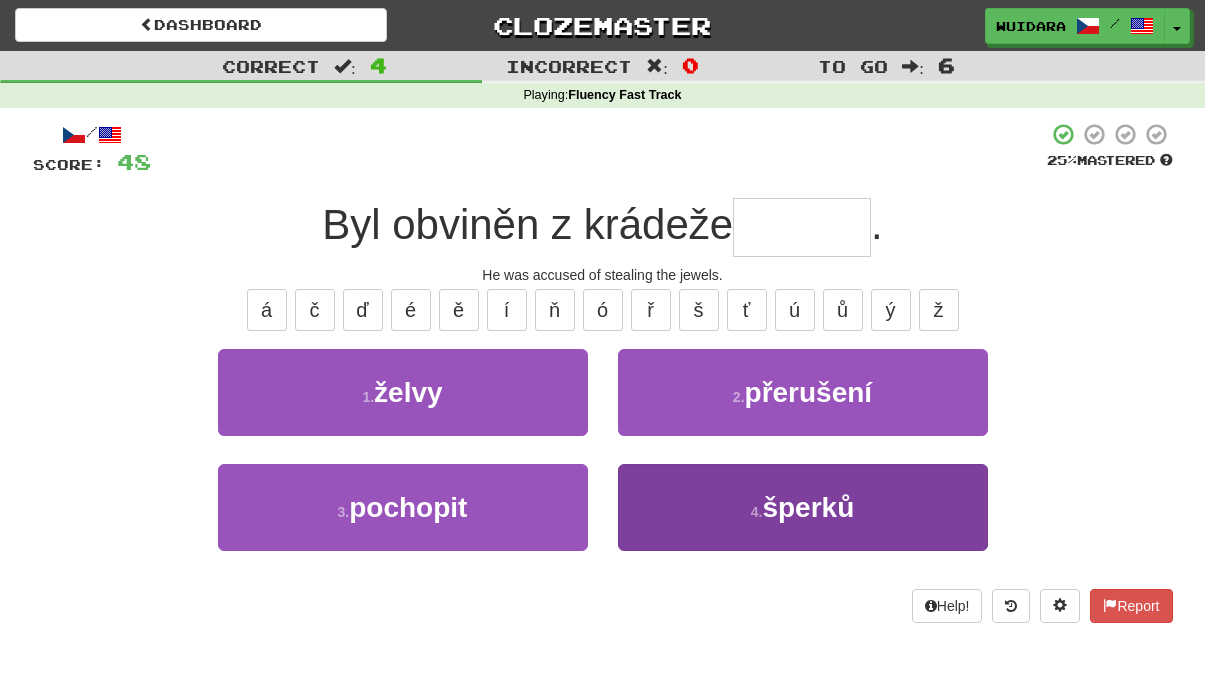 click on "4 .  šperků" at bounding box center (803, 507) 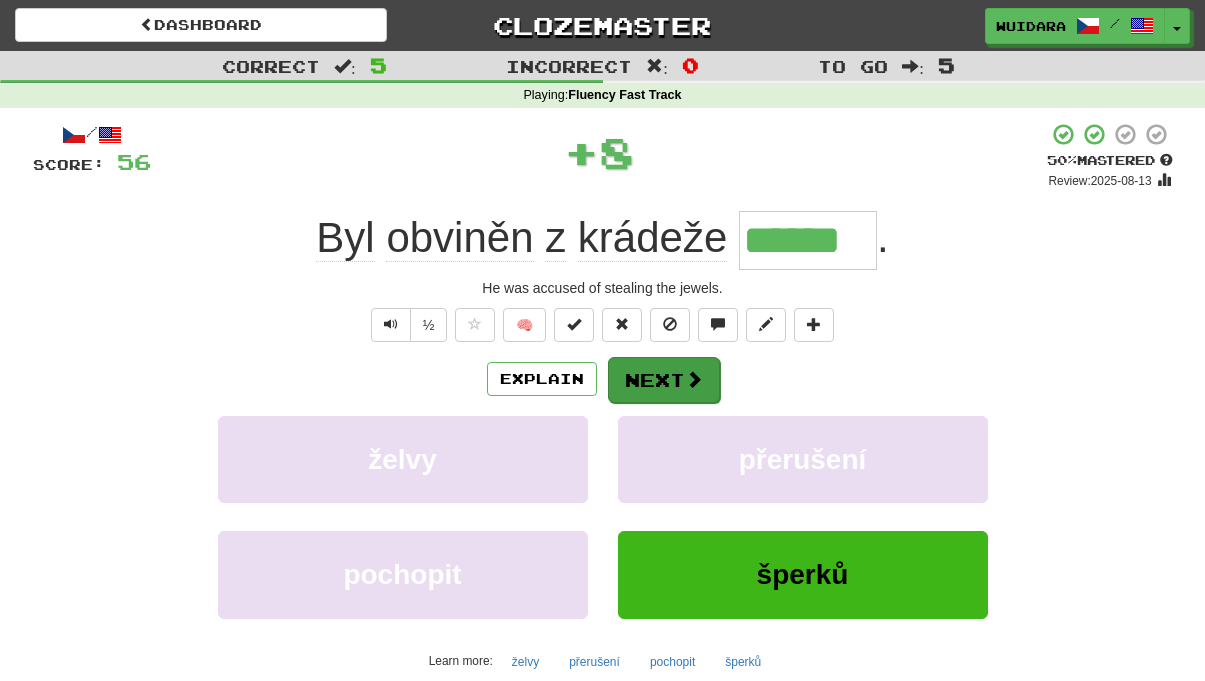 click at bounding box center [694, 379] 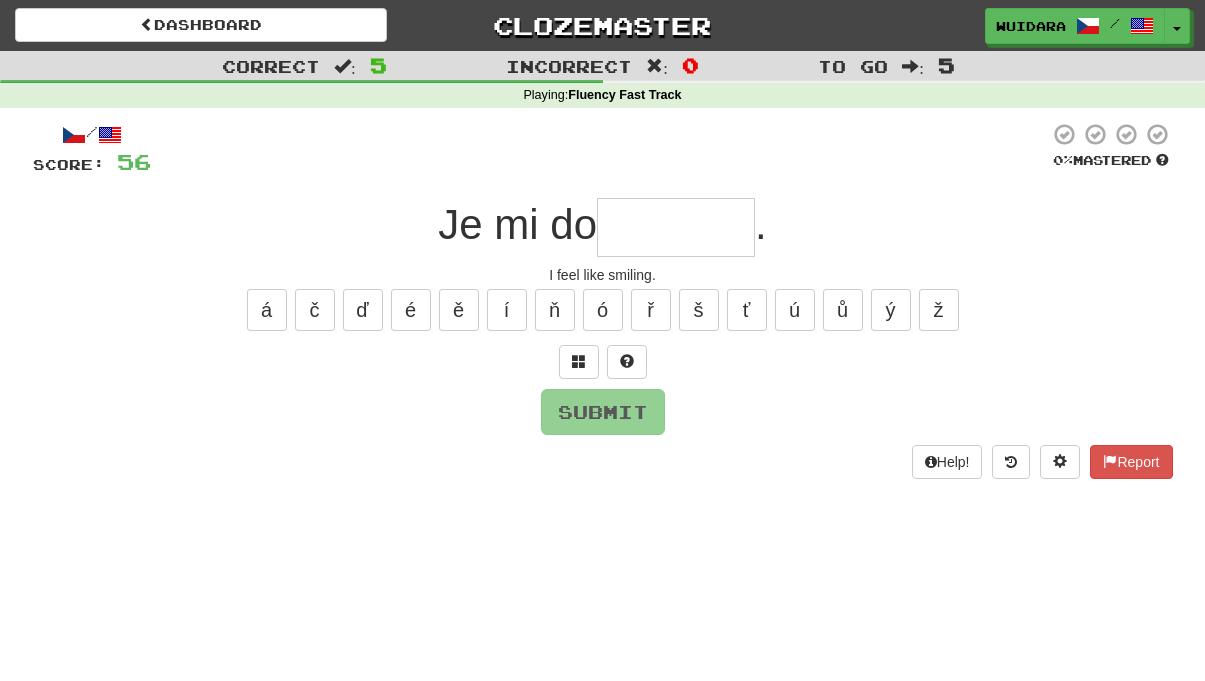 type on "*" 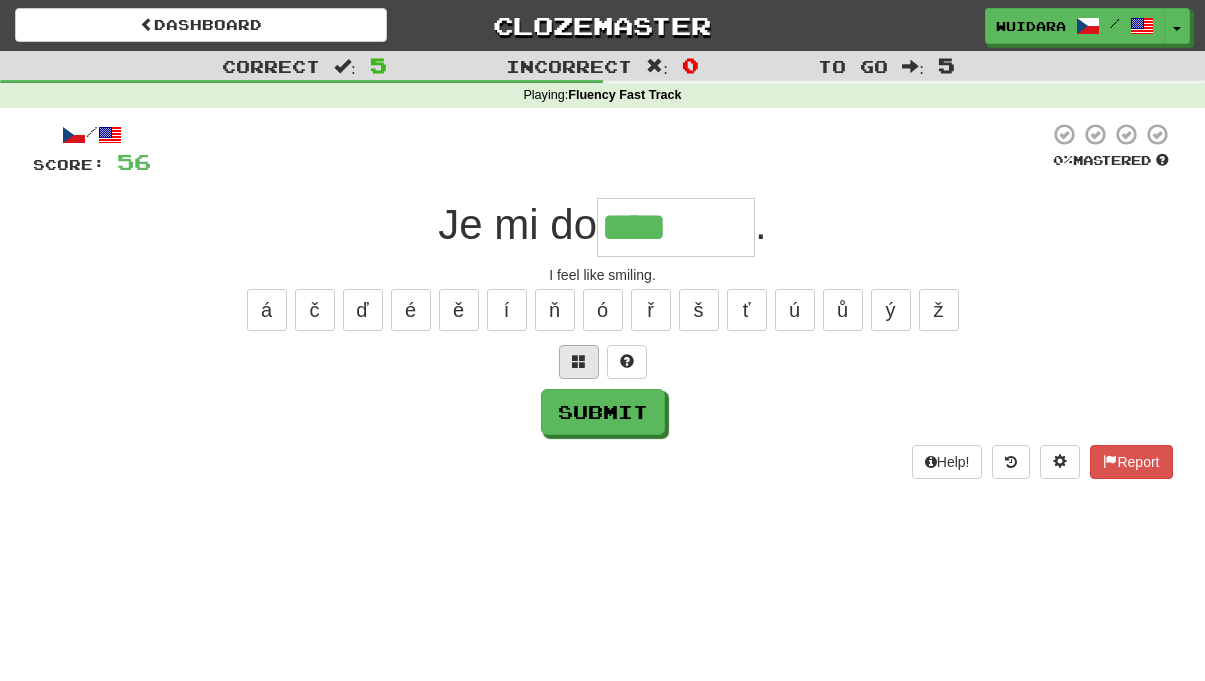 click at bounding box center [579, 361] 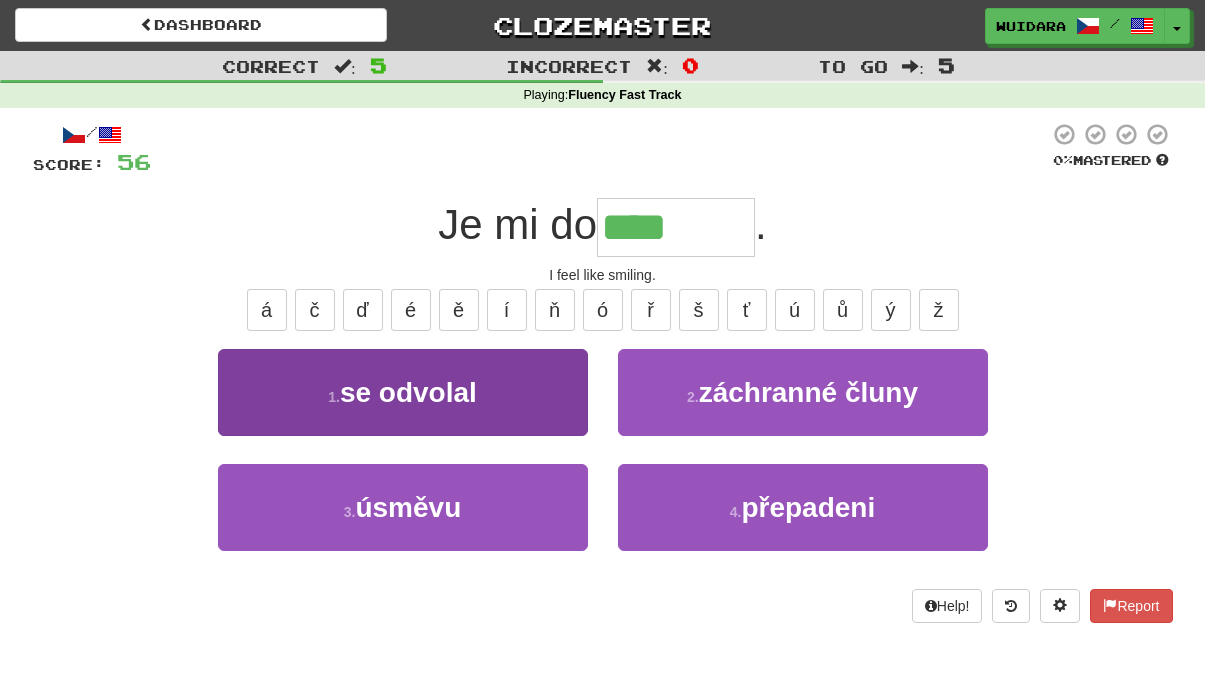 click on "3 .  úsměvu" at bounding box center [403, 507] 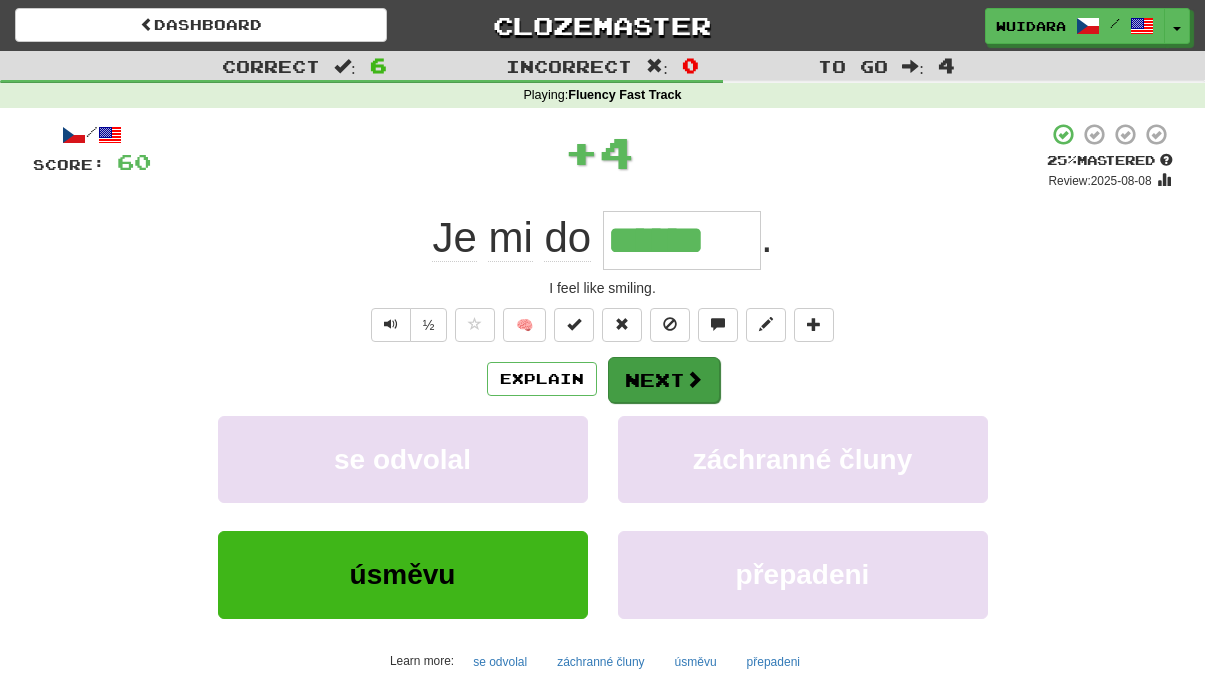 click on "Next" at bounding box center (664, 380) 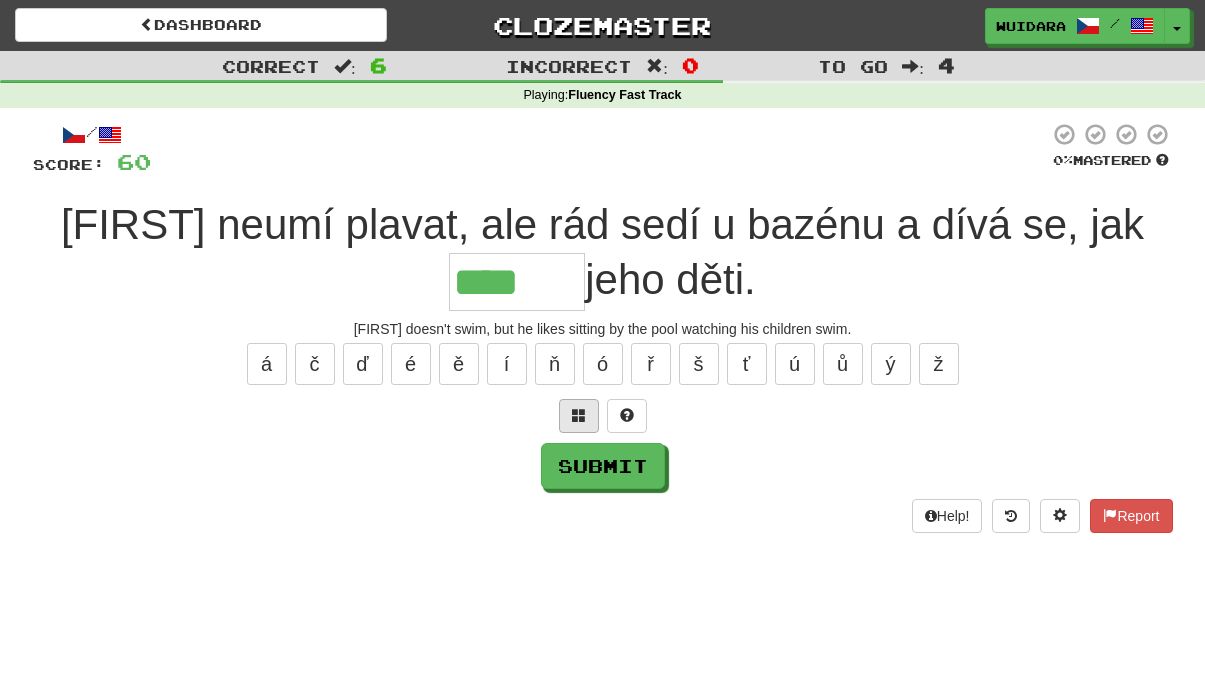click at bounding box center [579, 415] 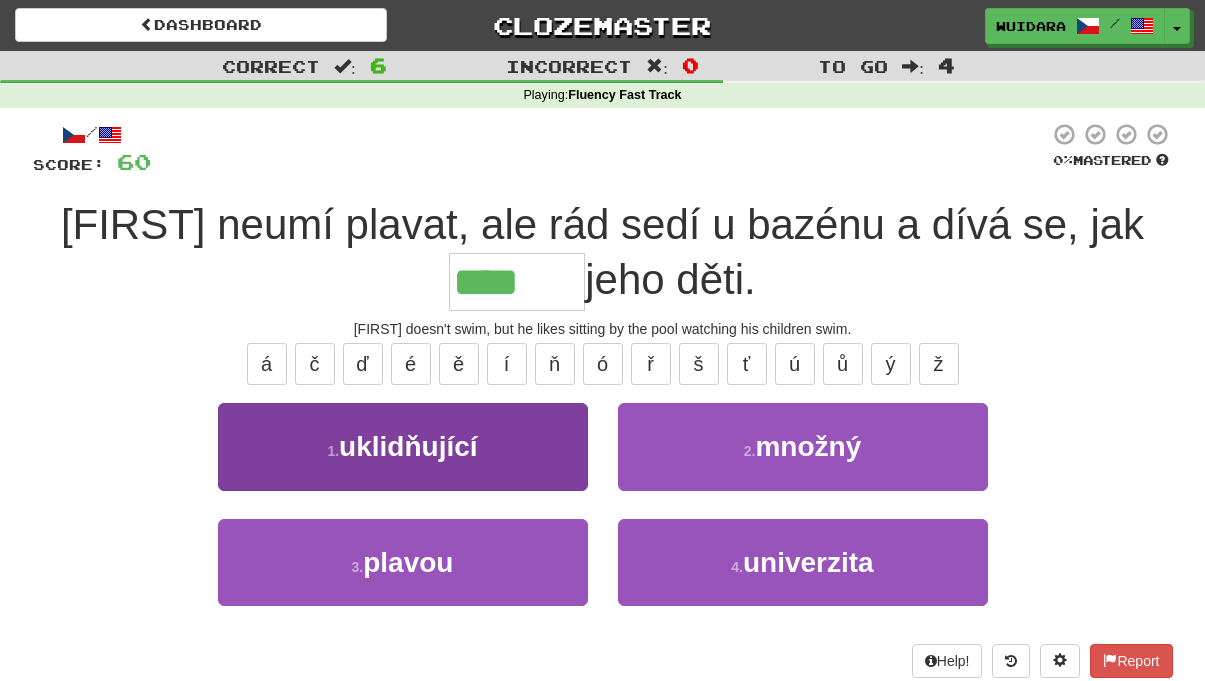 click on "3 .  plavou" at bounding box center [403, 562] 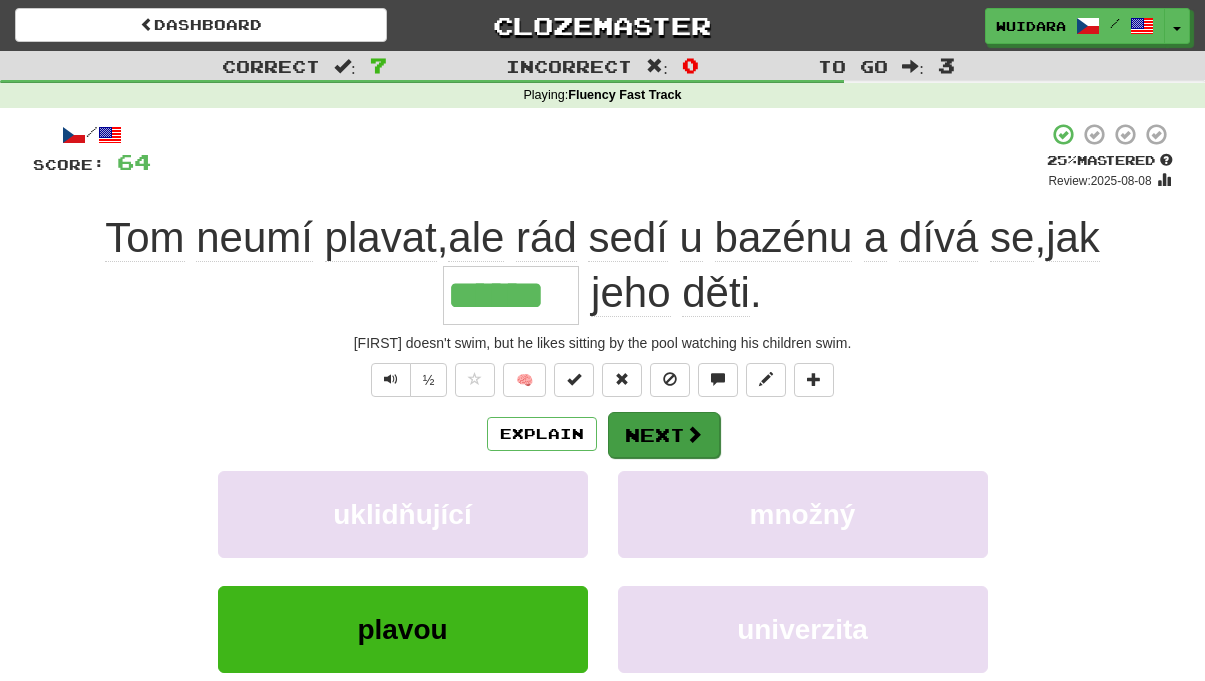 click on "Next" at bounding box center (664, 435) 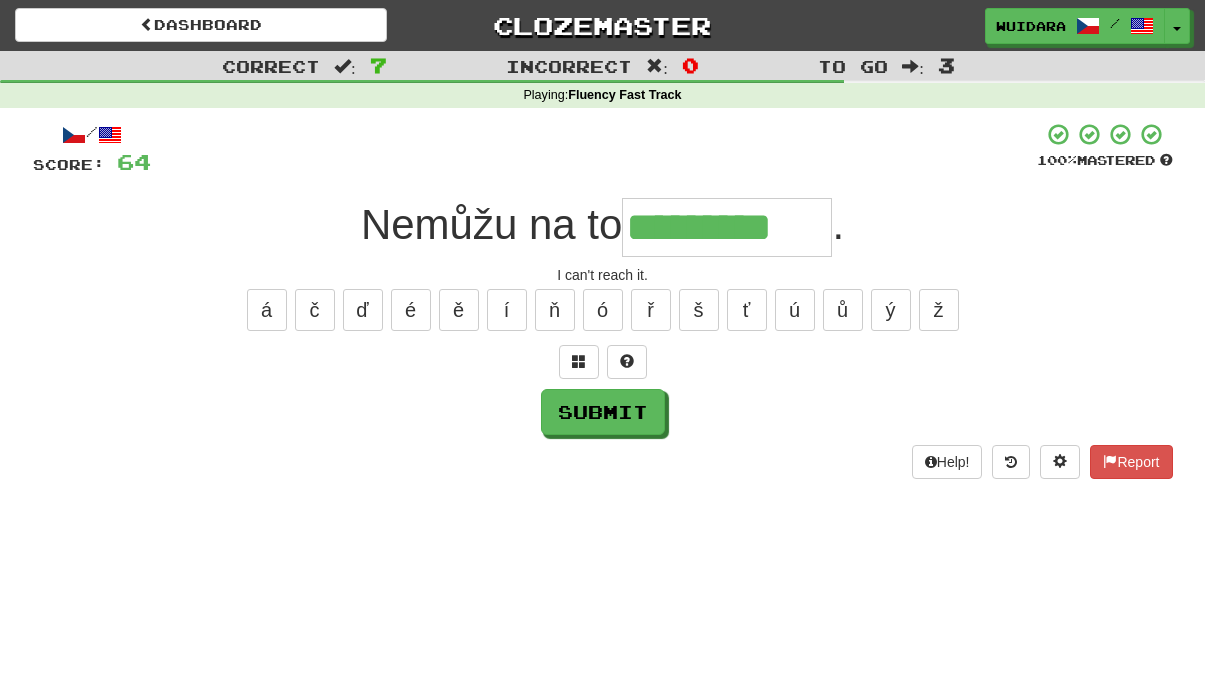 type on "*********" 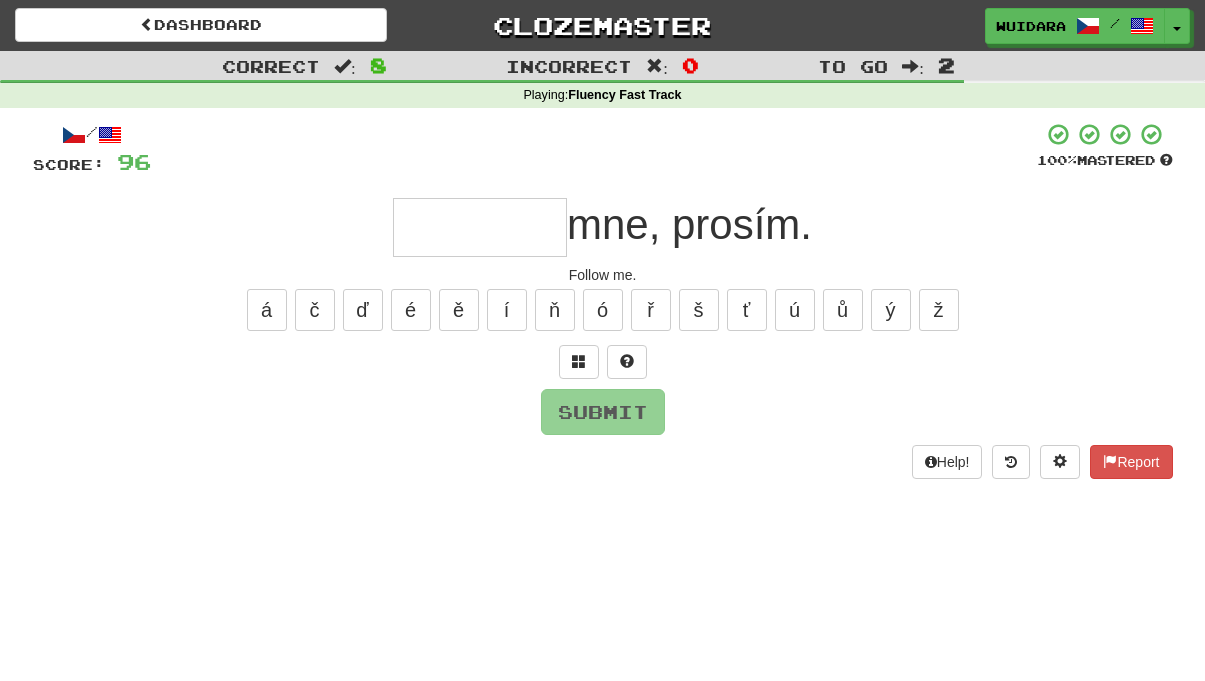 type on "*" 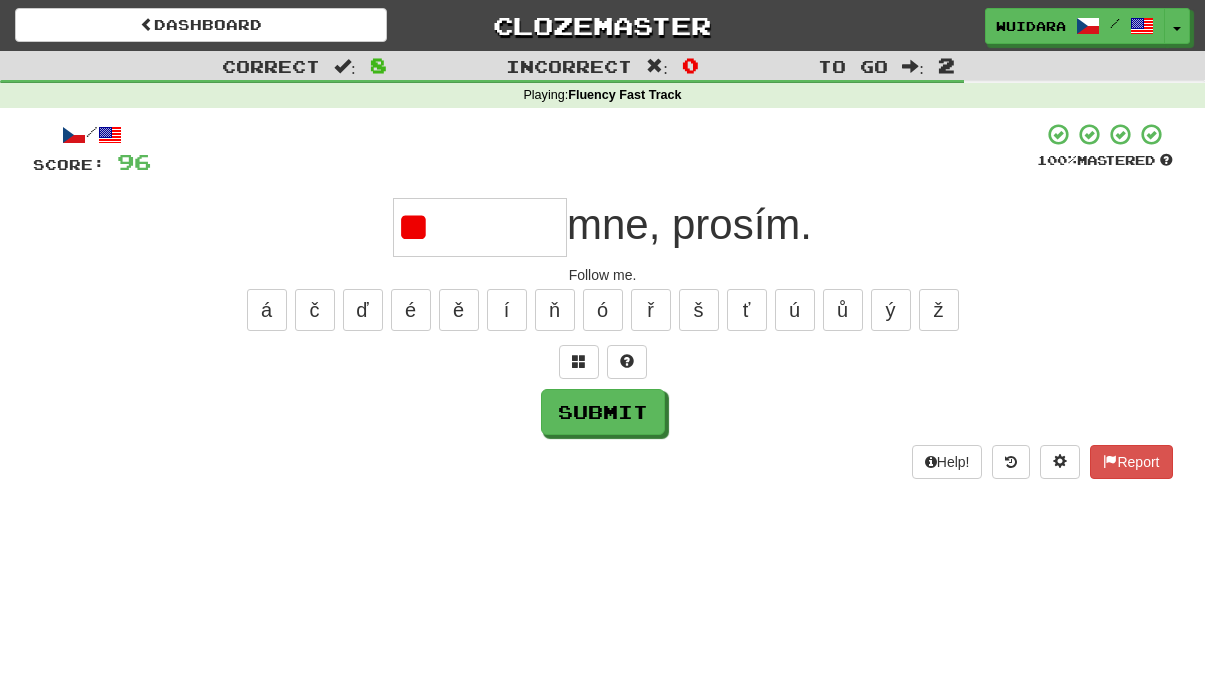 type on "*" 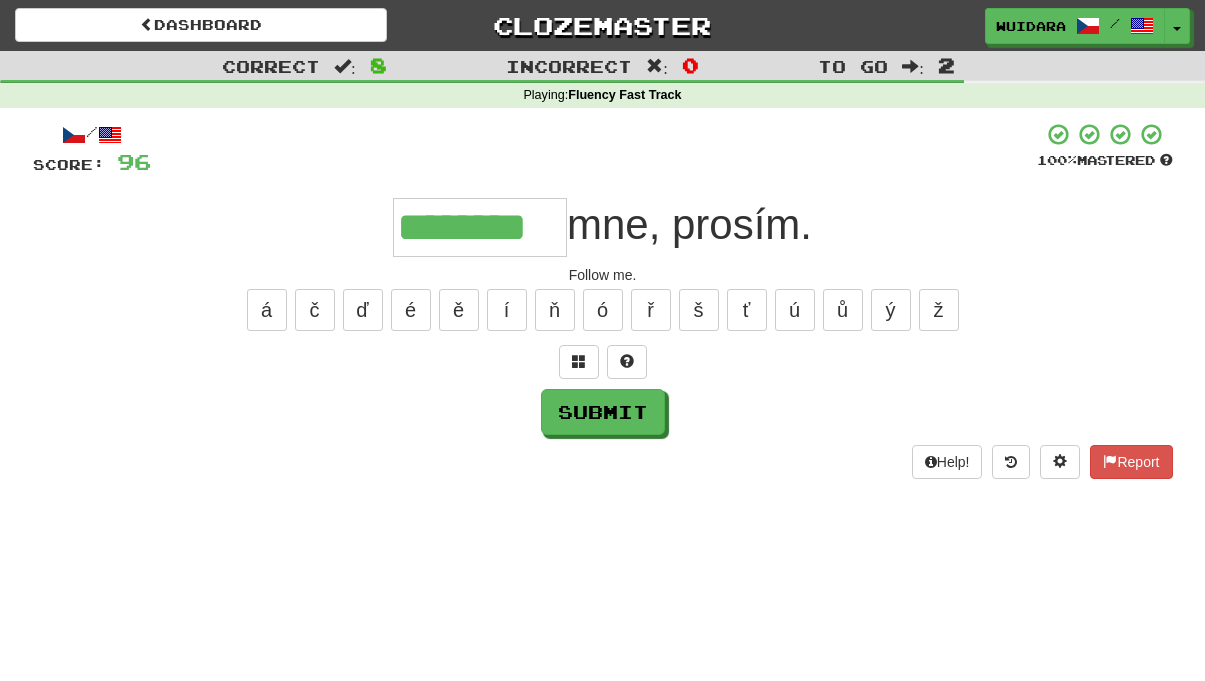 type on "********" 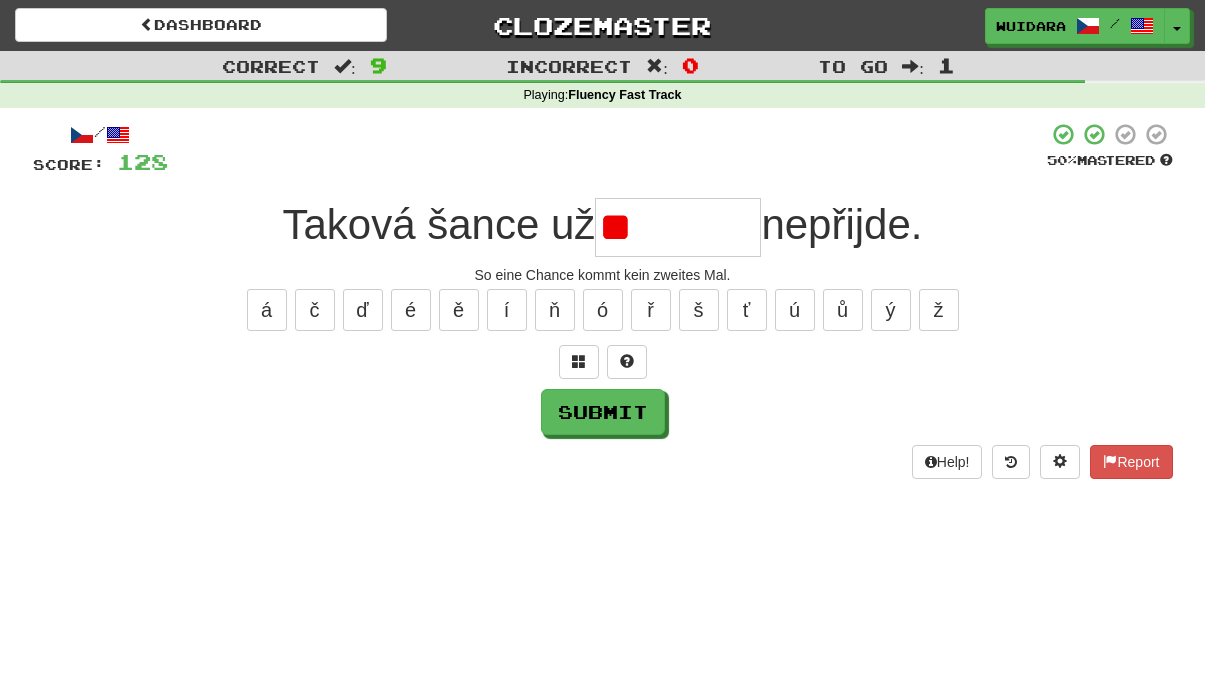 type on "*" 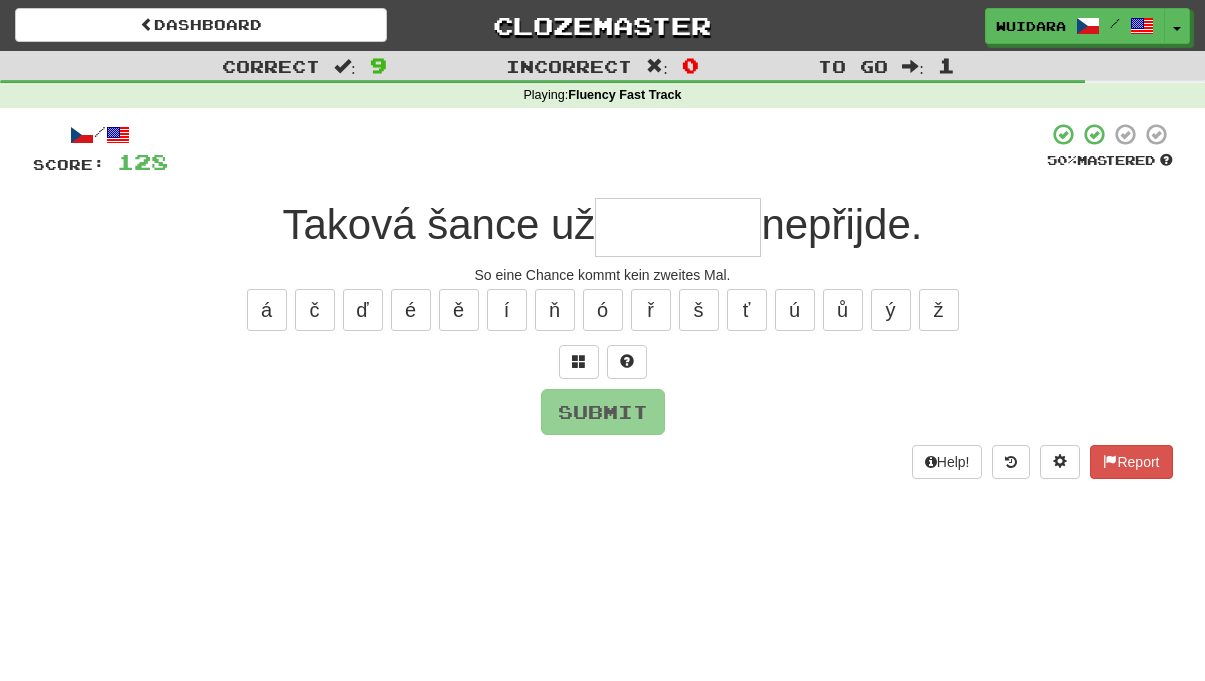 type on "*" 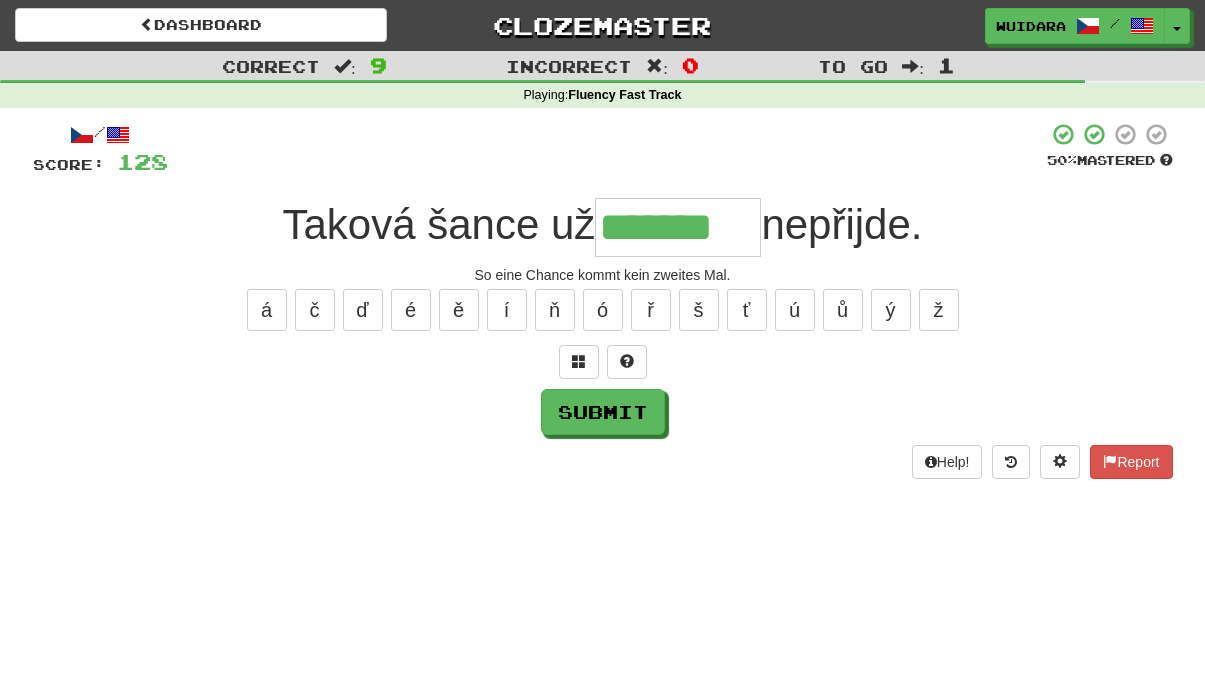 type on "*******" 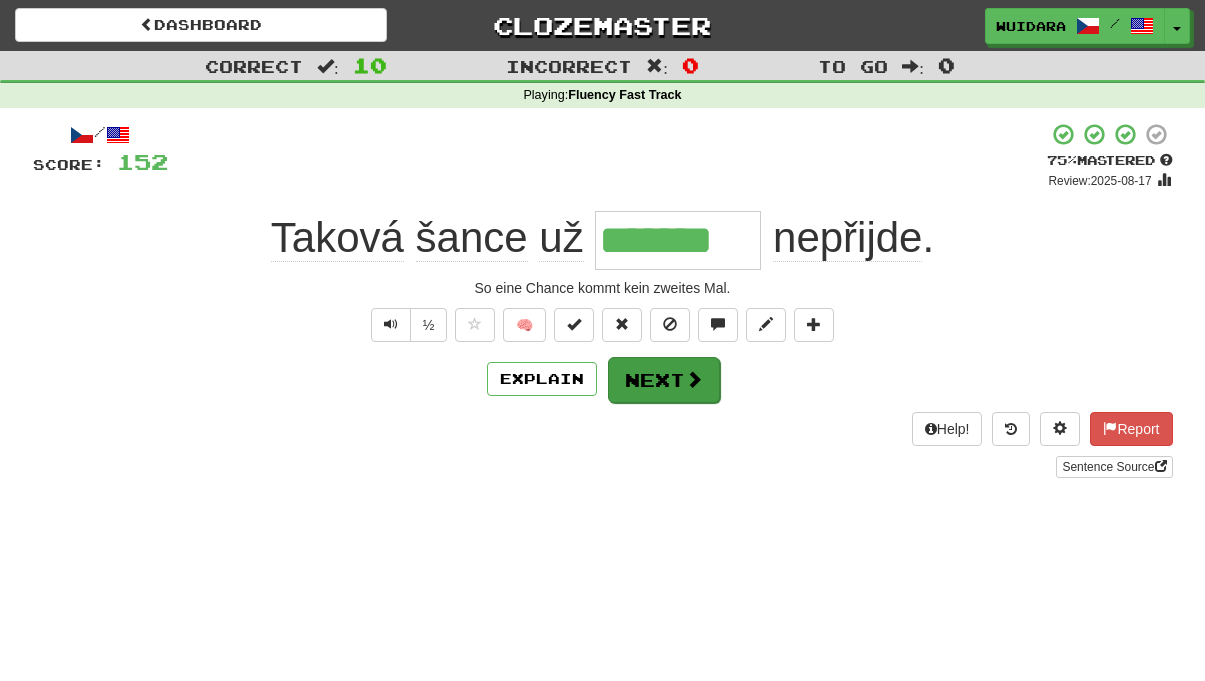 click on "Next" at bounding box center (664, 380) 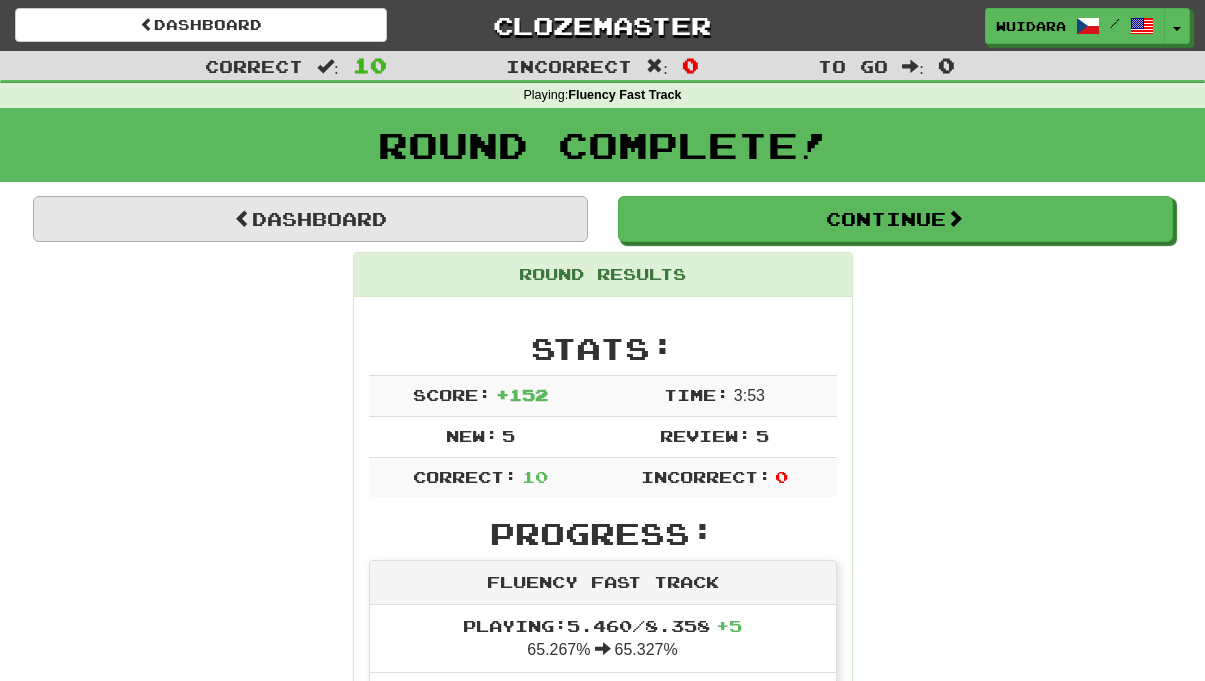 click on "Dashboard" at bounding box center [310, 219] 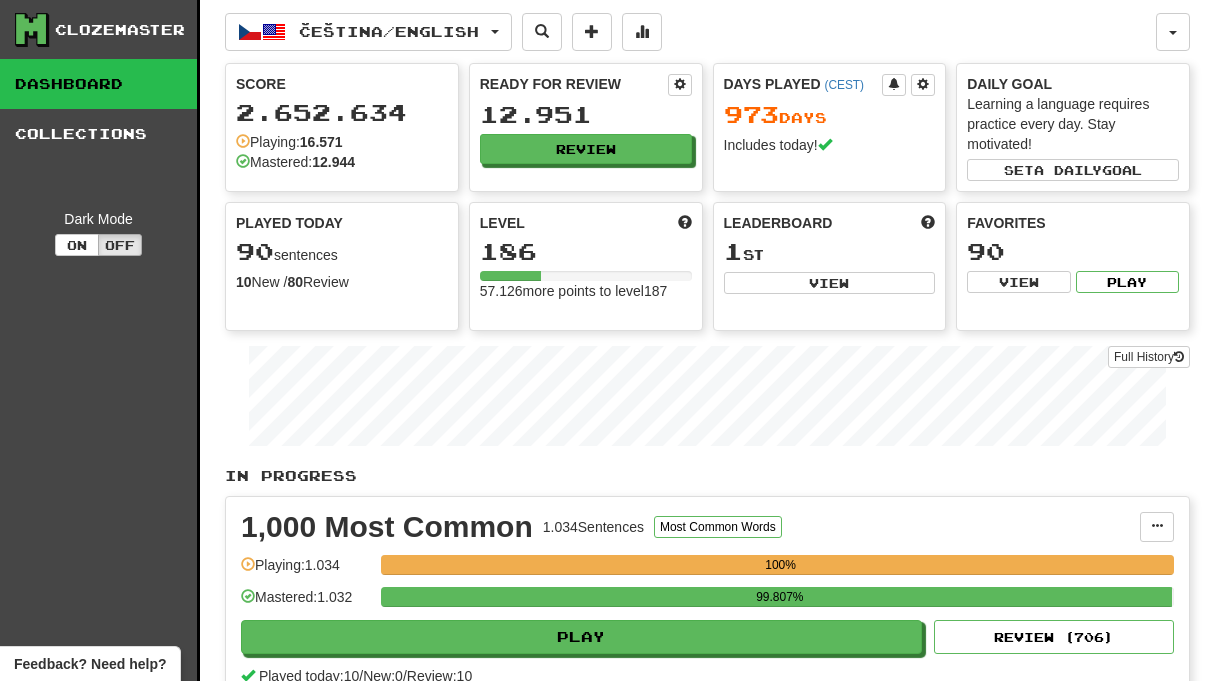 scroll, scrollTop: 0, scrollLeft: 0, axis: both 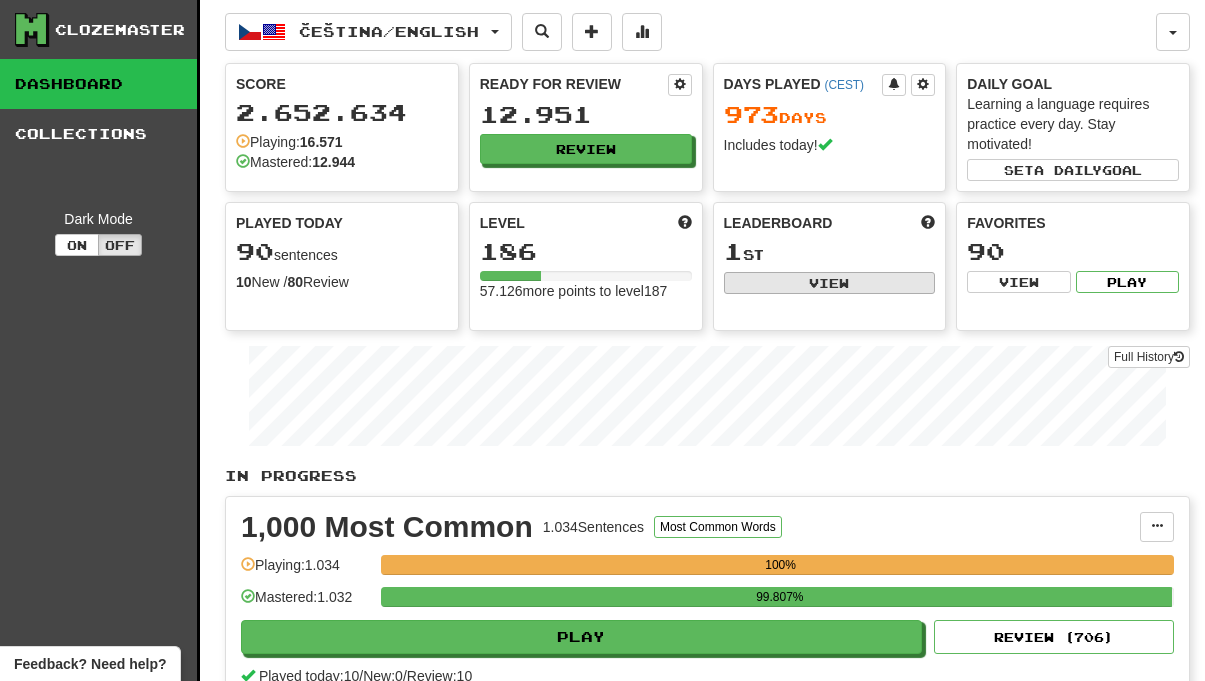 click on "View" at bounding box center (830, 283) 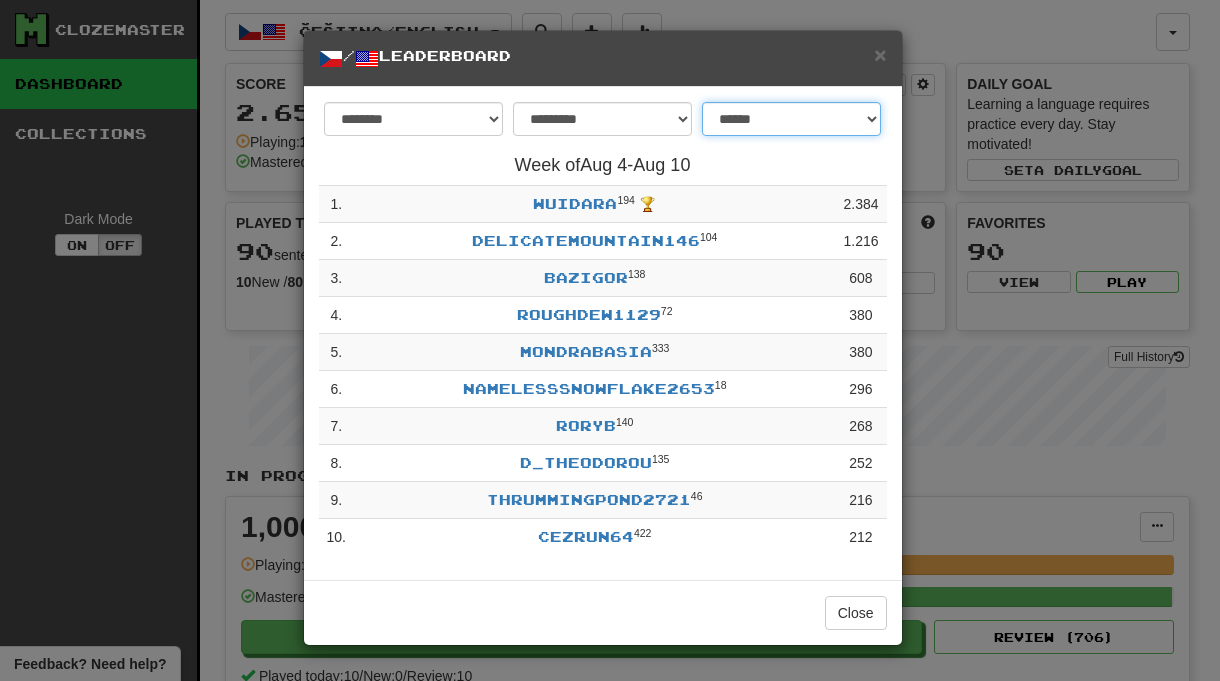select on "*******" 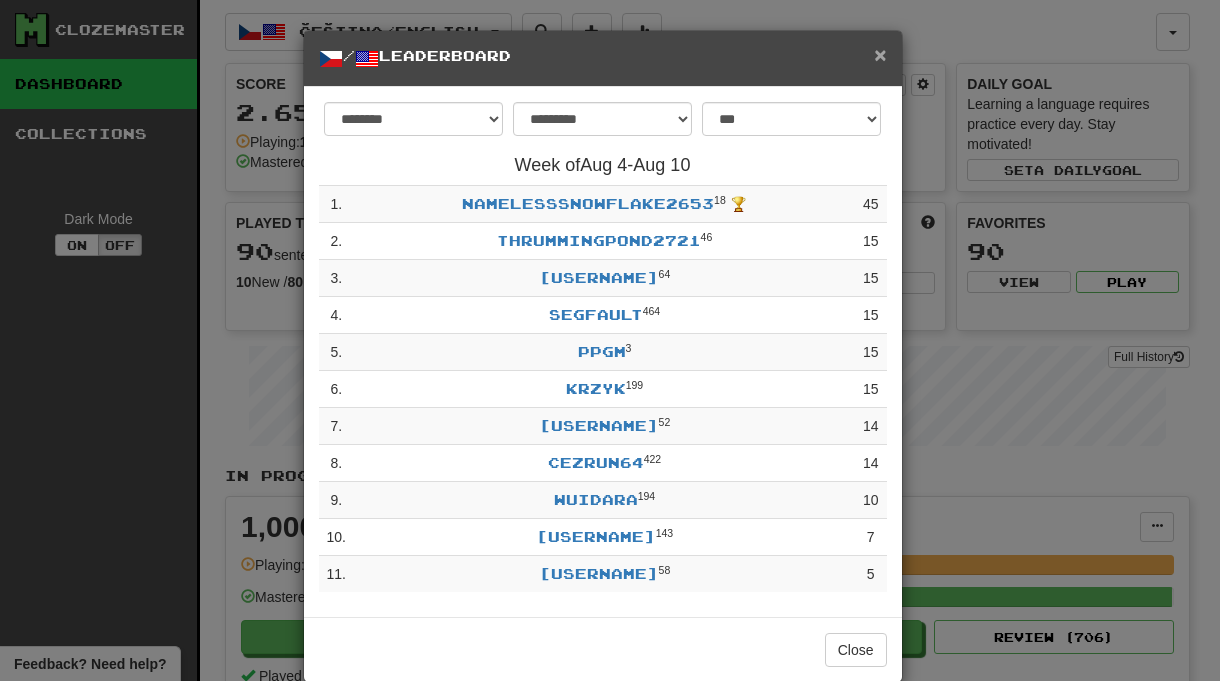 click on "×" at bounding box center [880, 54] 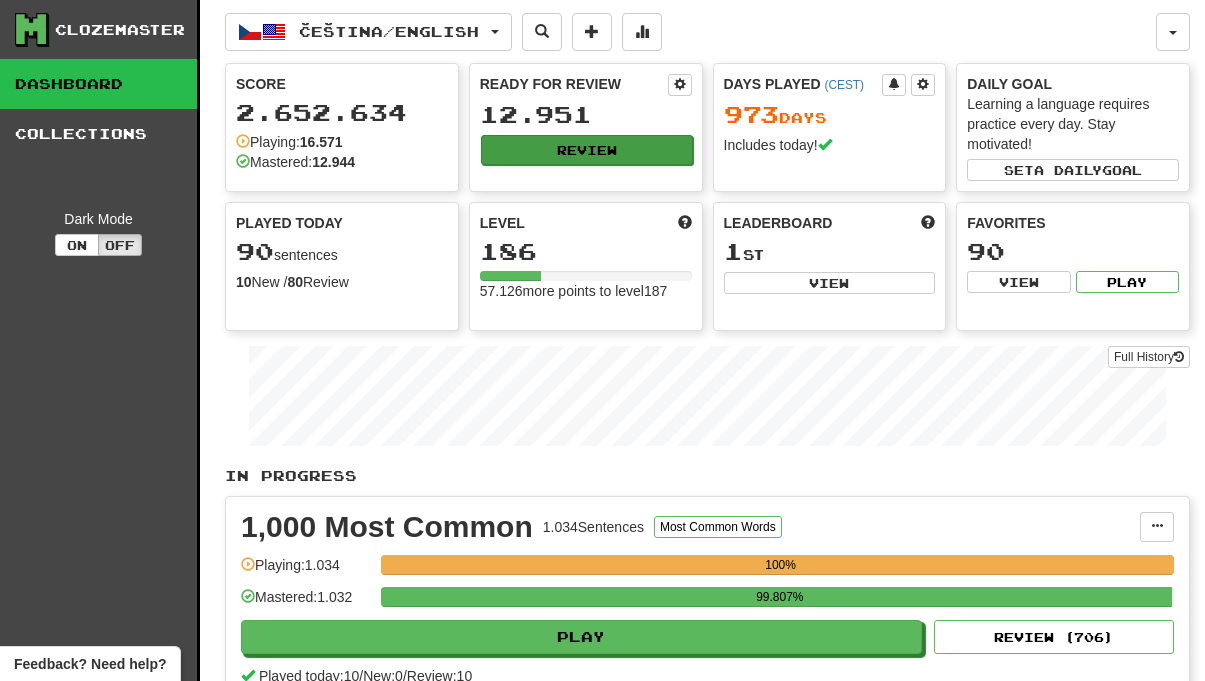 click on "Review" at bounding box center [587, 150] 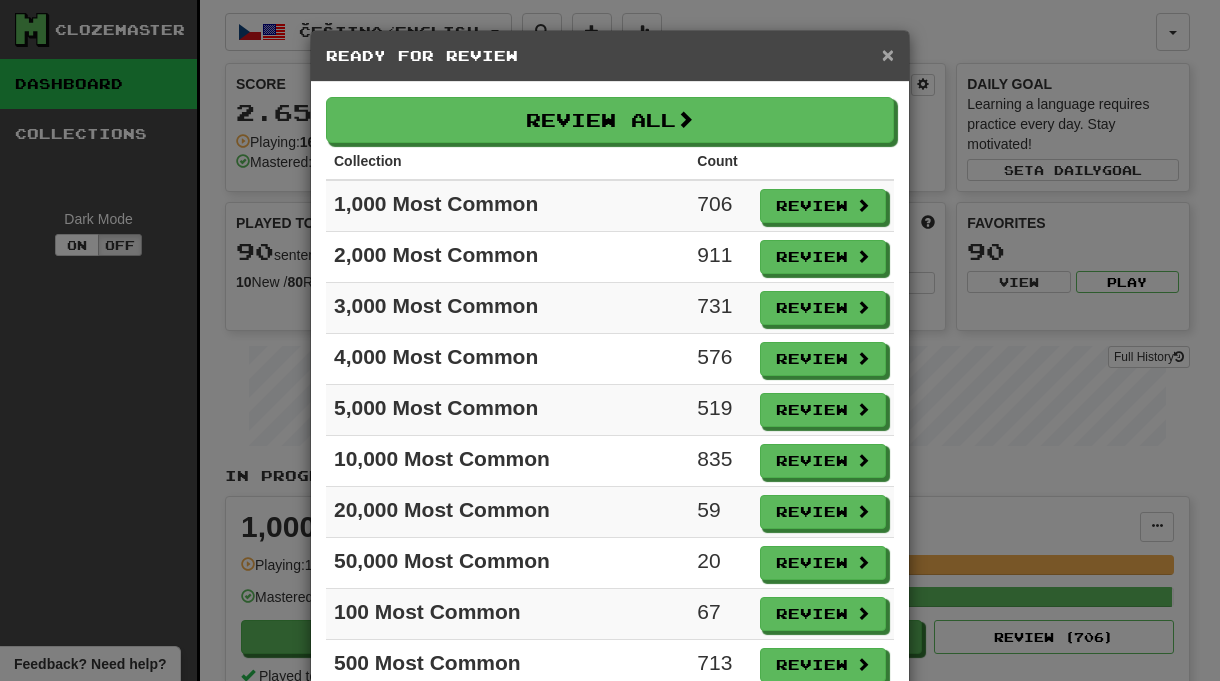 click on "×" at bounding box center [888, 54] 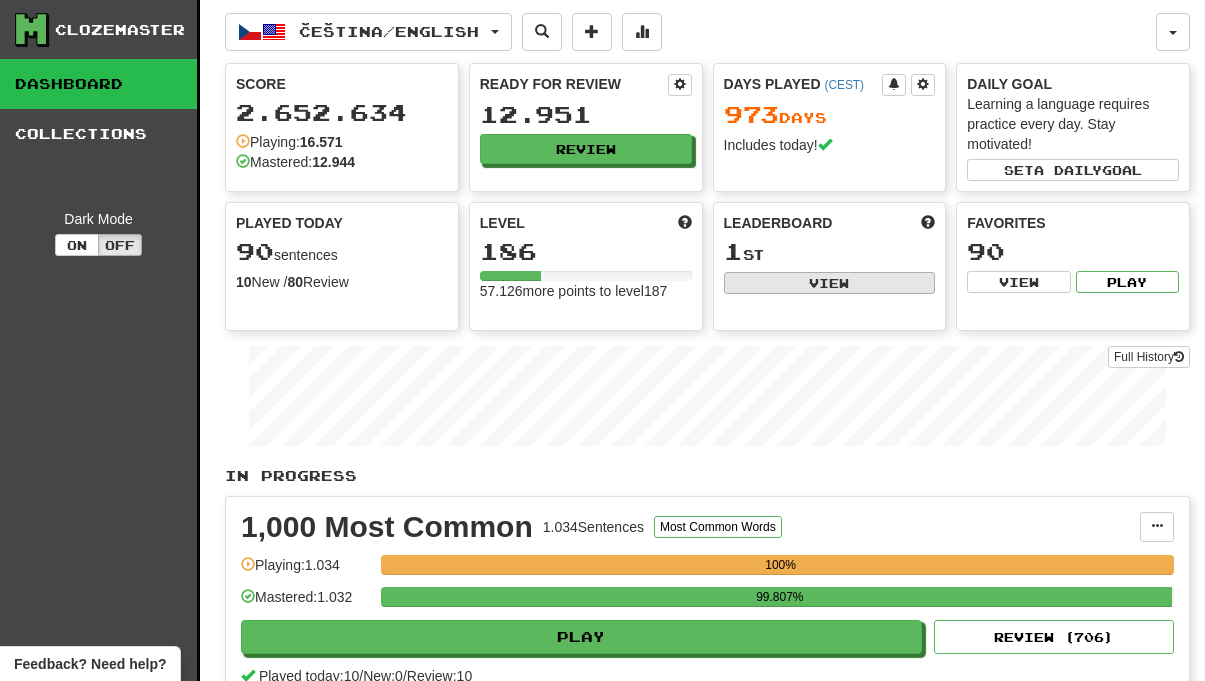 click on "View" at bounding box center (830, 283) 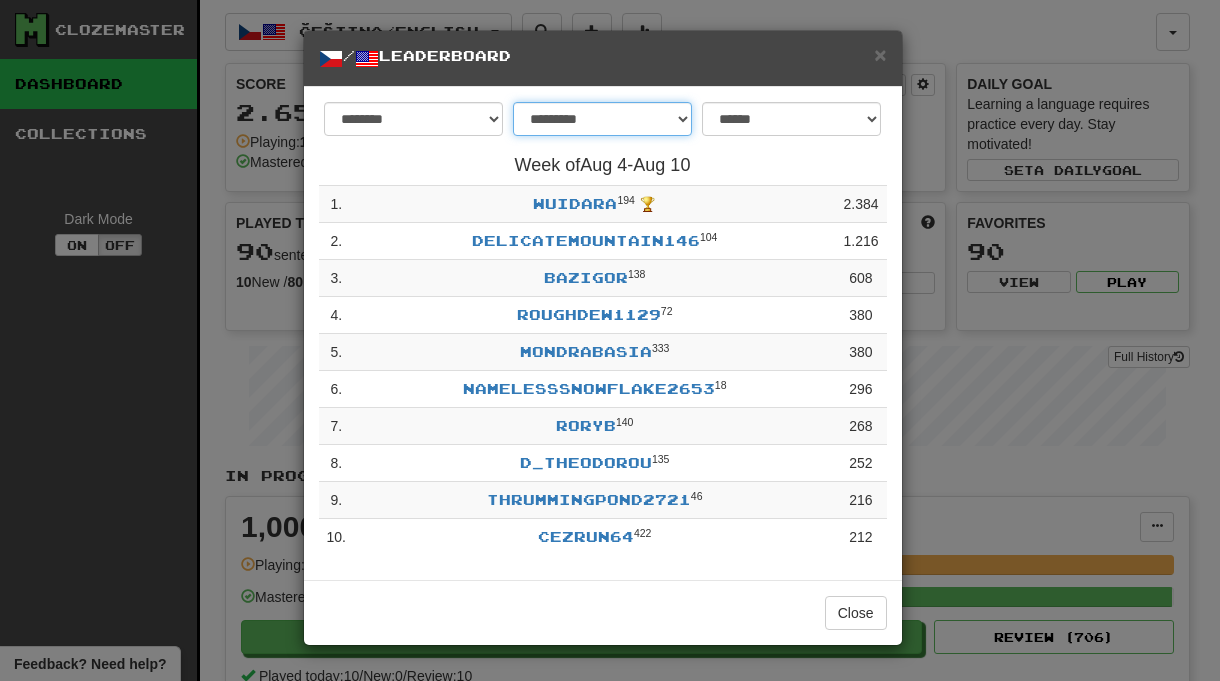 select on "********" 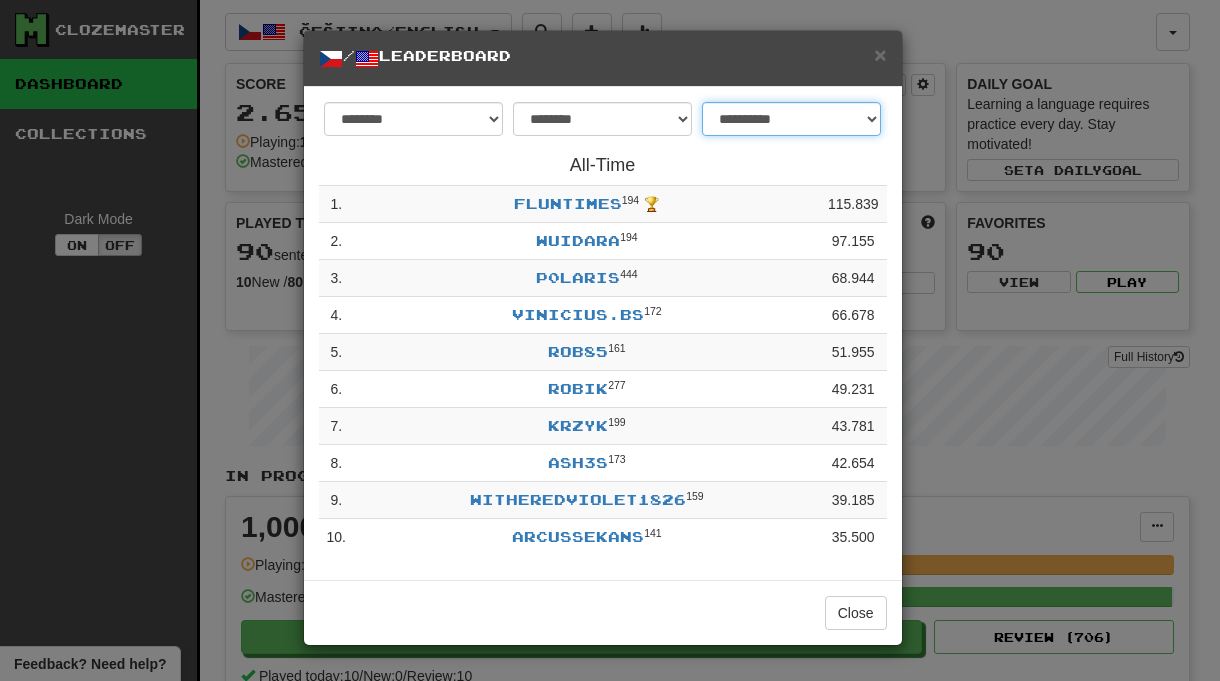 select on "**********" 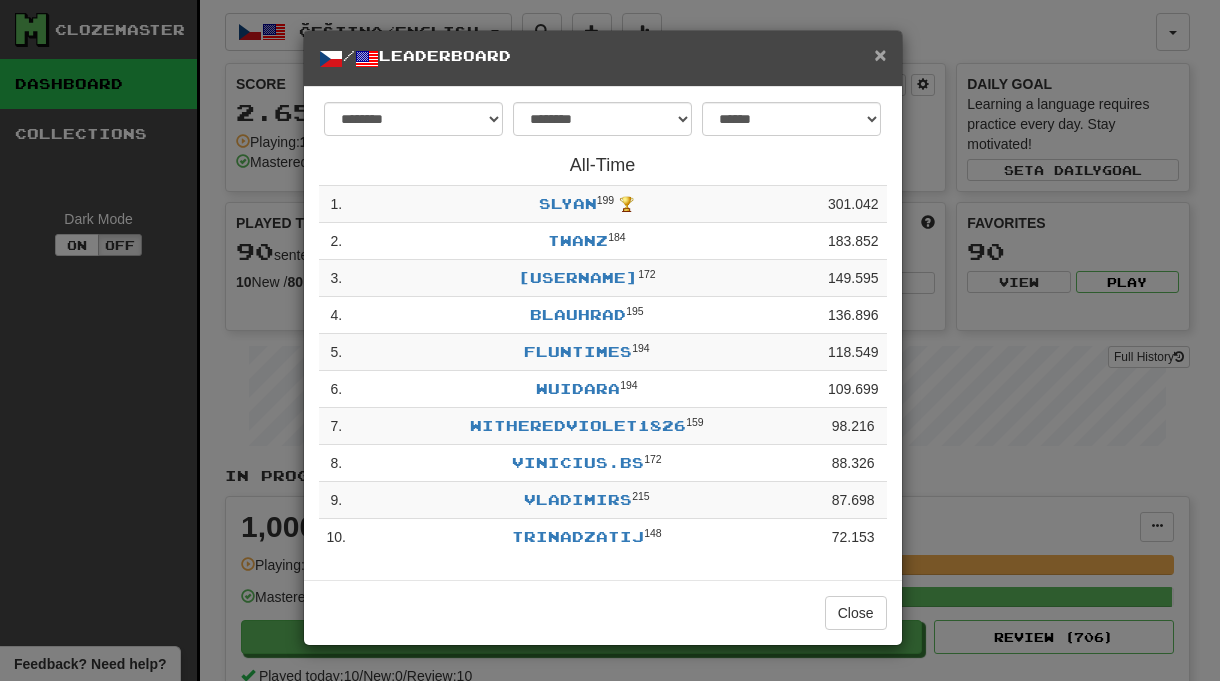 click on "×" at bounding box center [880, 54] 